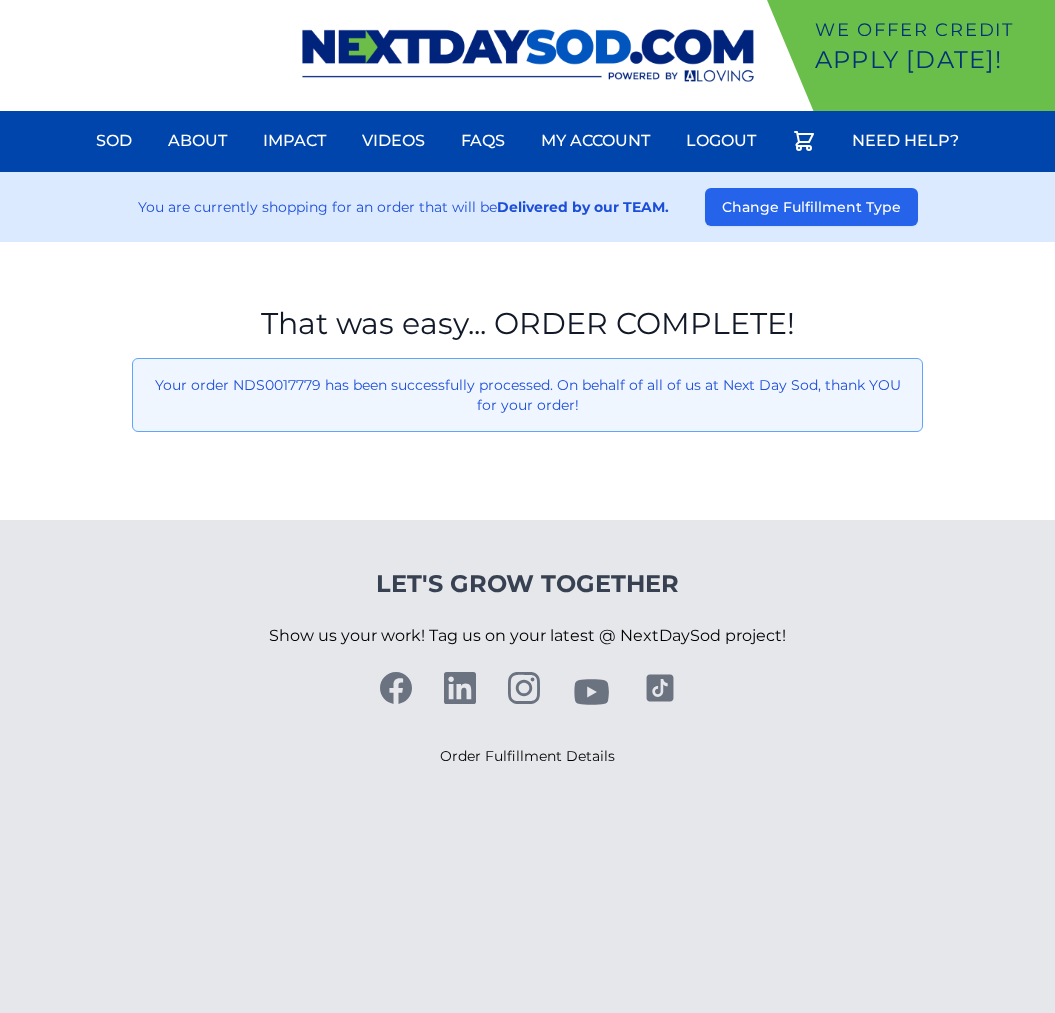 scroll, scrollTop: 0, scrollLeft: 0, axis: both 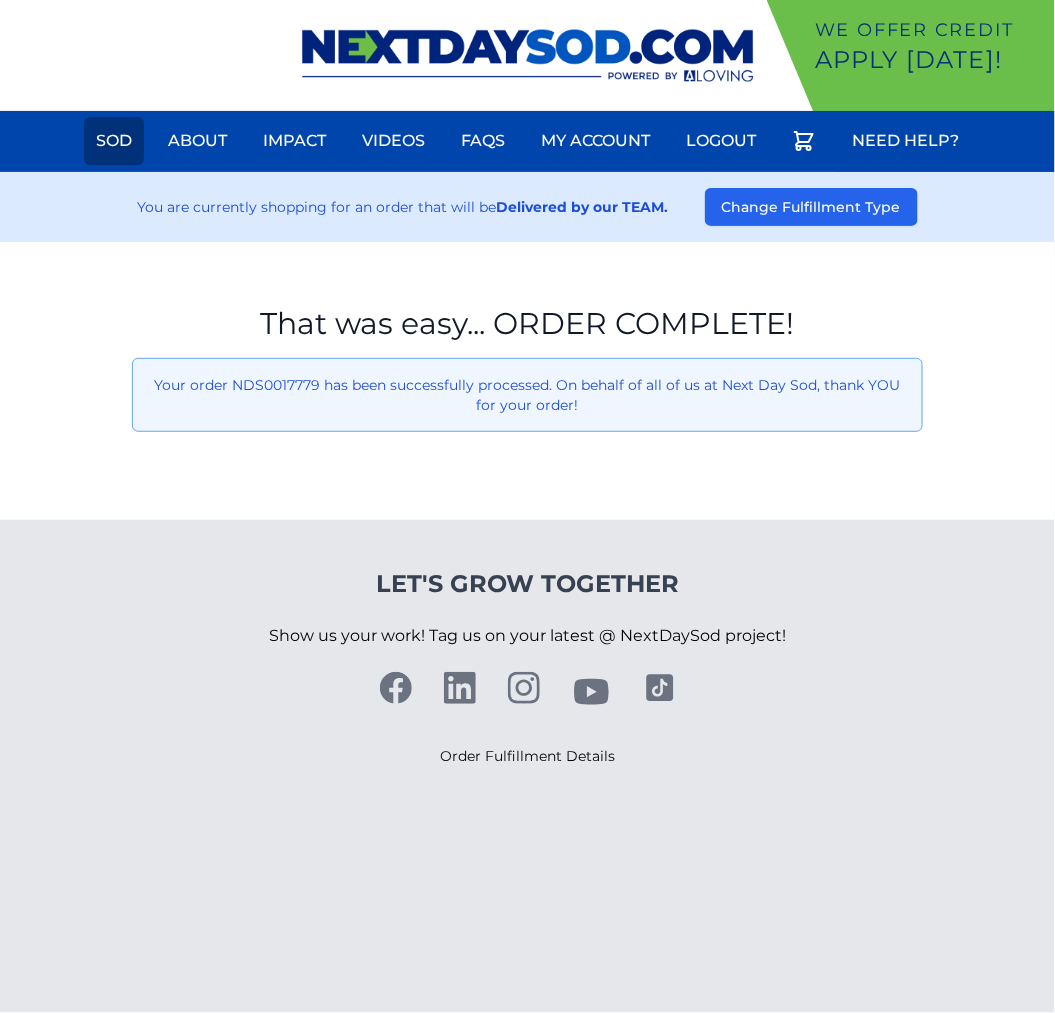 click on "Sod" at bounding box center [114, 141] 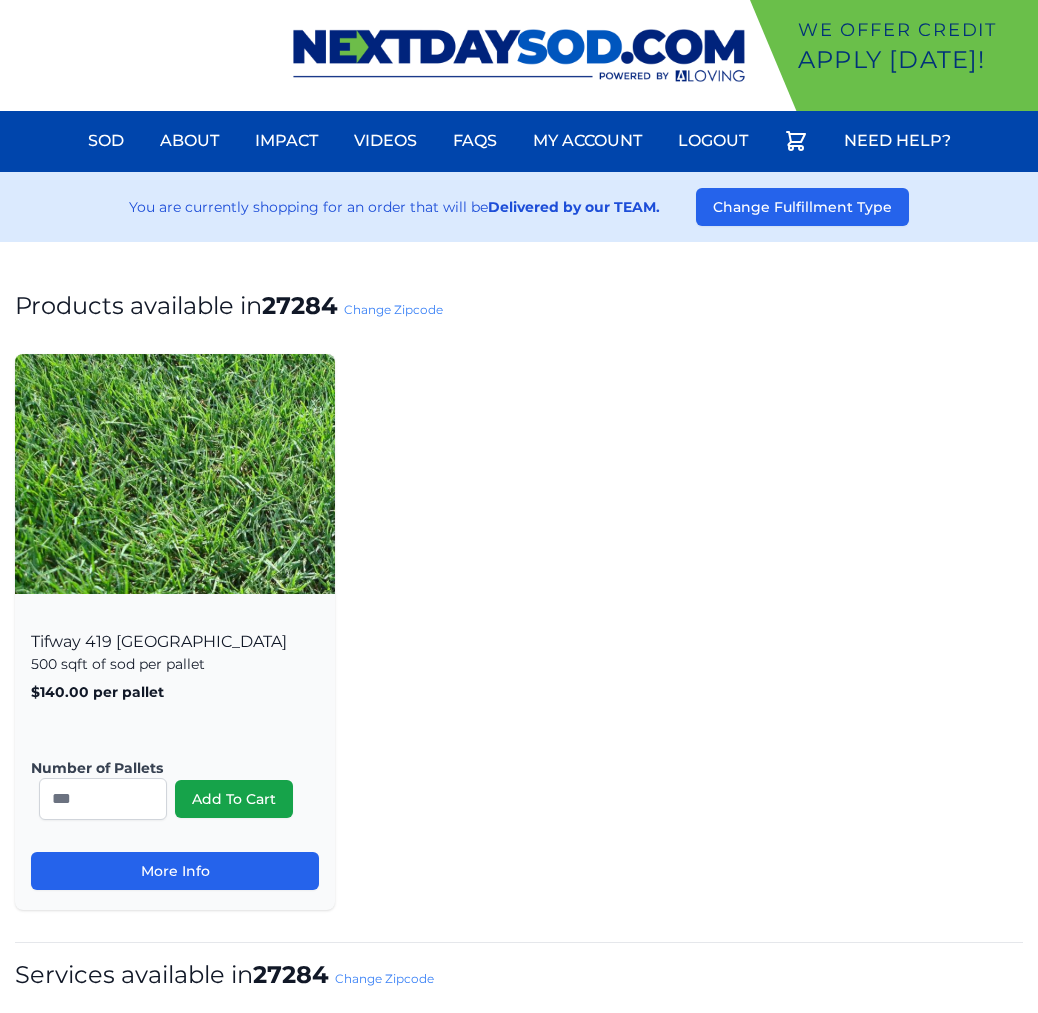 scroll, scrollTop: 0, scrollLeft: 0, axis: both 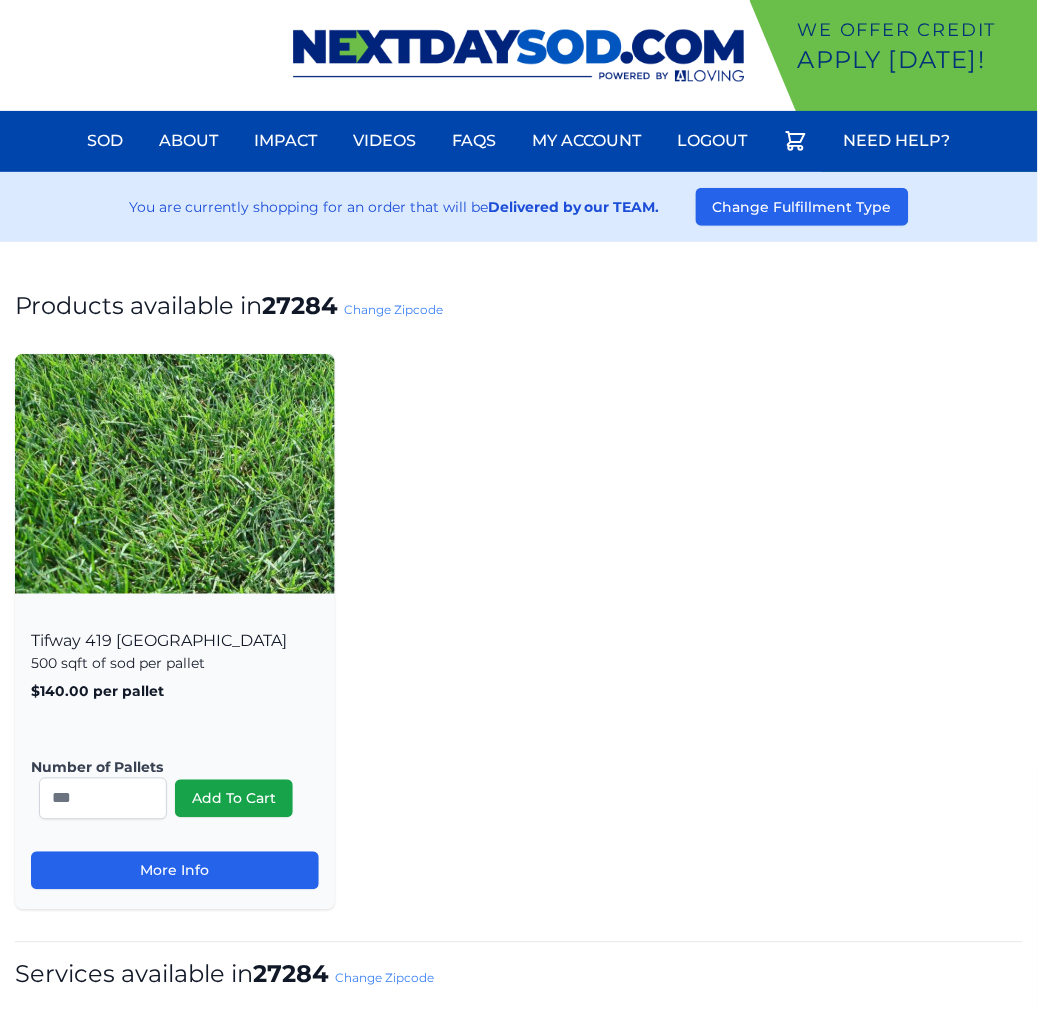 click on "Change Zipcode" at bounding box center [393, 309] 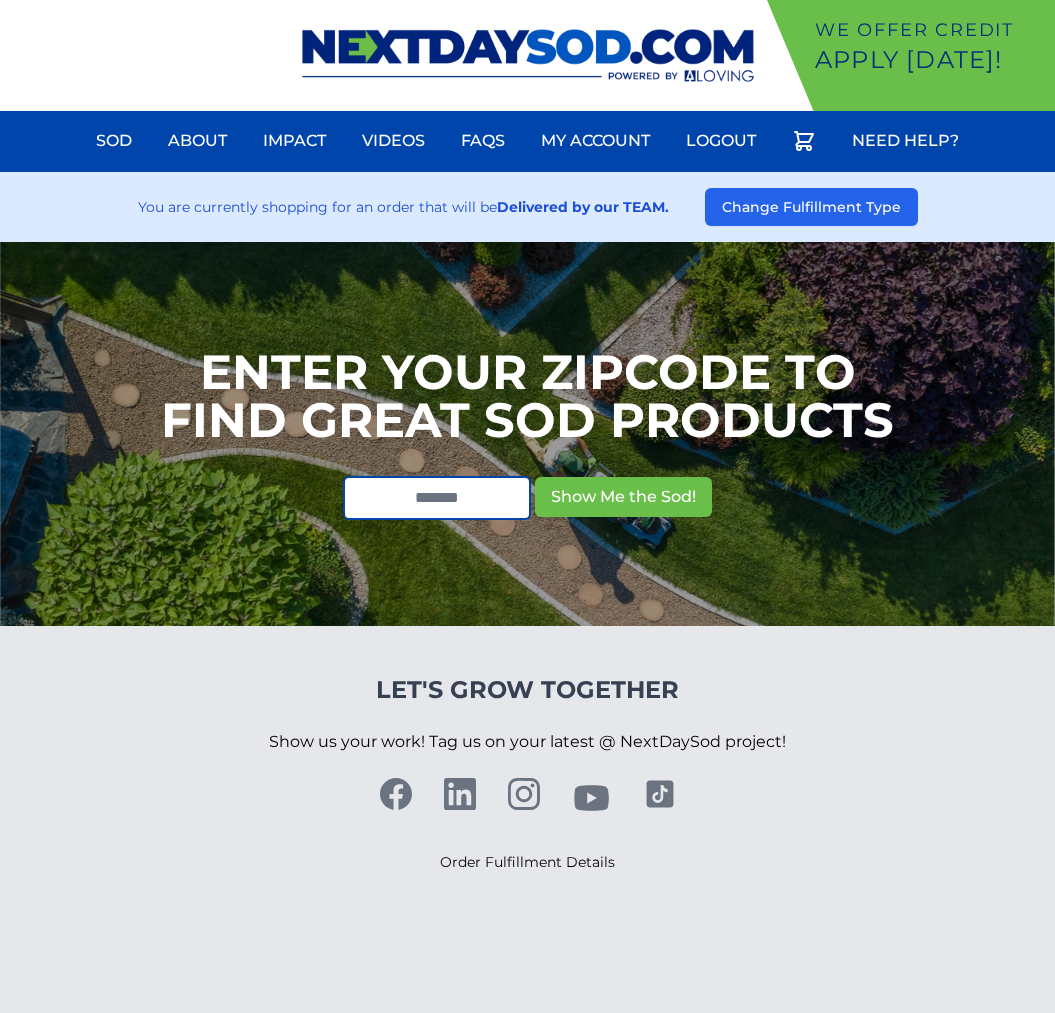 scroll, scrollTop: 0, scrollLeft: 0, axis: both 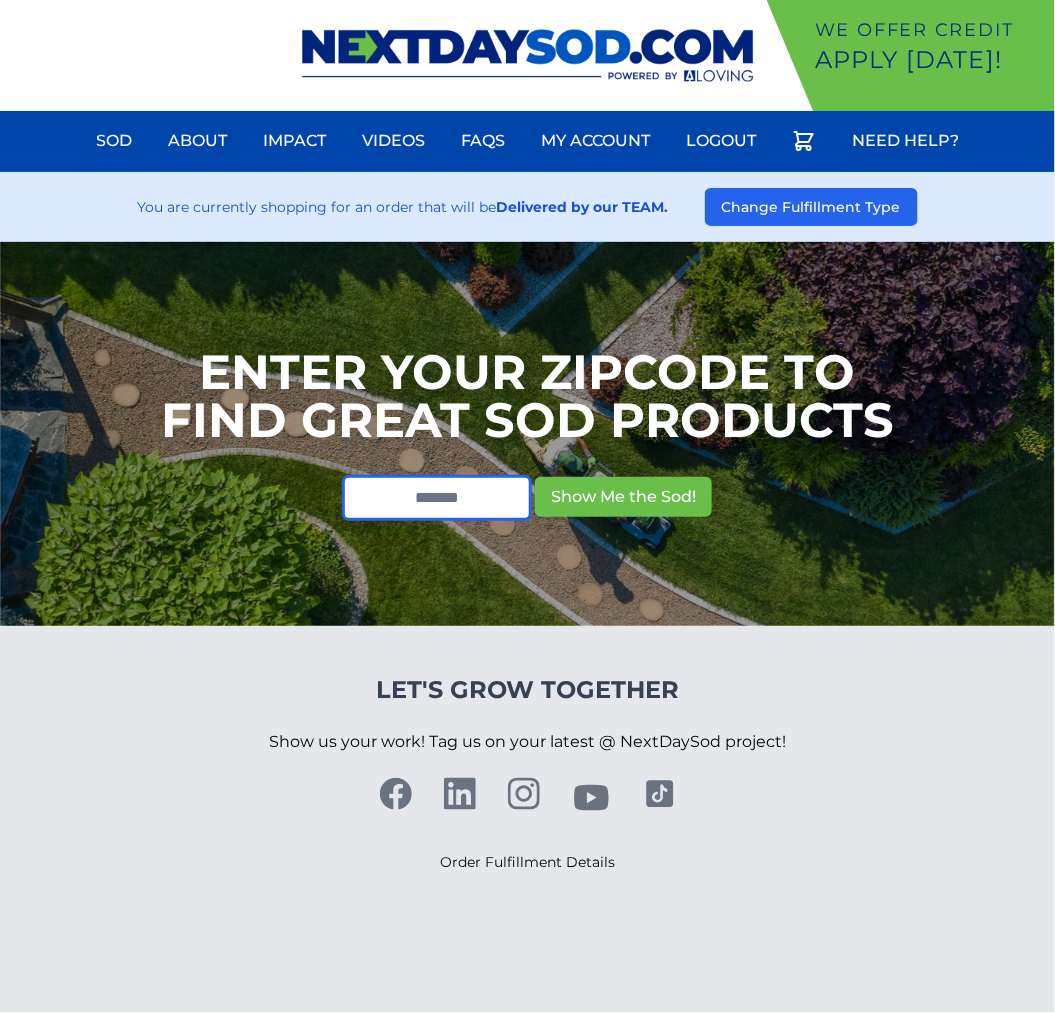 click at bounding box center [437, 498] 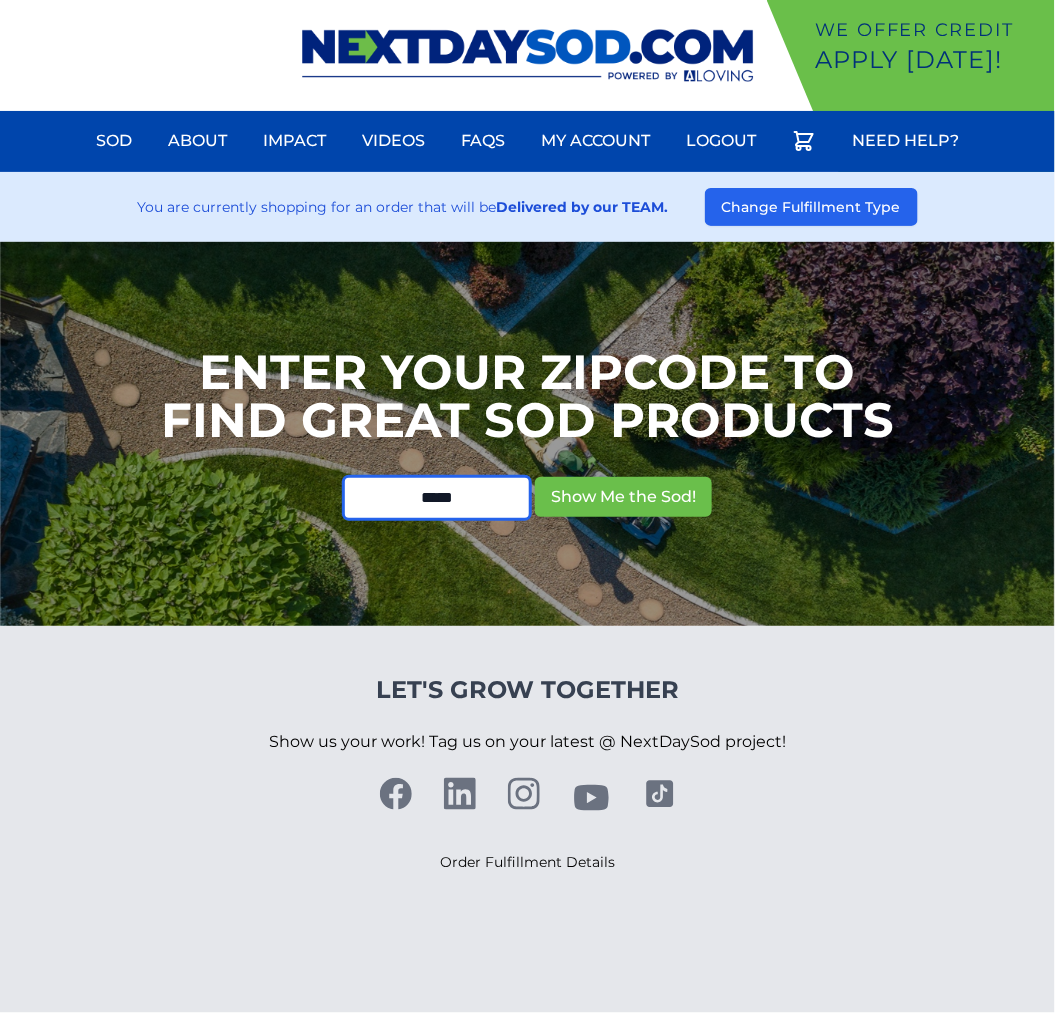 type on "*****" 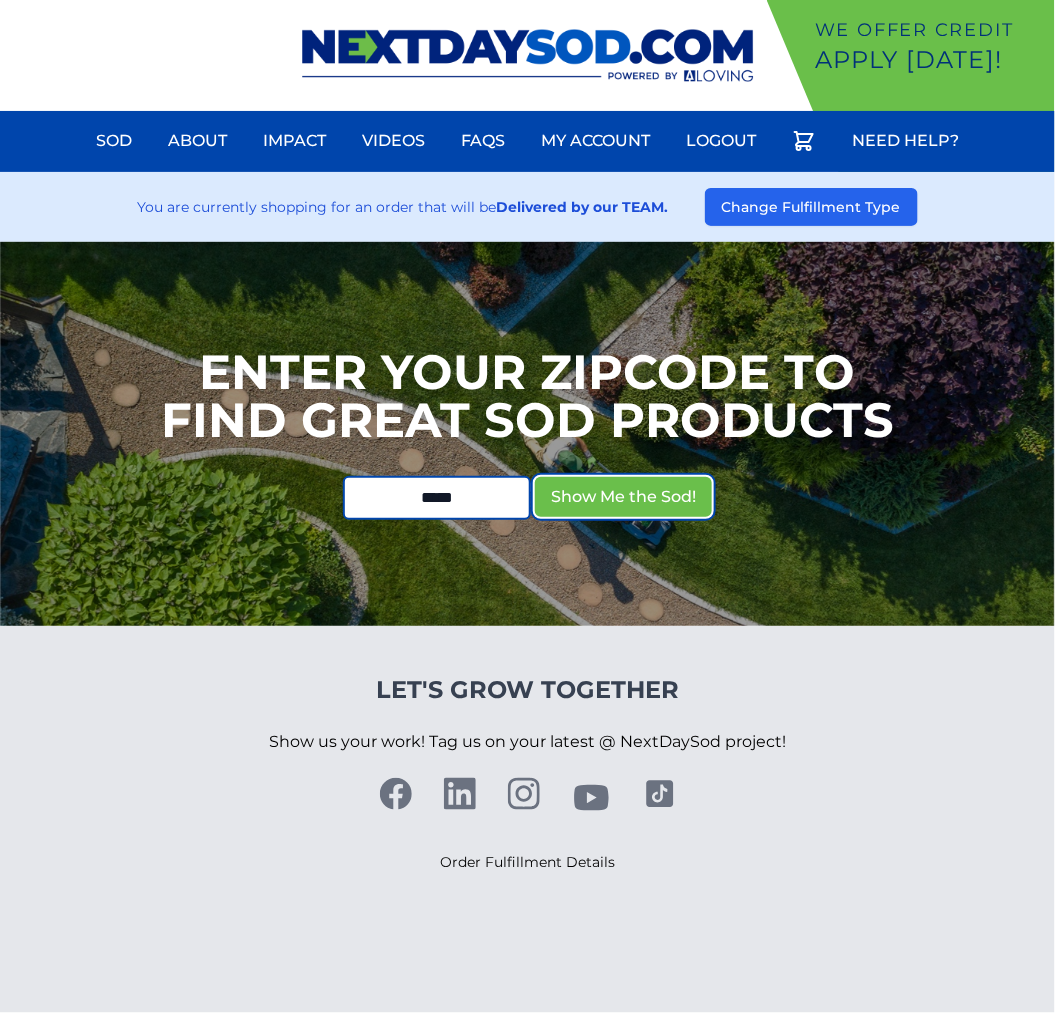 type 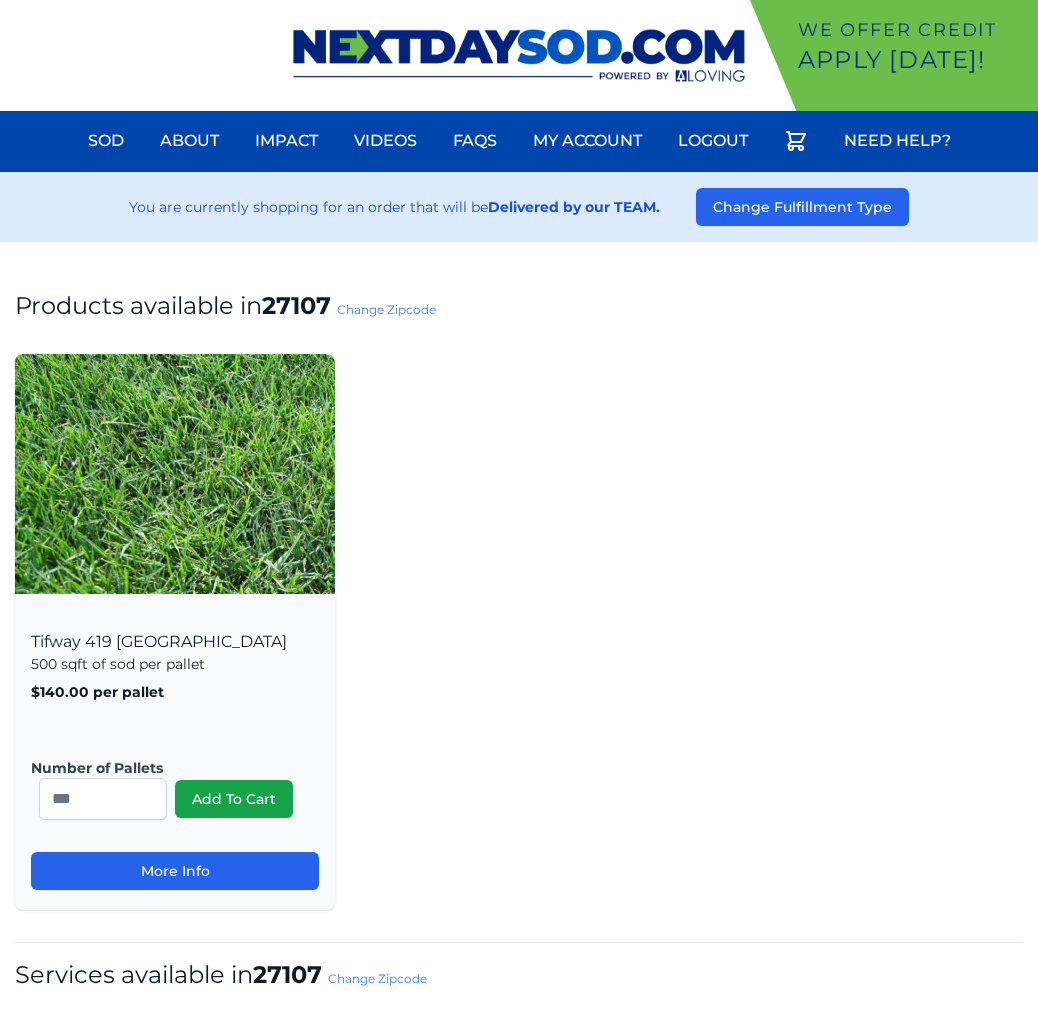 scroll, scrollTop: 0, scrollLeft: 0, axis: both 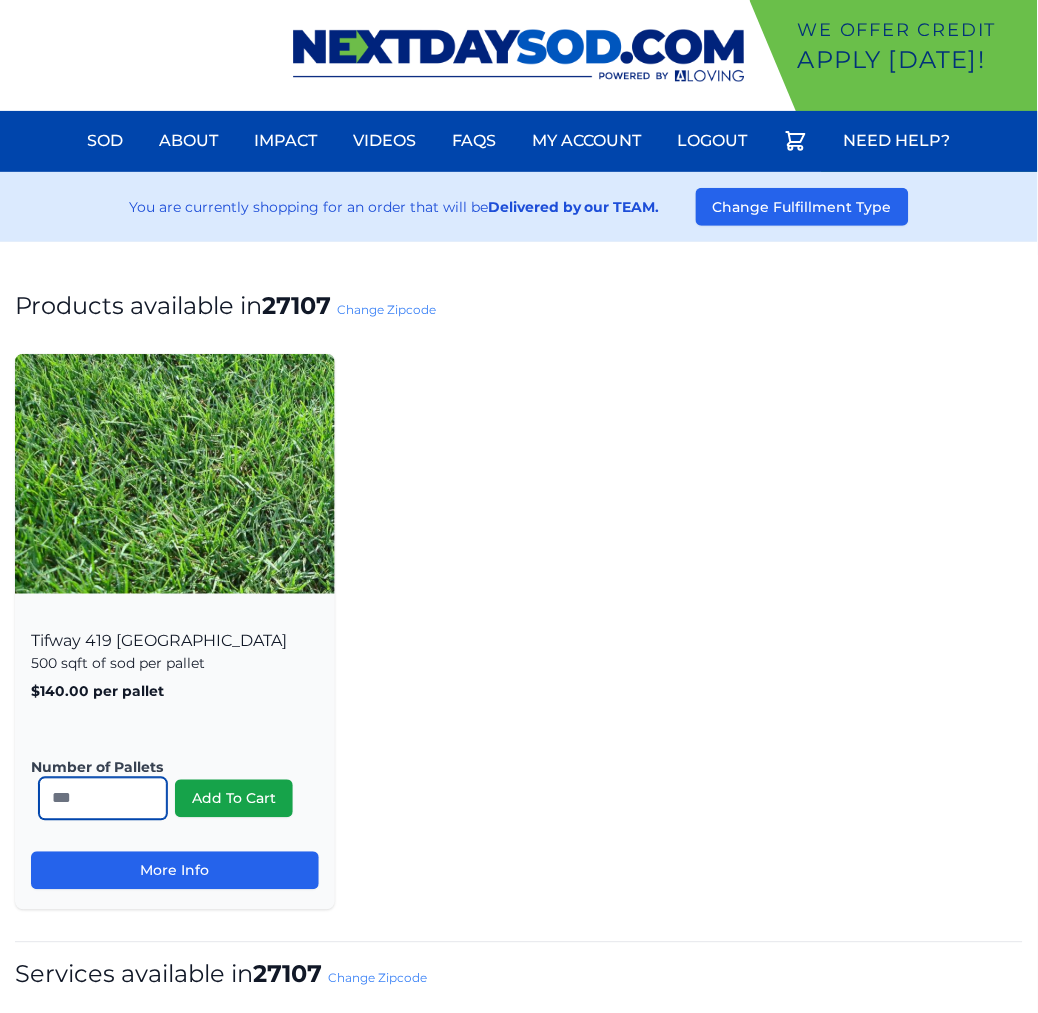 drag, startPoint x: 23, startPoint y: 793, endPoint x: -46, endPoint y: 795, distance: 69.02898 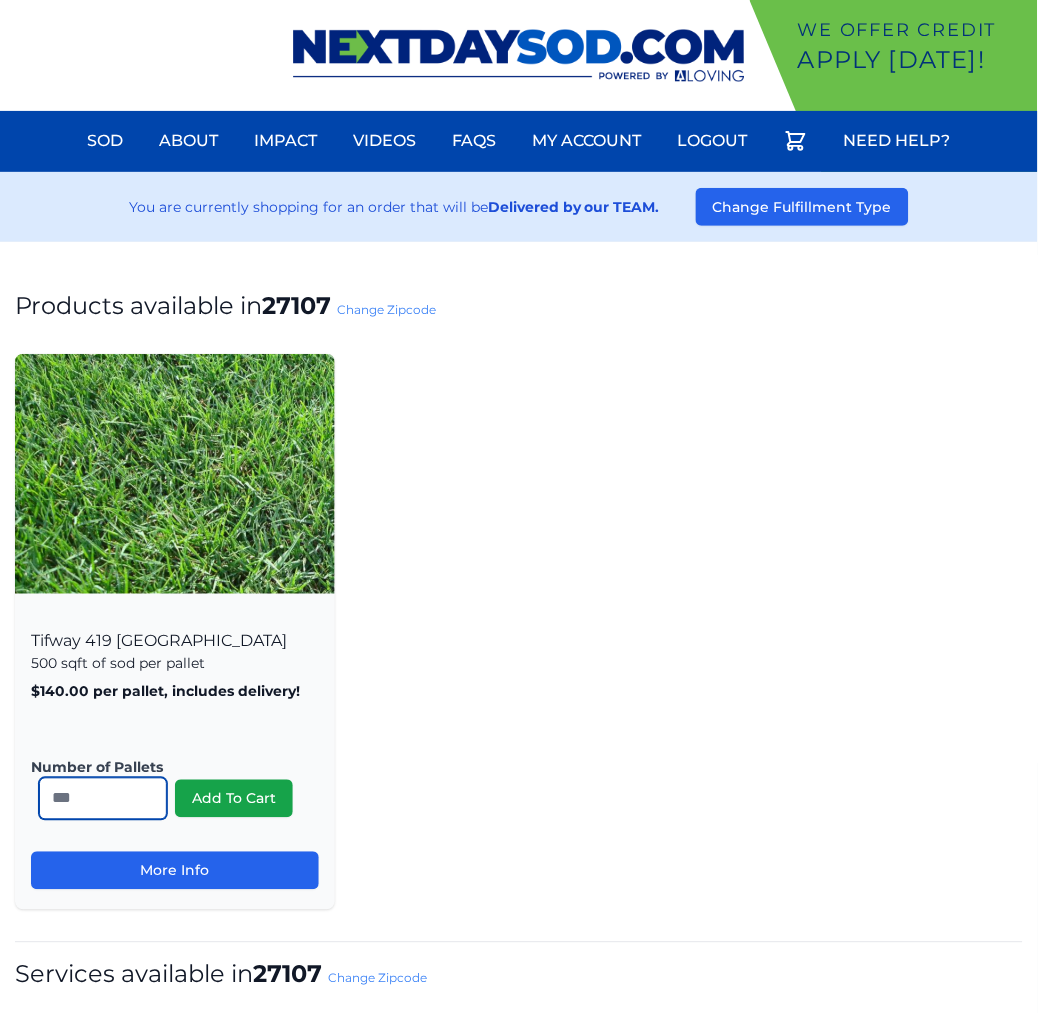 type on "**" 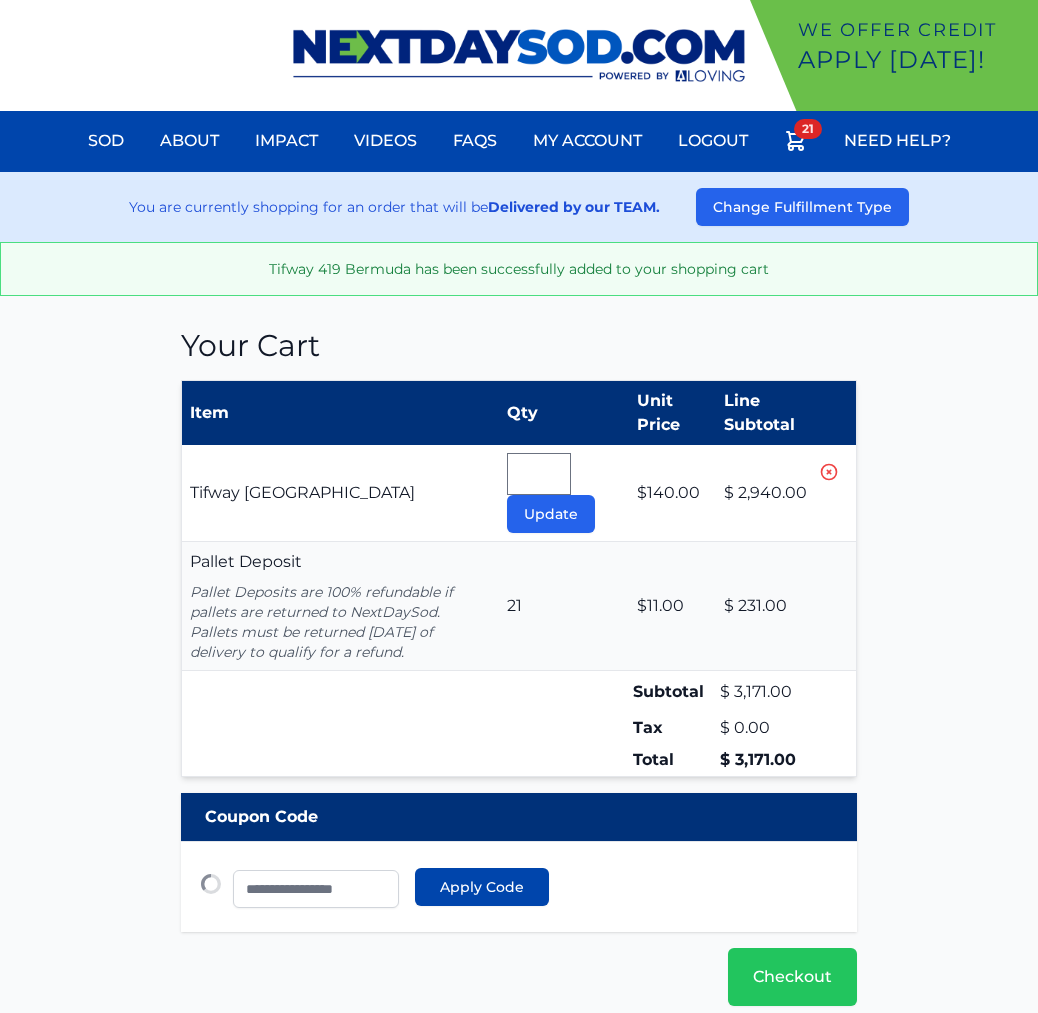 type 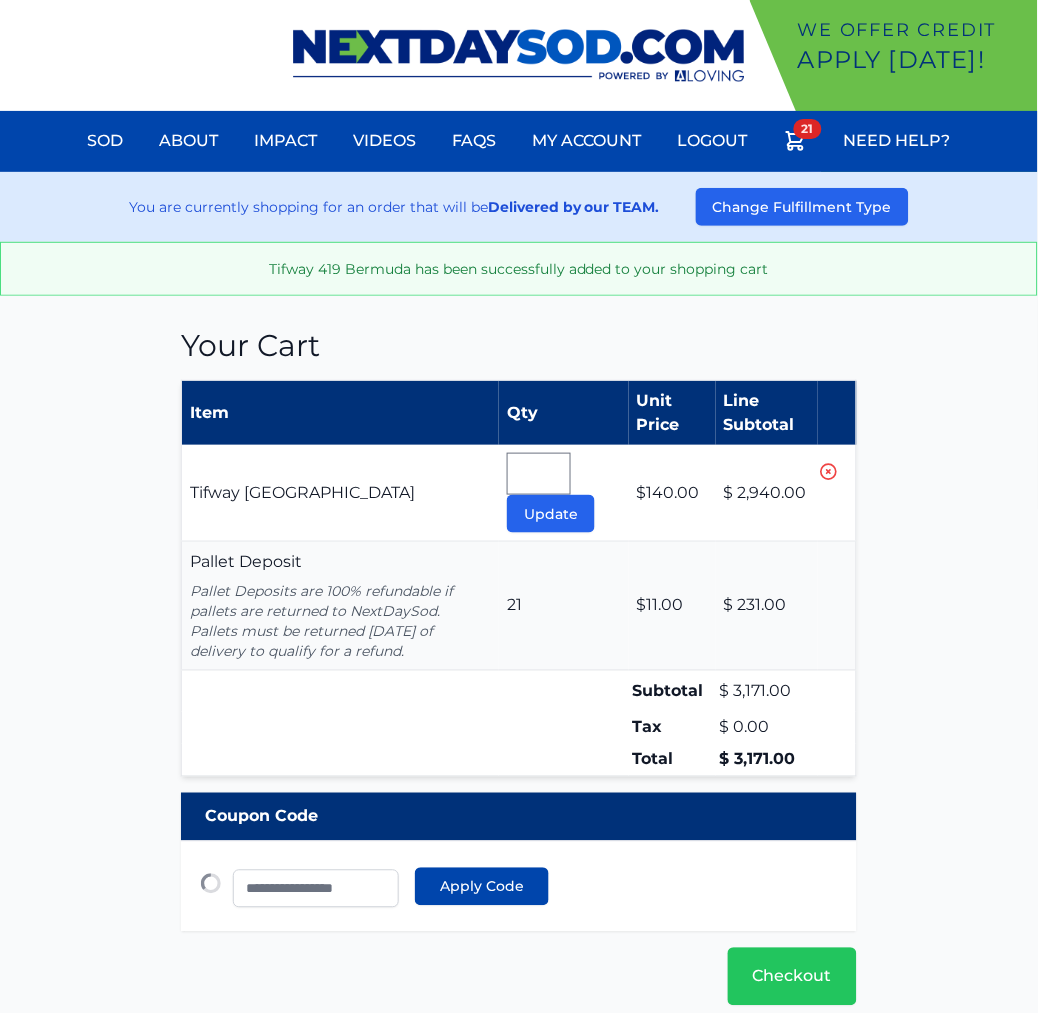 scroll, scrollTop: 0, scrollLeft: 0, axis: both 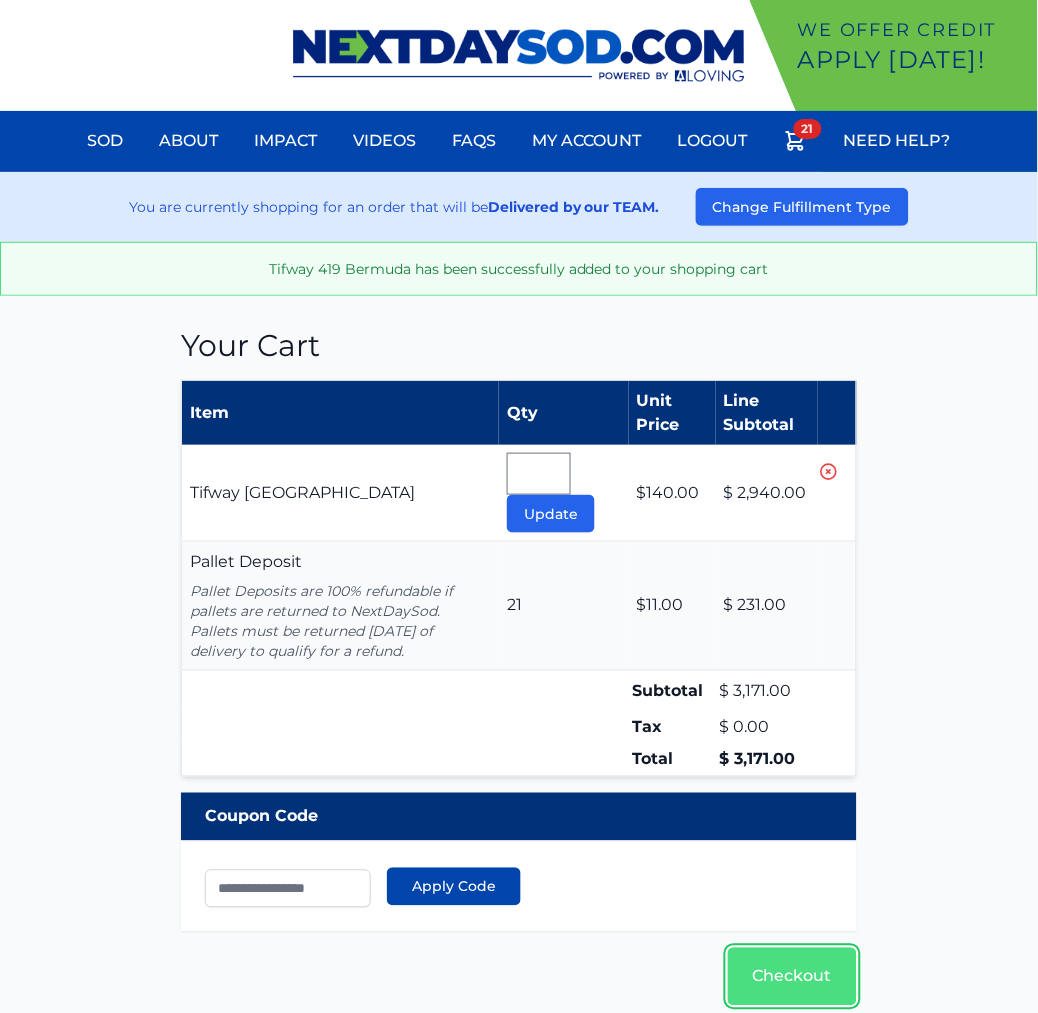 click on "Checkout" at bounding box center [792, 977] 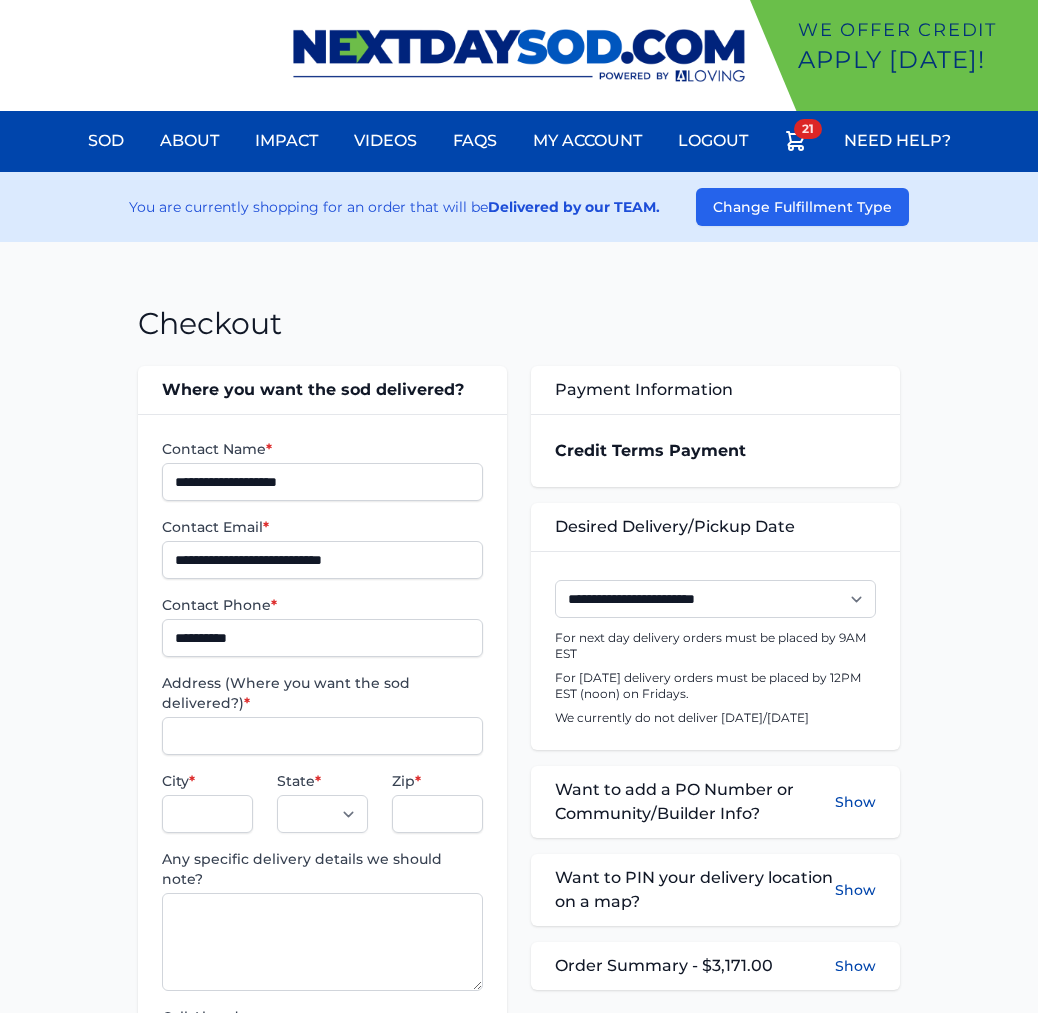 scroll, scrollTop: 0, scrollLeft: 0, axis: both 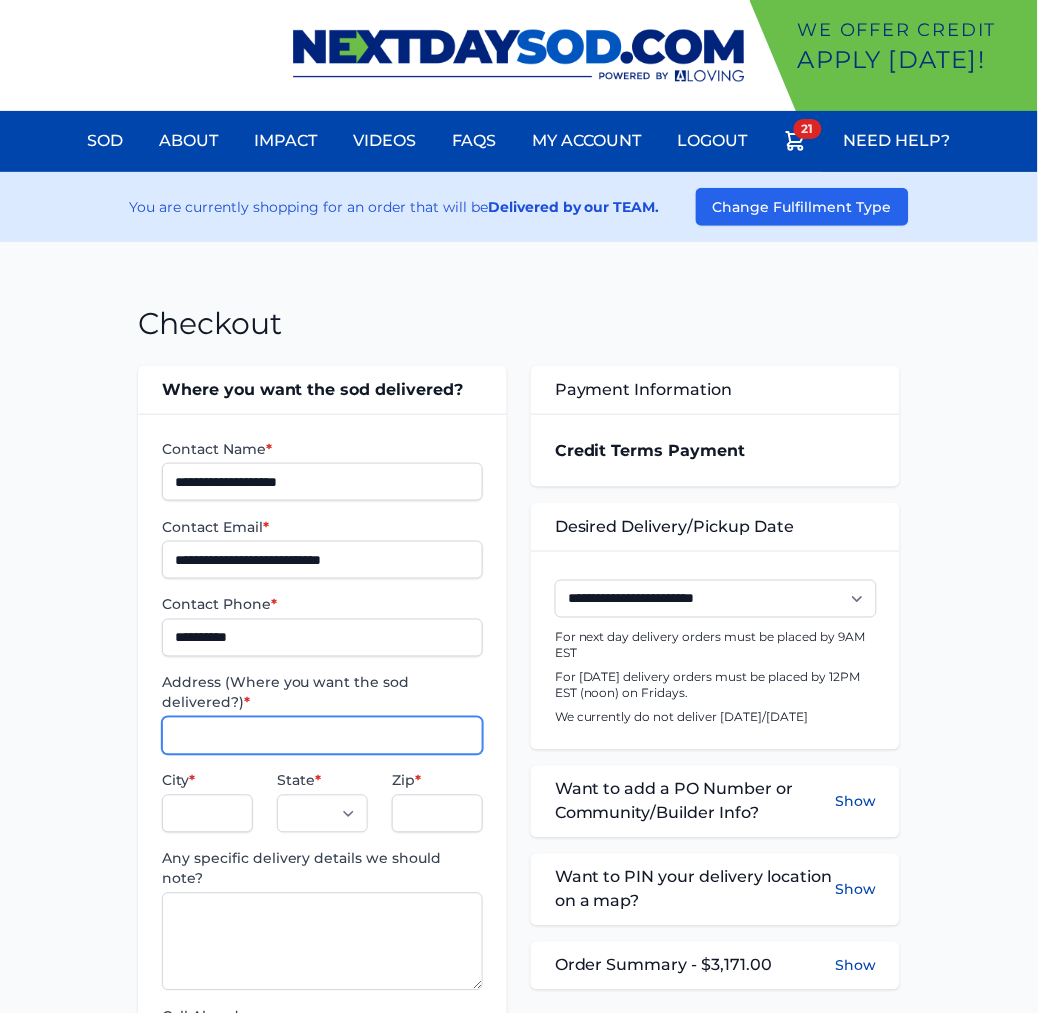 click on "Address (Where you want the sod delivered?)
*" at bounding box center (322, 736) 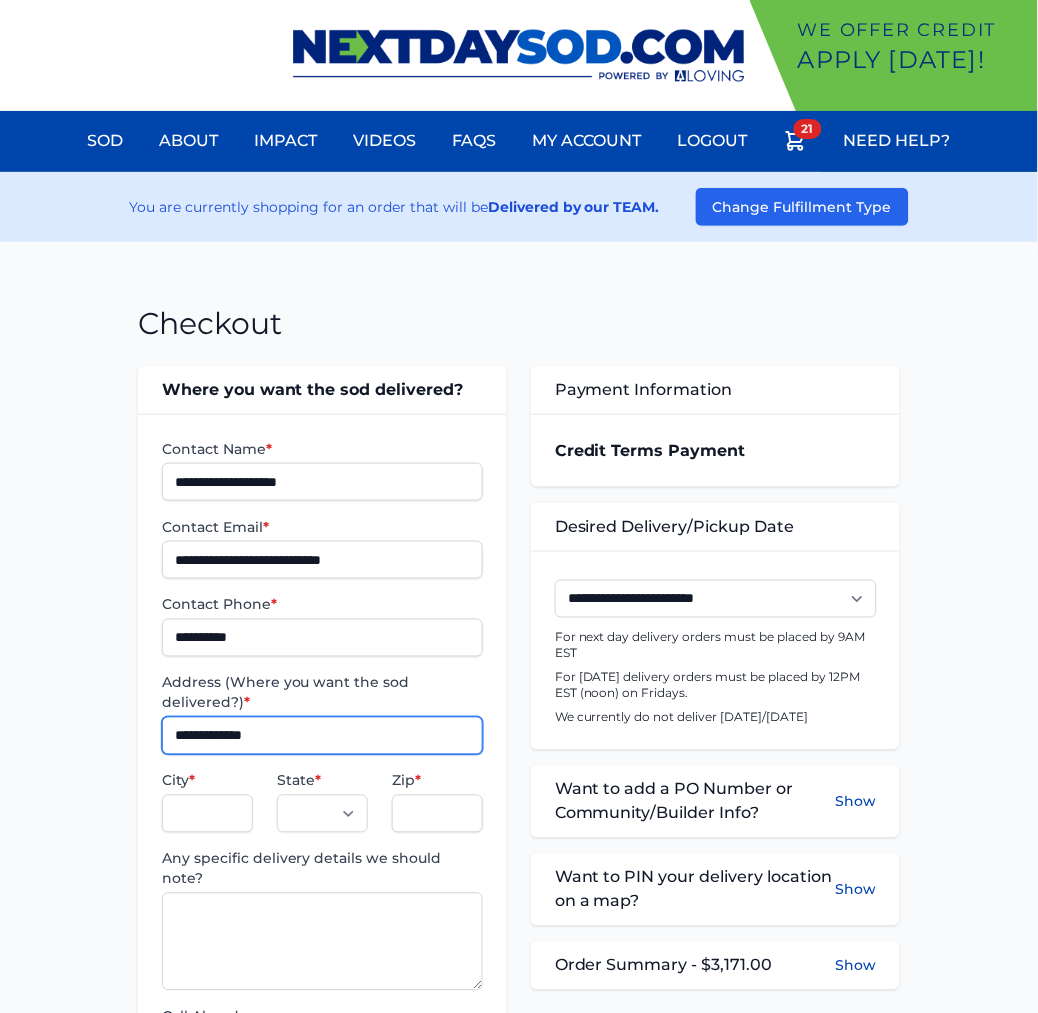 type on "**********" 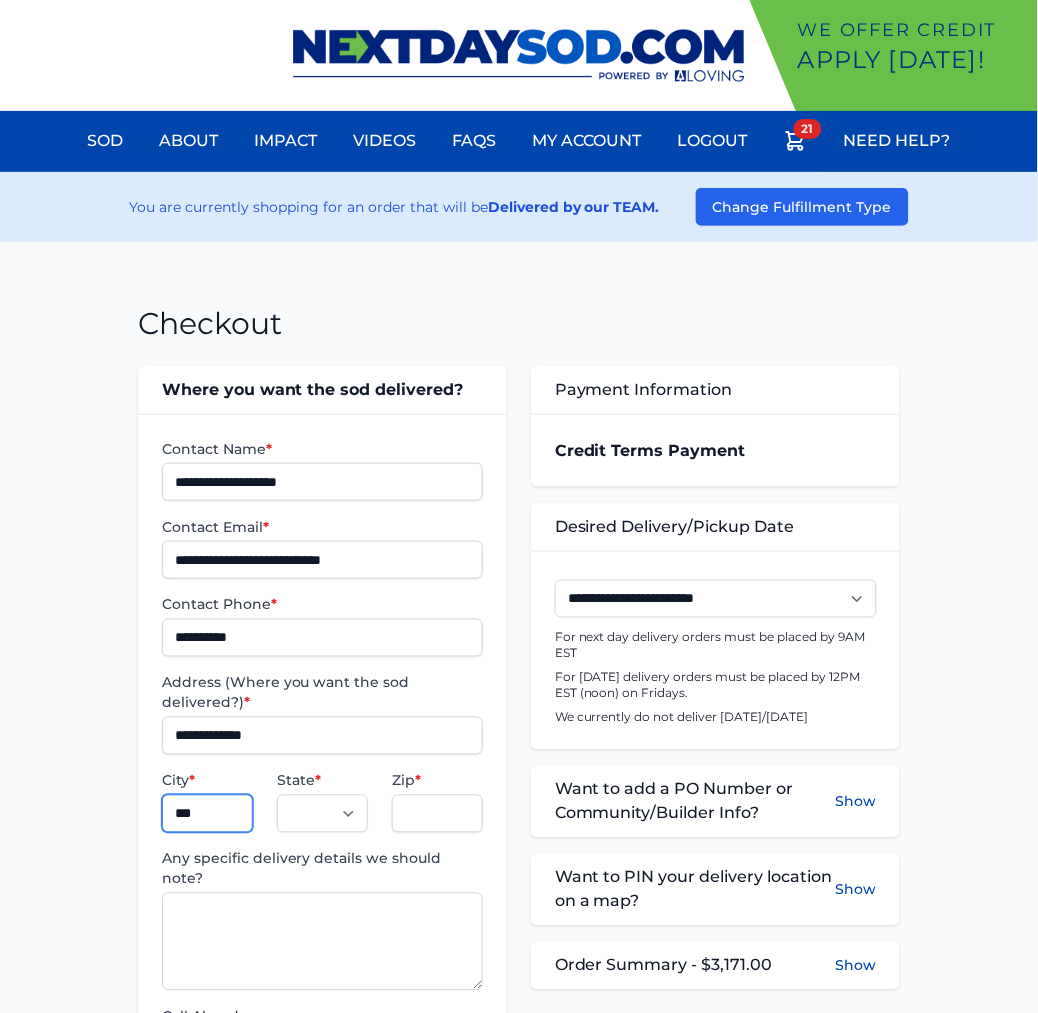 type on "**********" 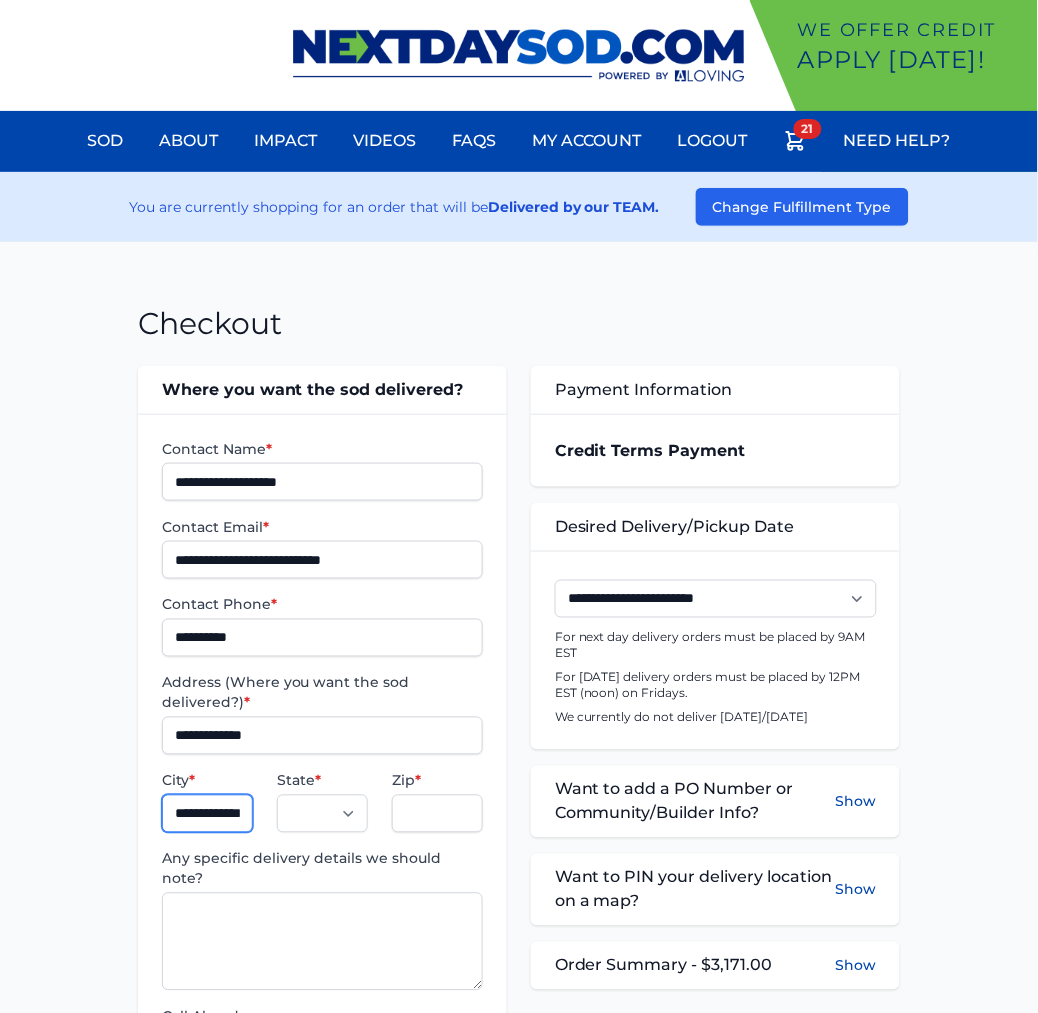 select on "**" 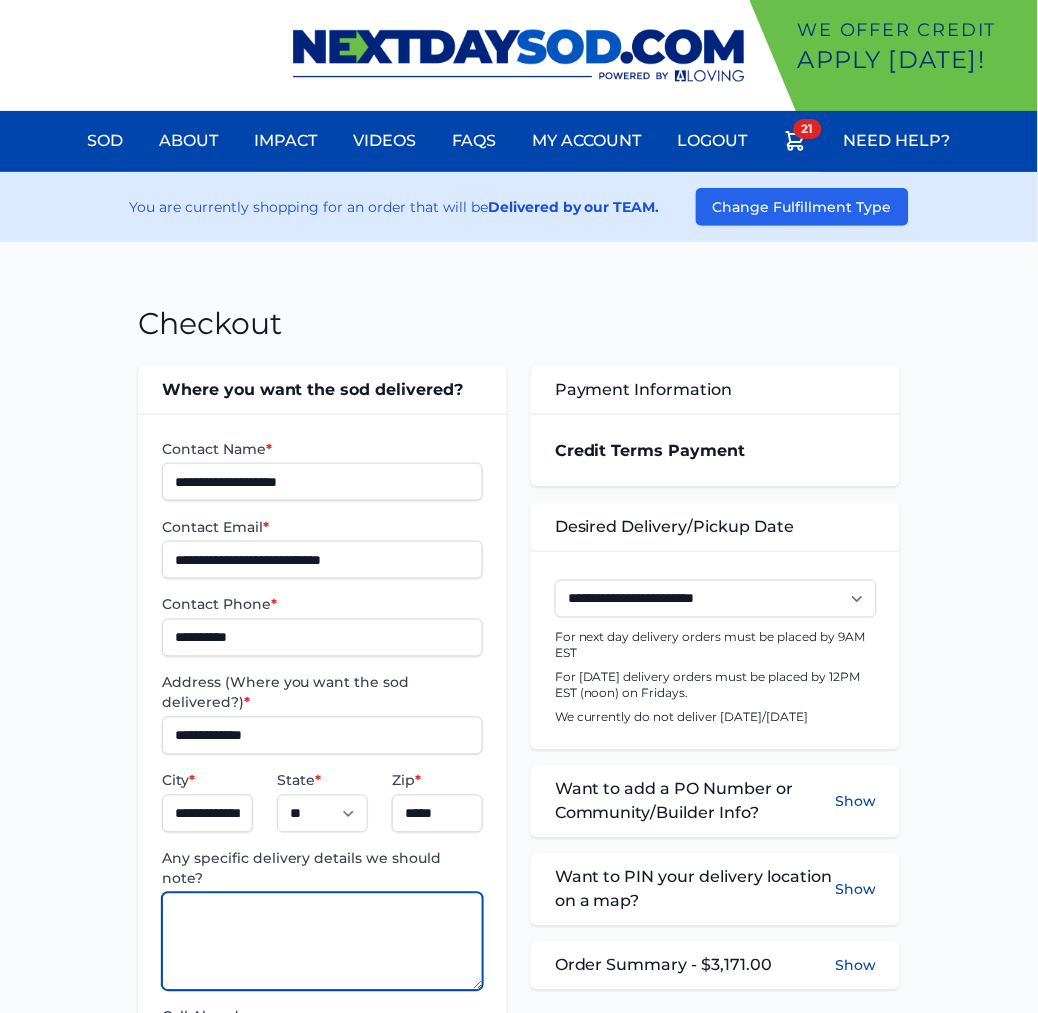 paste on "**********" 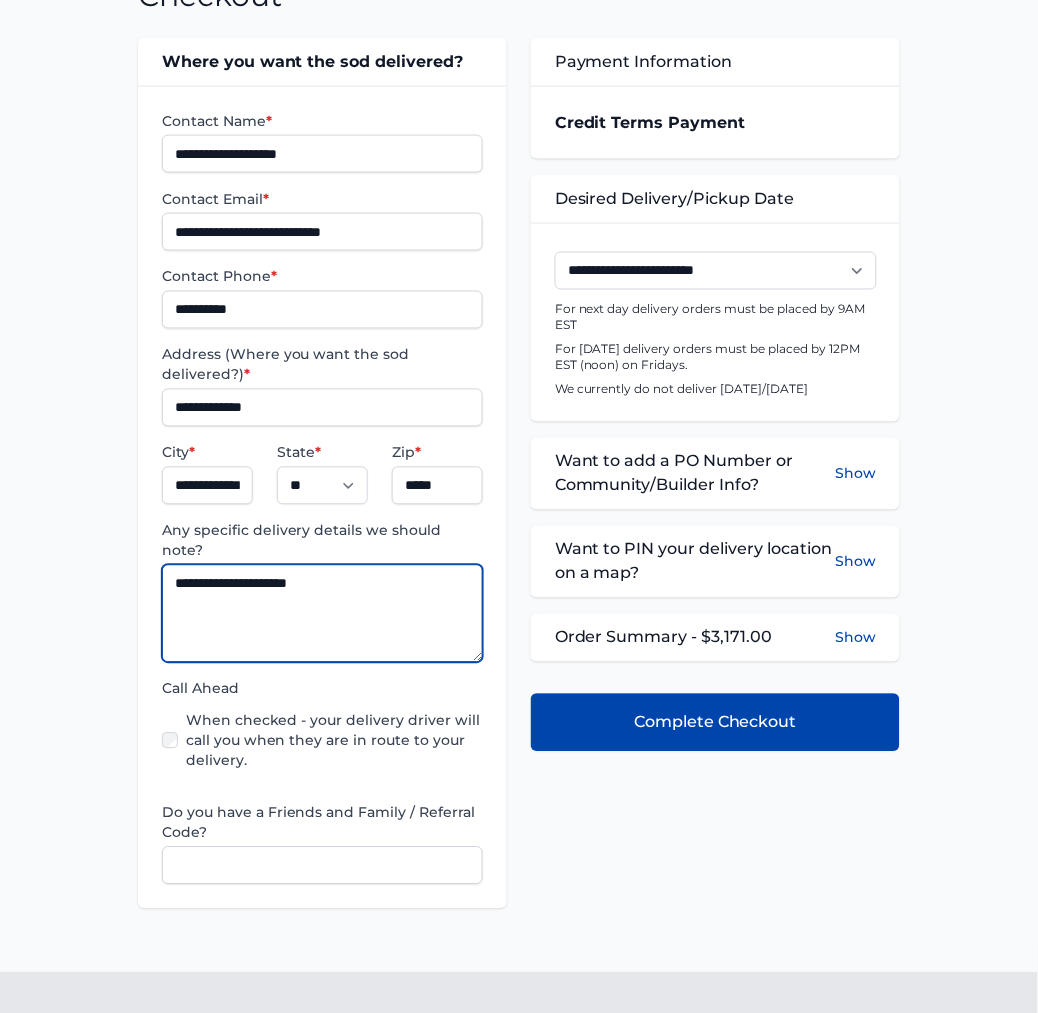 scroll, scrollTop: 333, scrollLeft: 0, axis: vertical 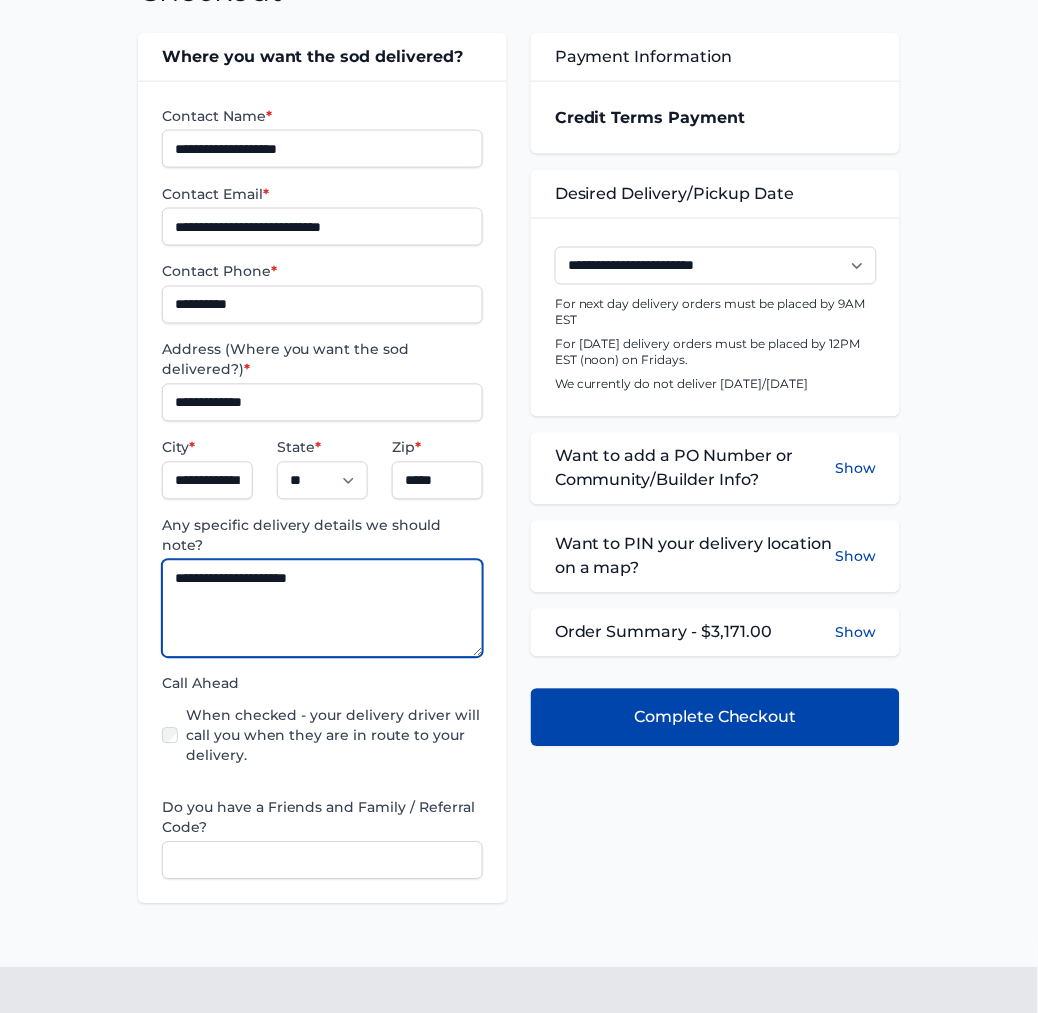 type on "**********" 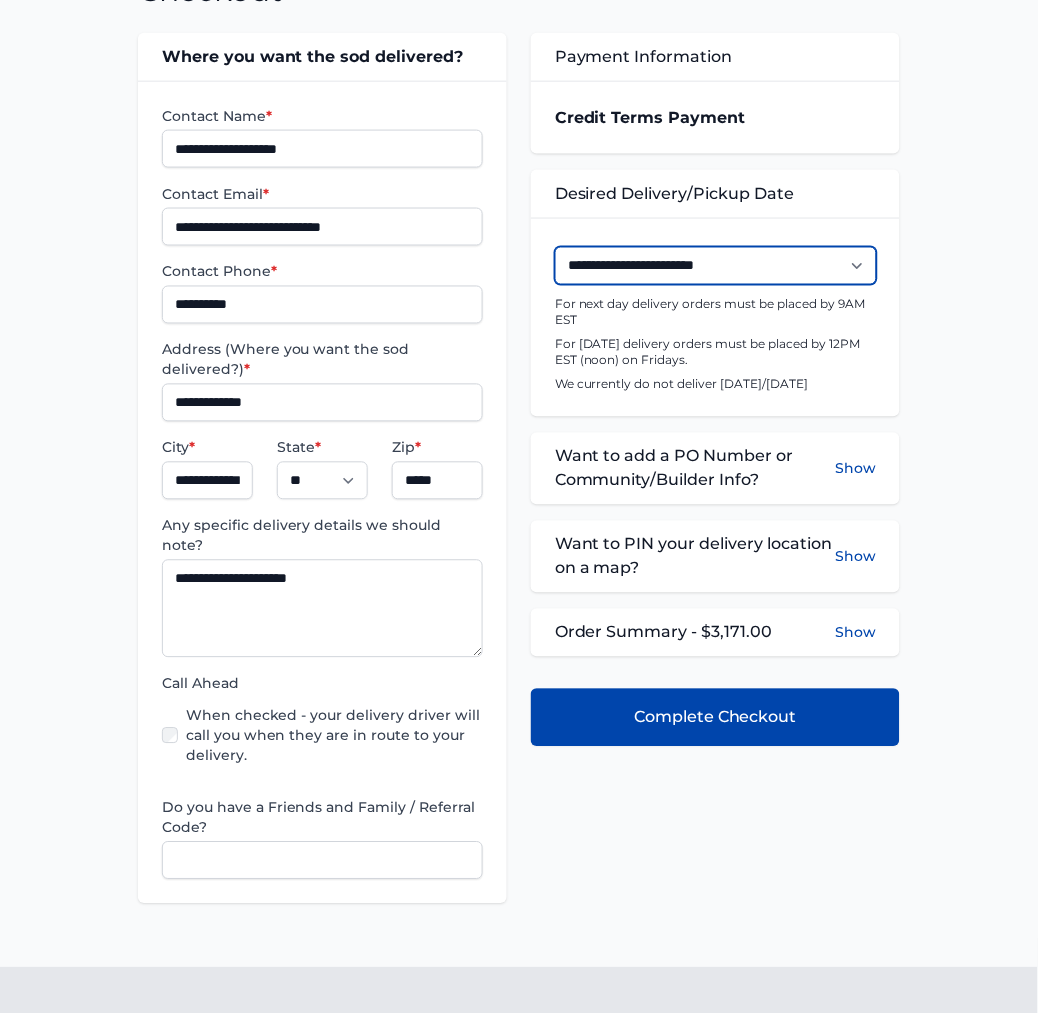 click on "**********" at bounding box center [716, 266] 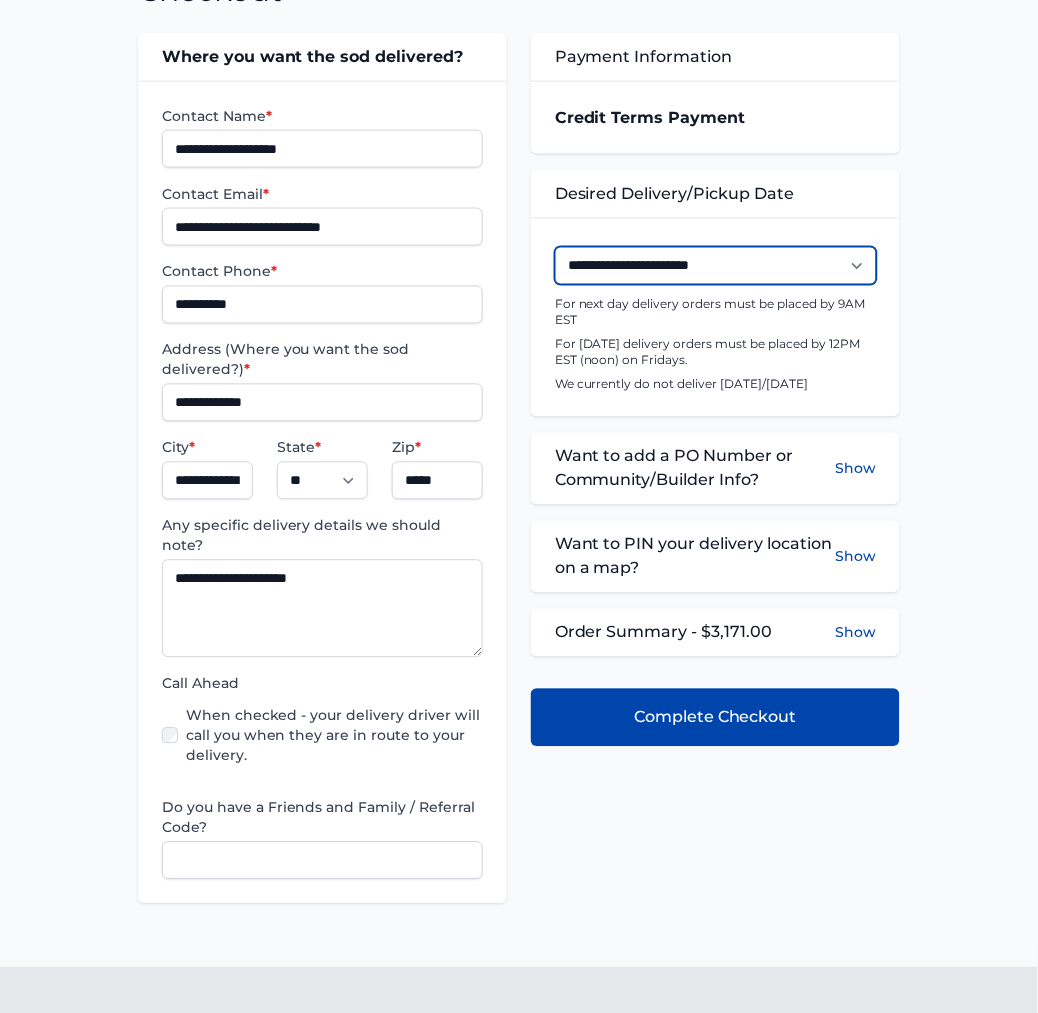 click on "**********" at bounding box center [716, 266] 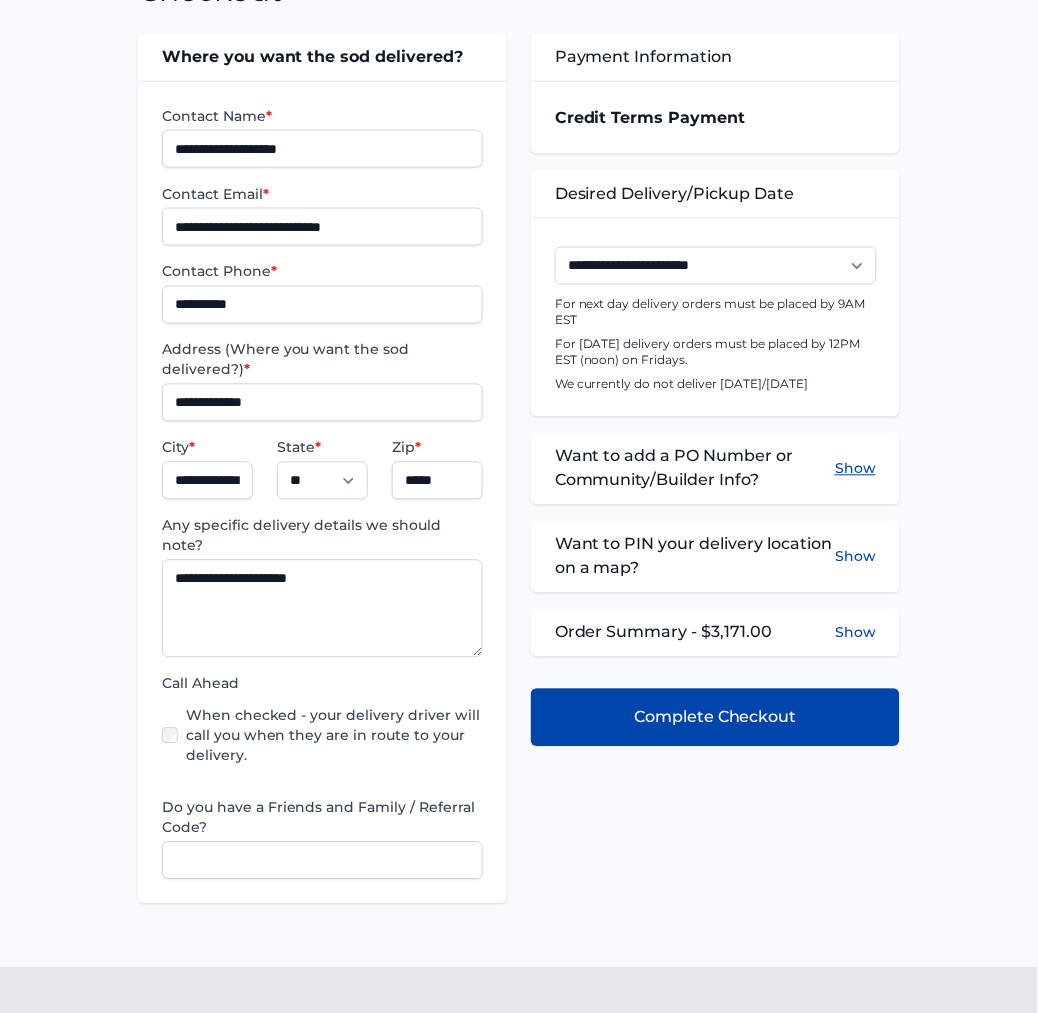 click on "Show" at bounding box center (855, 469) 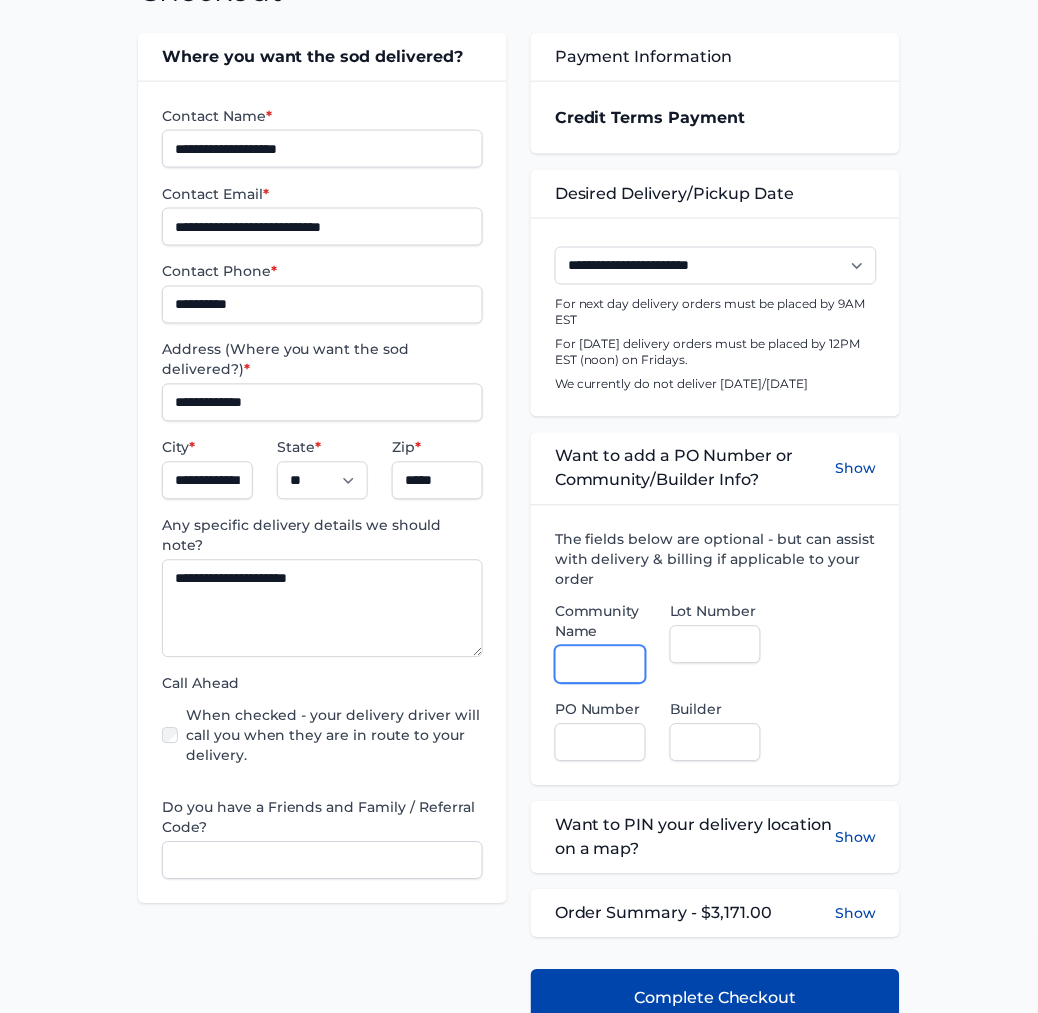 click on "Community Name" at bounding box center [600, 665] 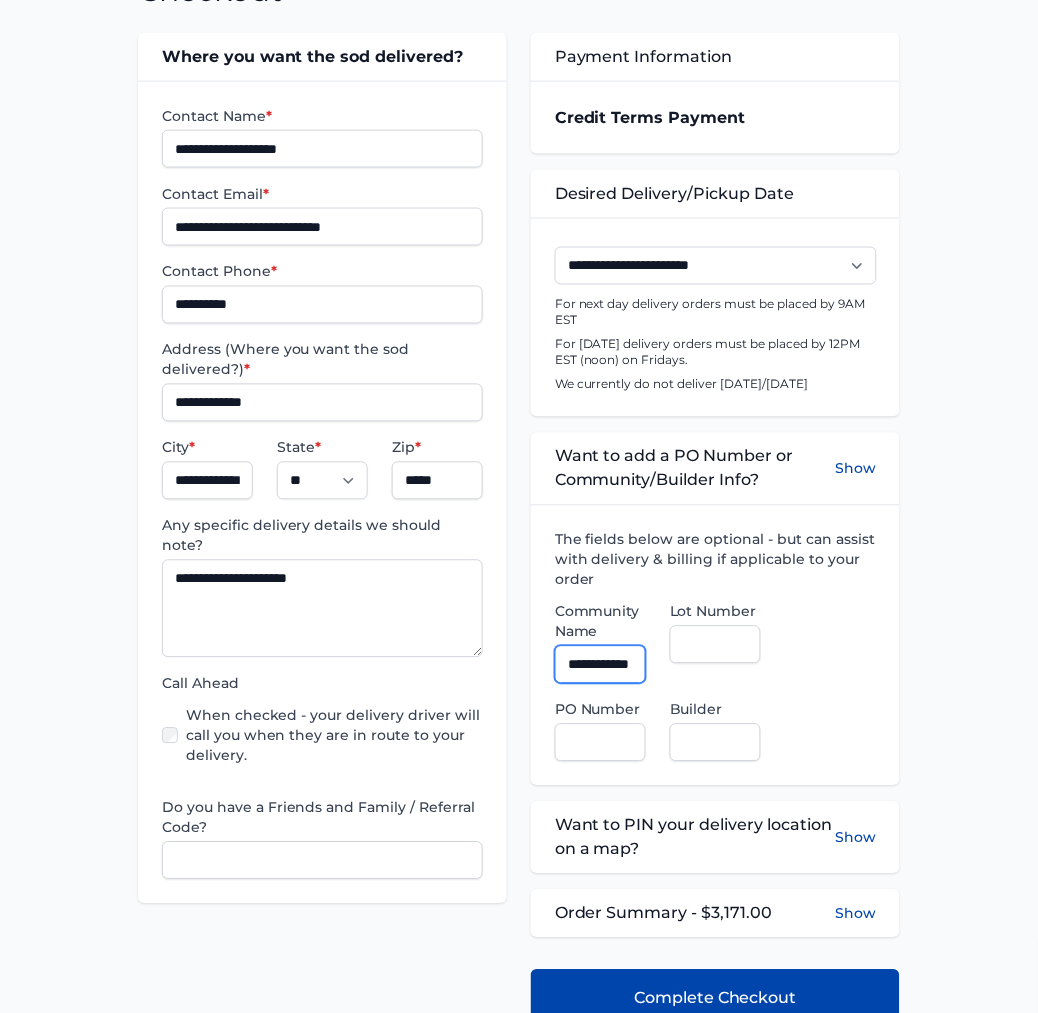 scroll, scrollTop: 0, scrollLeft: 23, axis: horizontal 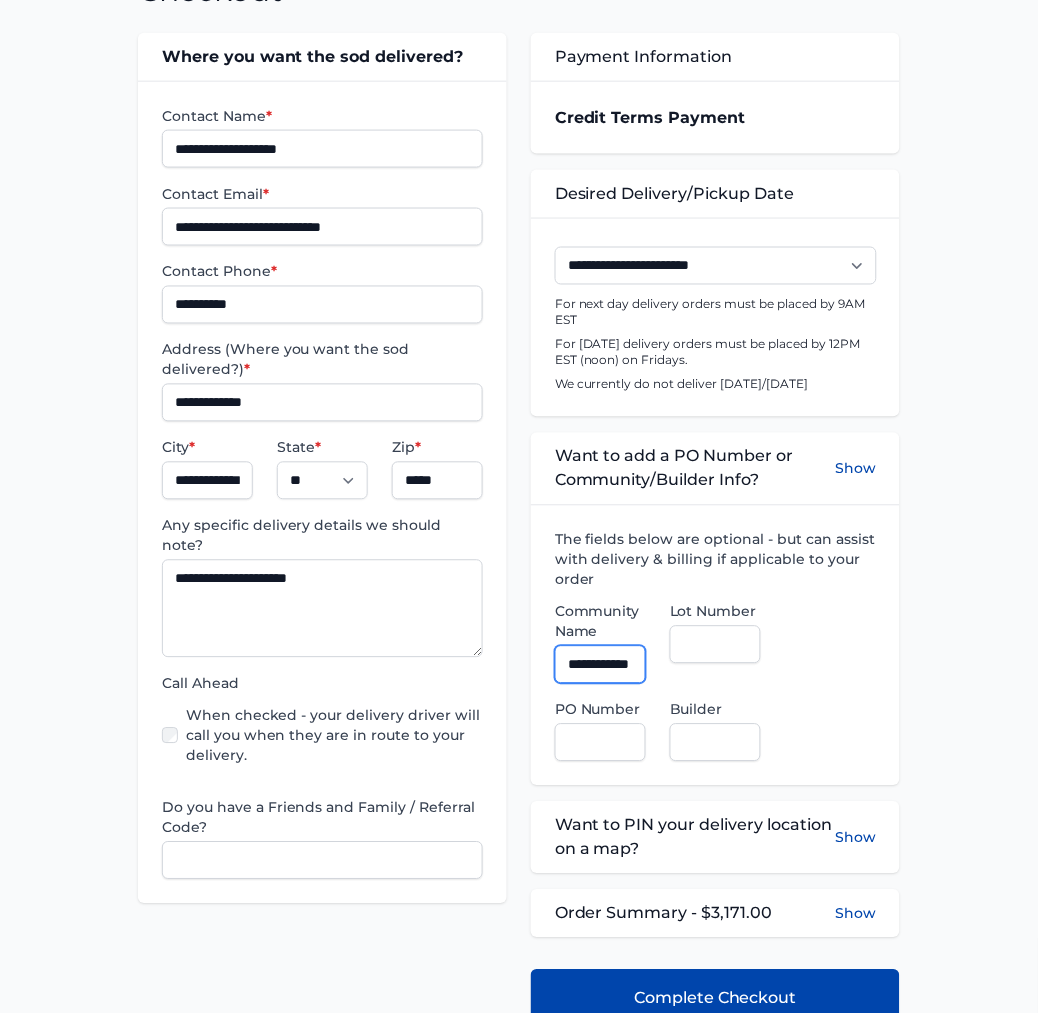 type on "**********" 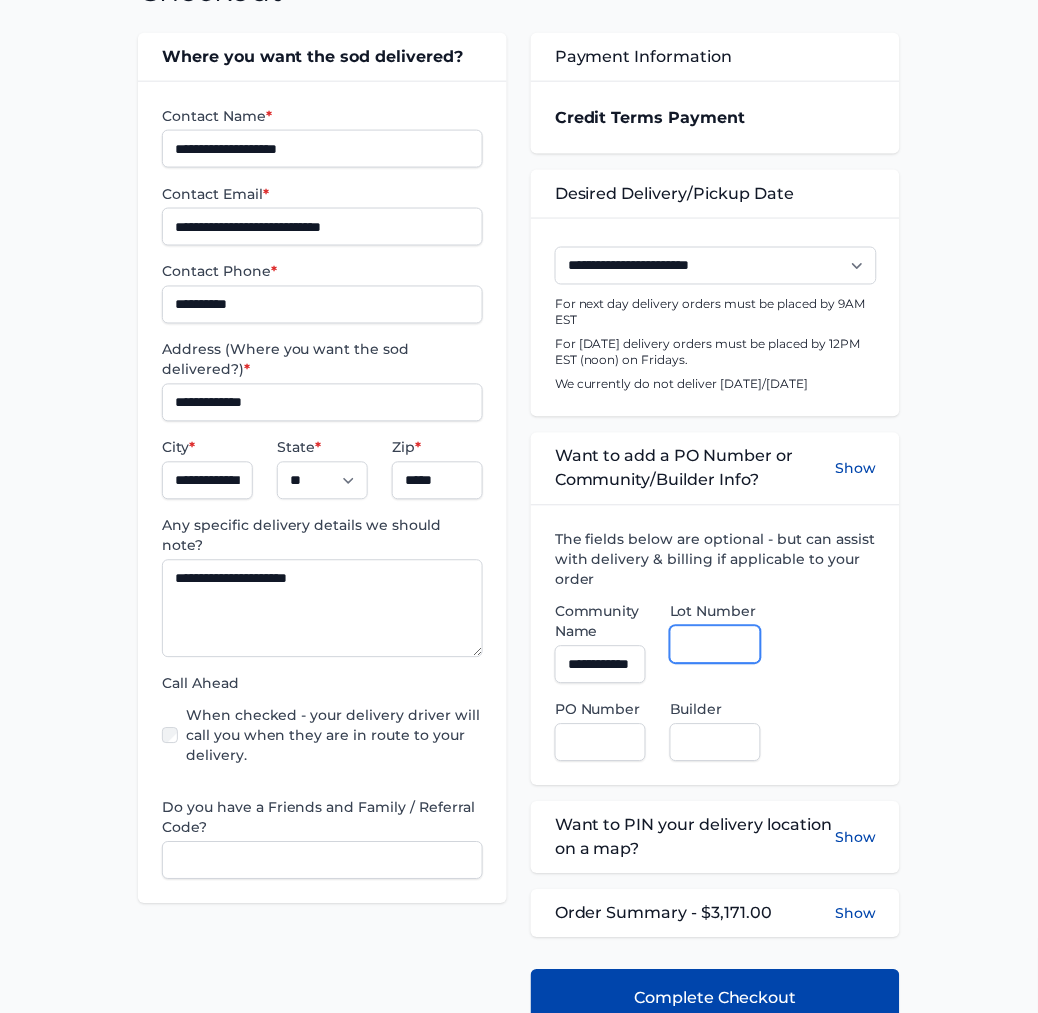 scroll, scrollTop: 0, scrollLeft: 0, axis: both 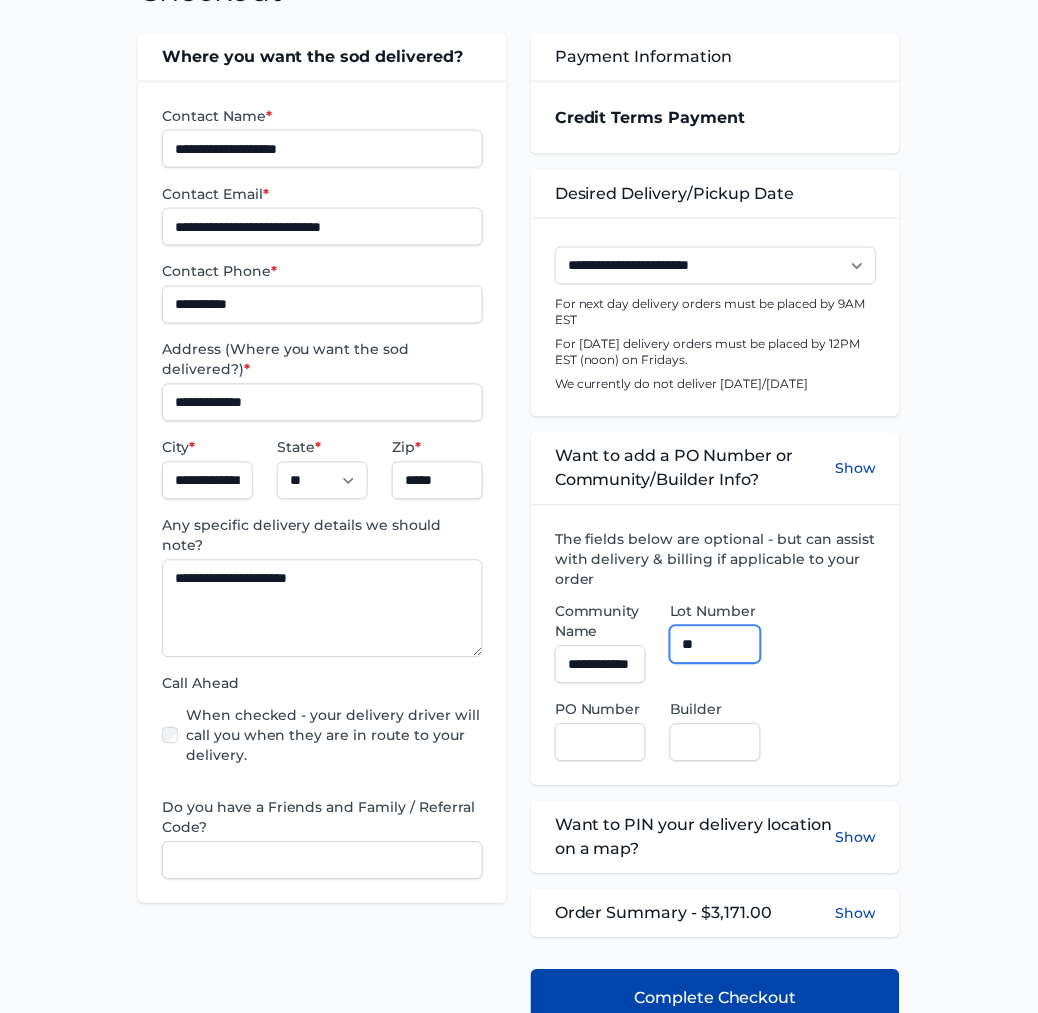 type on "**" 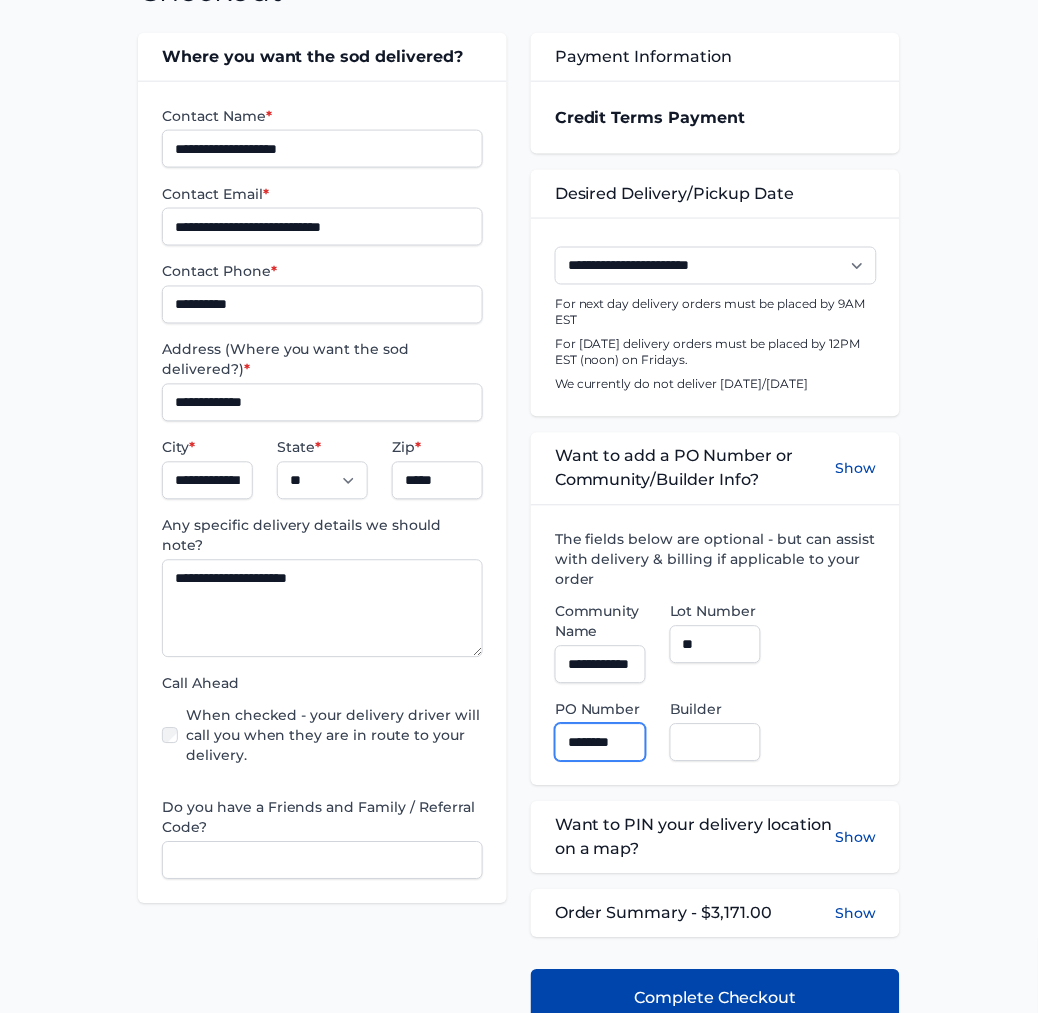 type on "********" 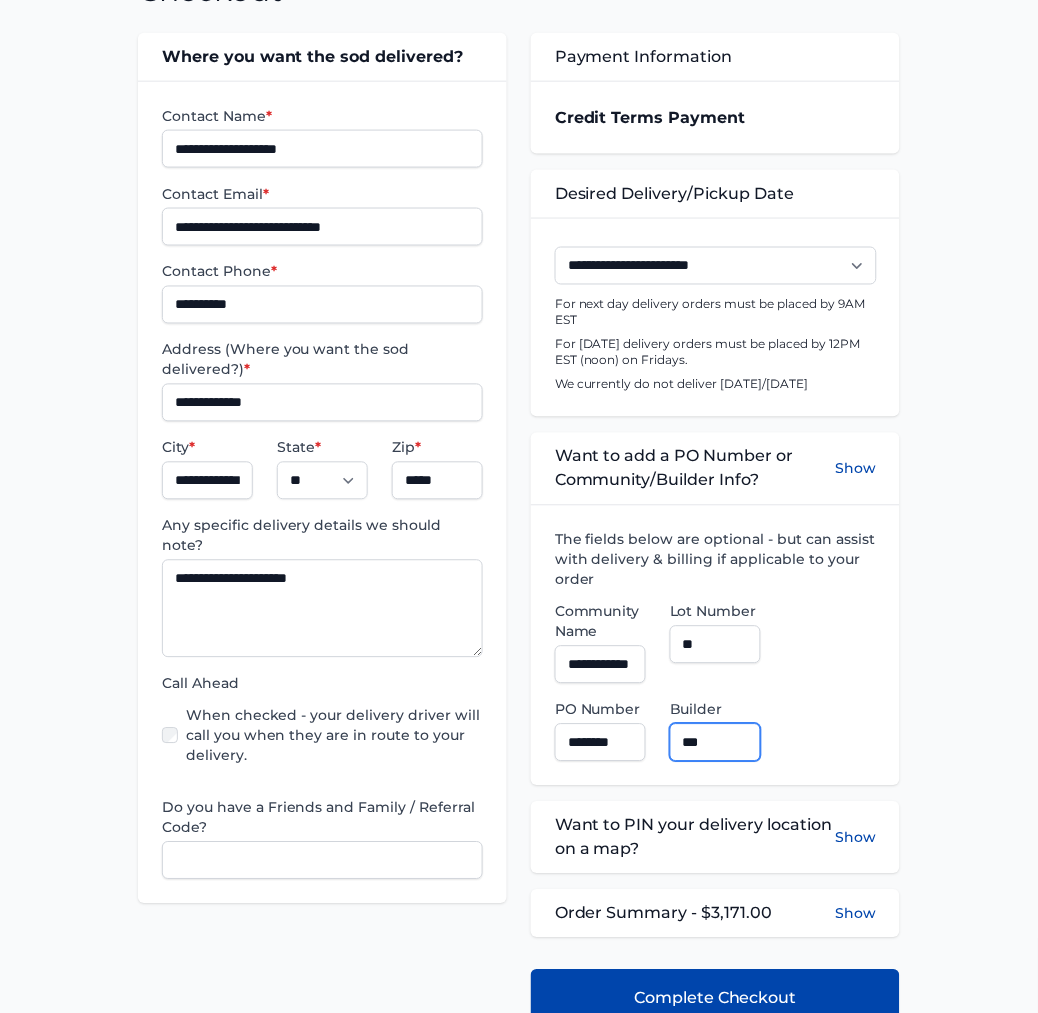 type on "**********" 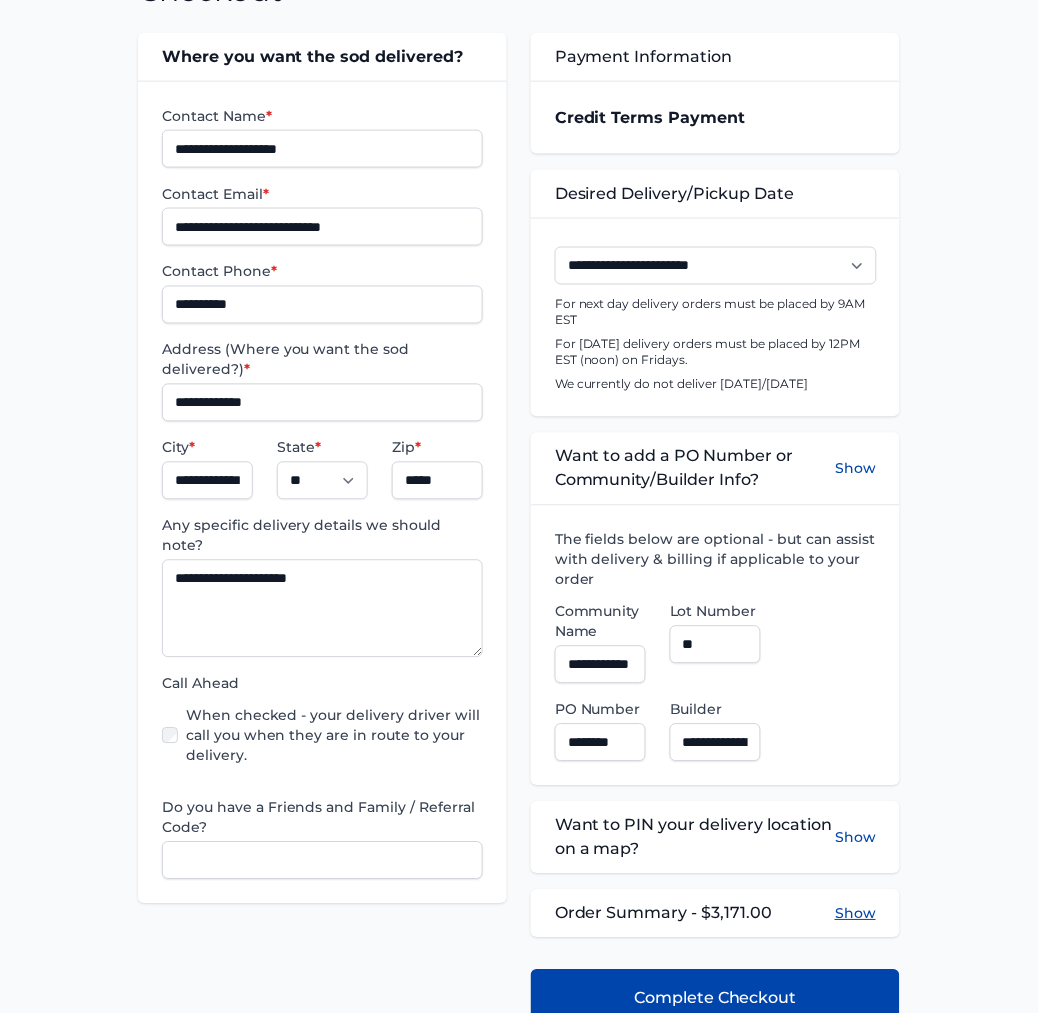 click on "Show" at bounding box center (855, 914) 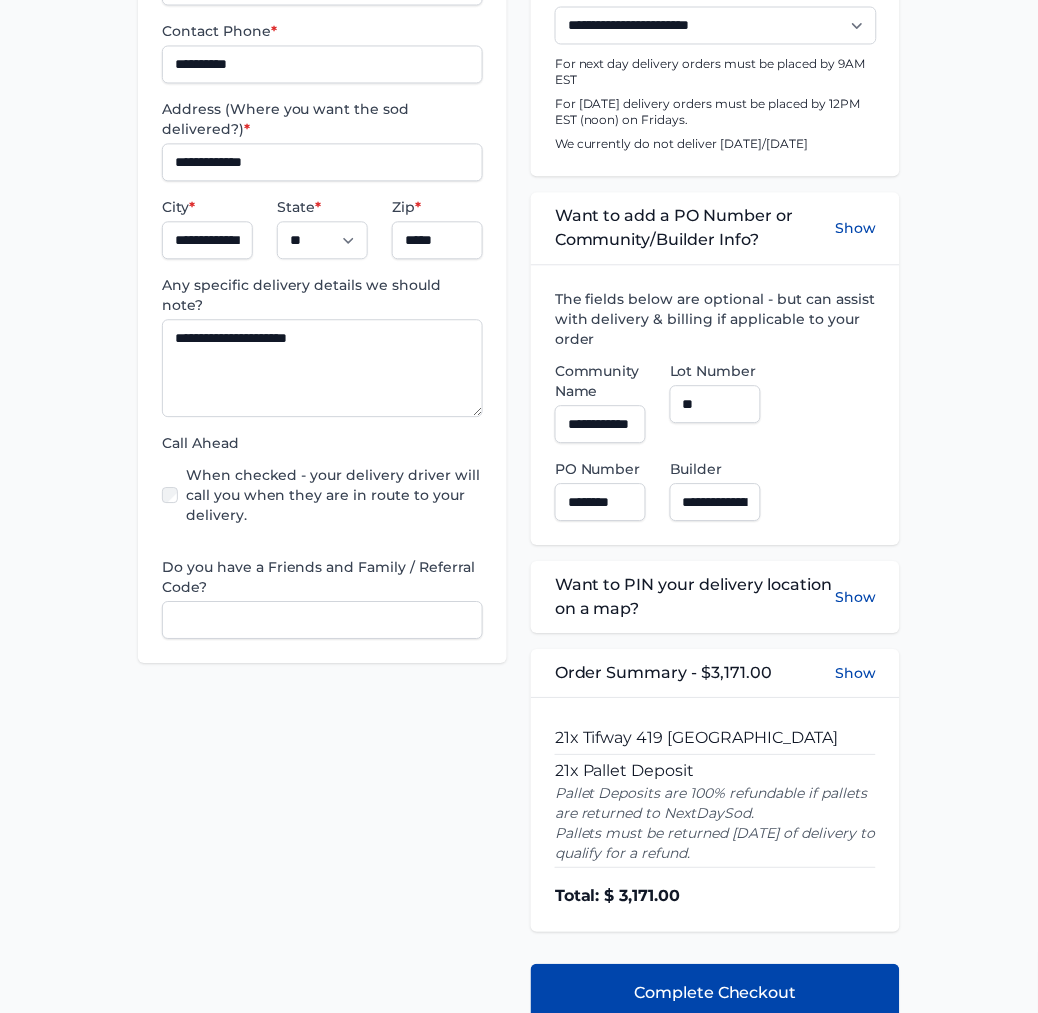 scroll, scrollTop: 777, scrollLeft: 0, axis: vertical 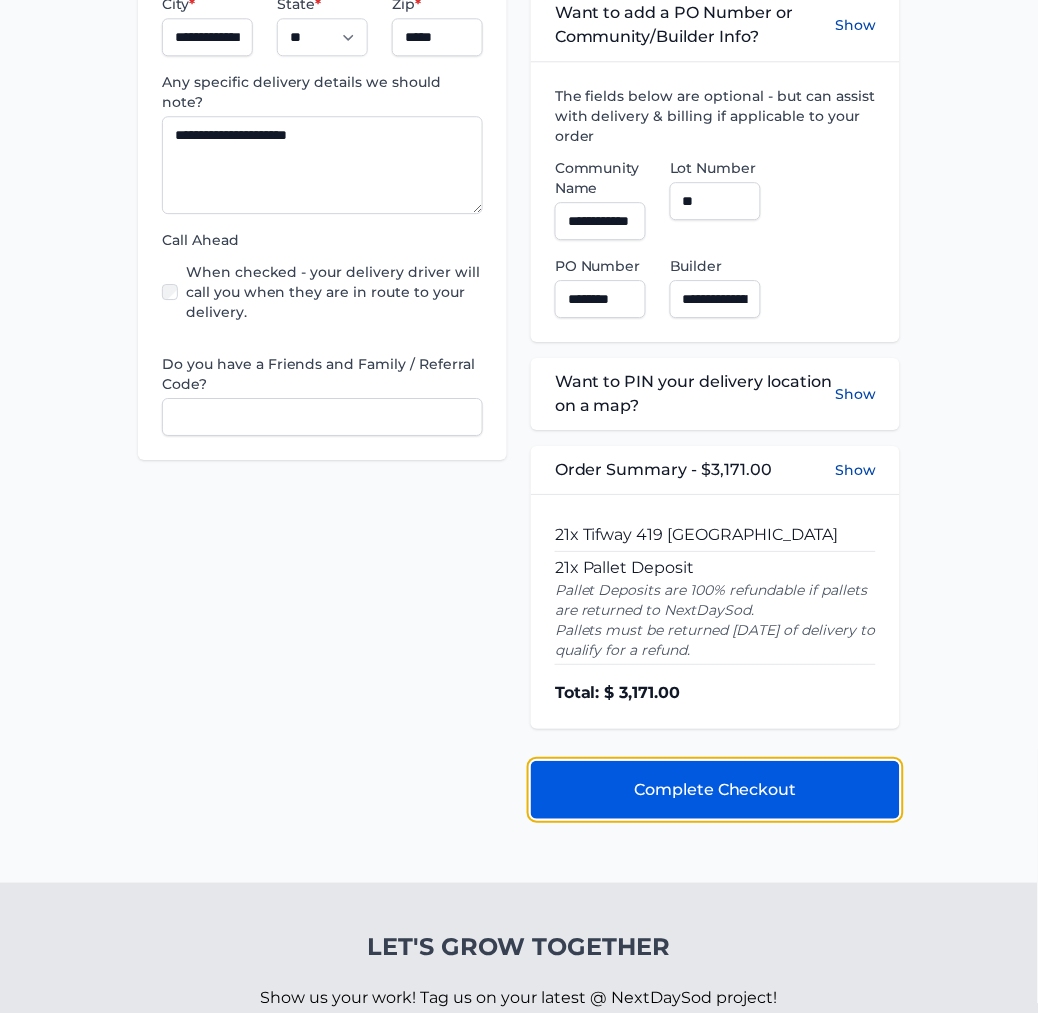 click on "Complete Checkout" at bounding box center (715, 790) 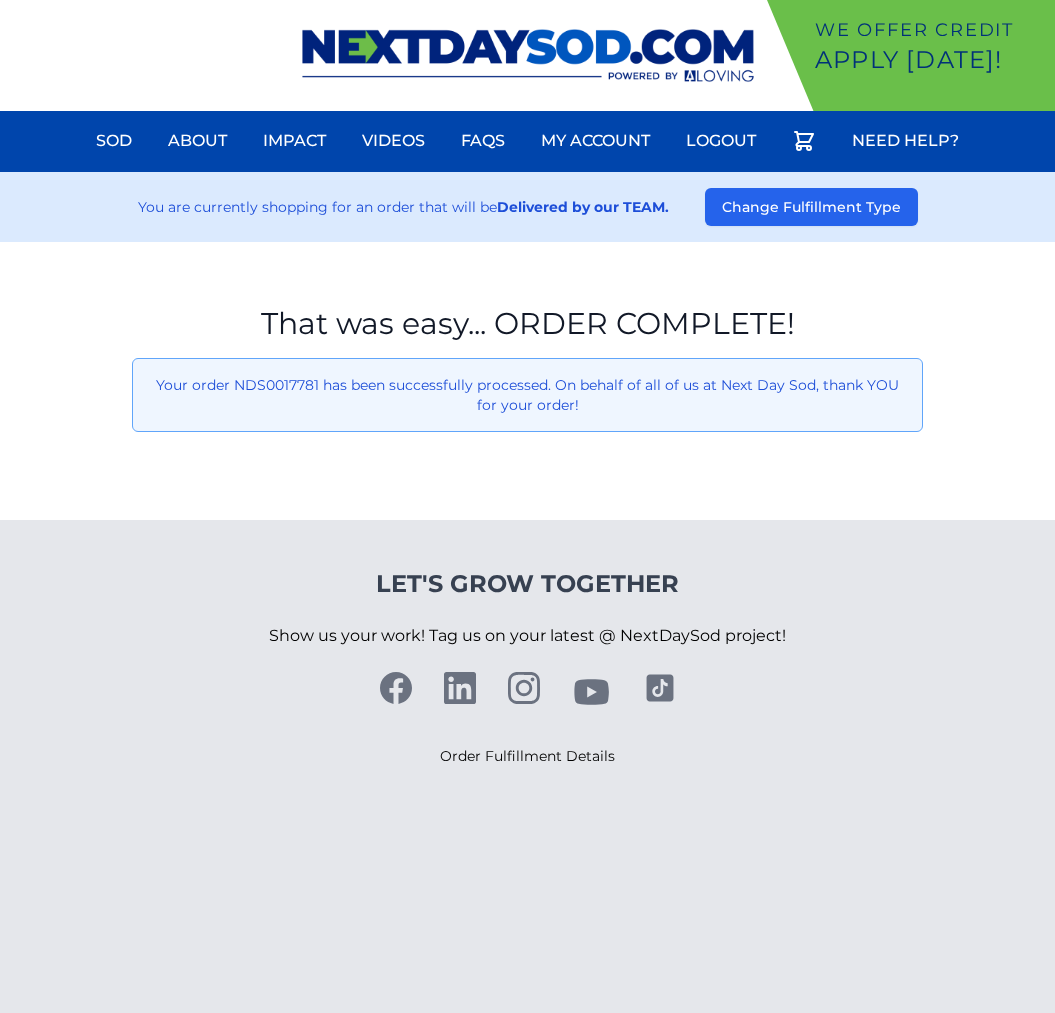 scroll, scrollTop: 0, scrollLeft: 0, axis: both 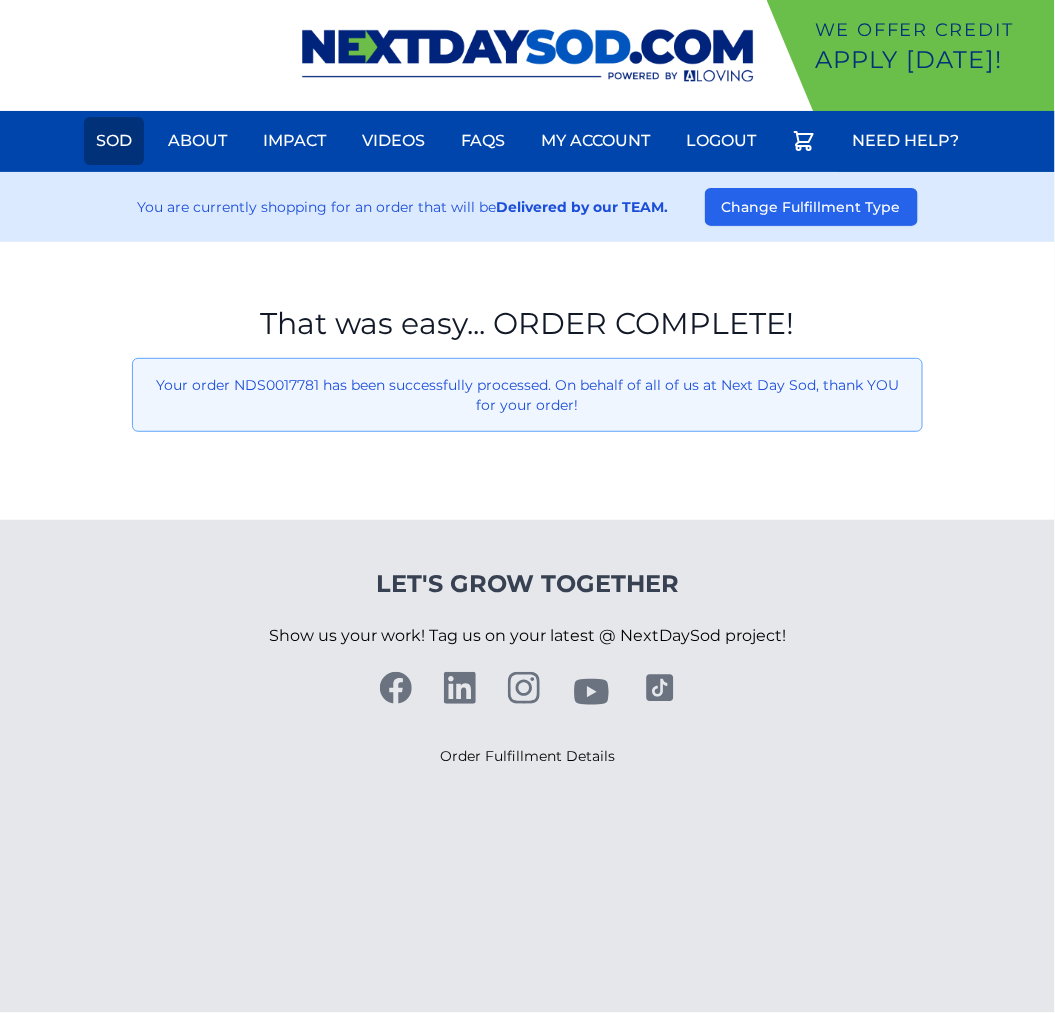 click on "Sod" at bounding box center [114, 141] 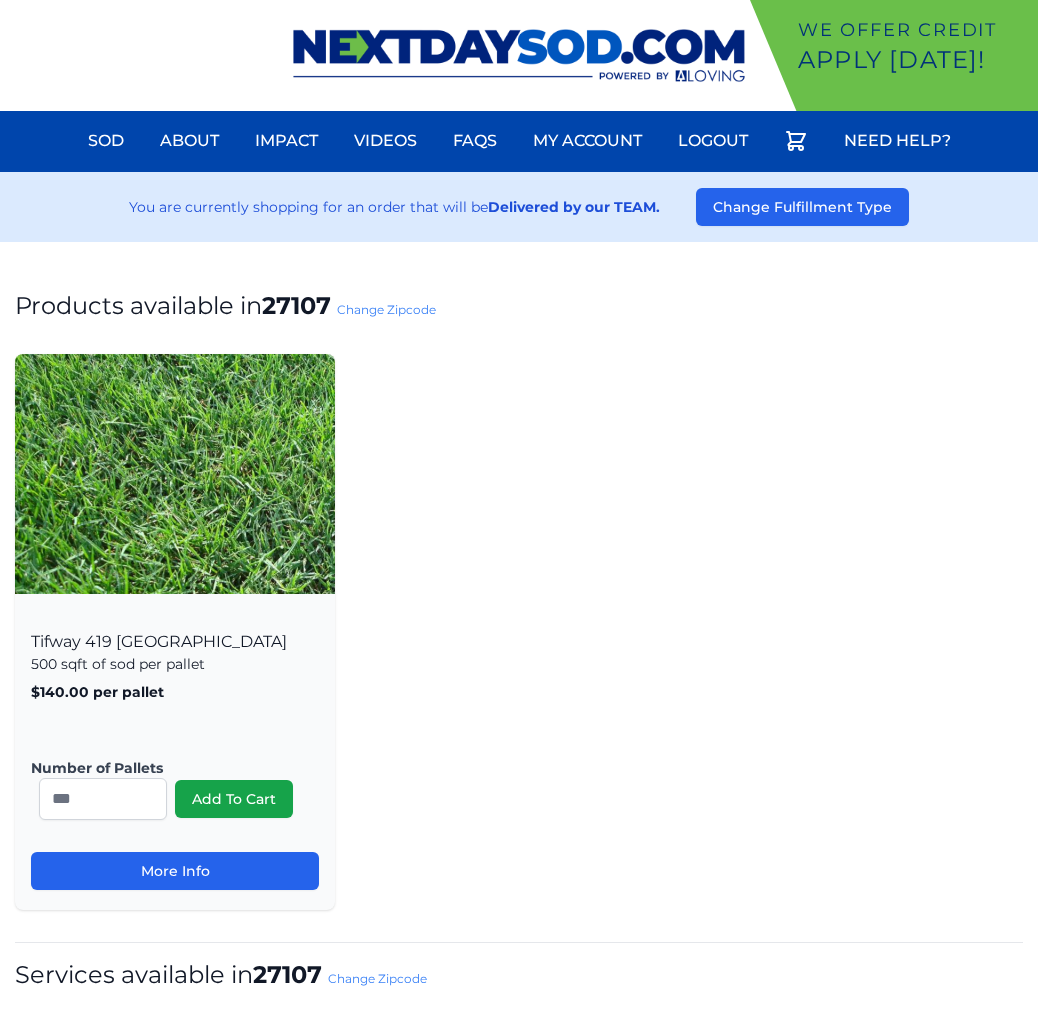 scroll, scrollTop: 0, scrollLeft: 0, axis: both 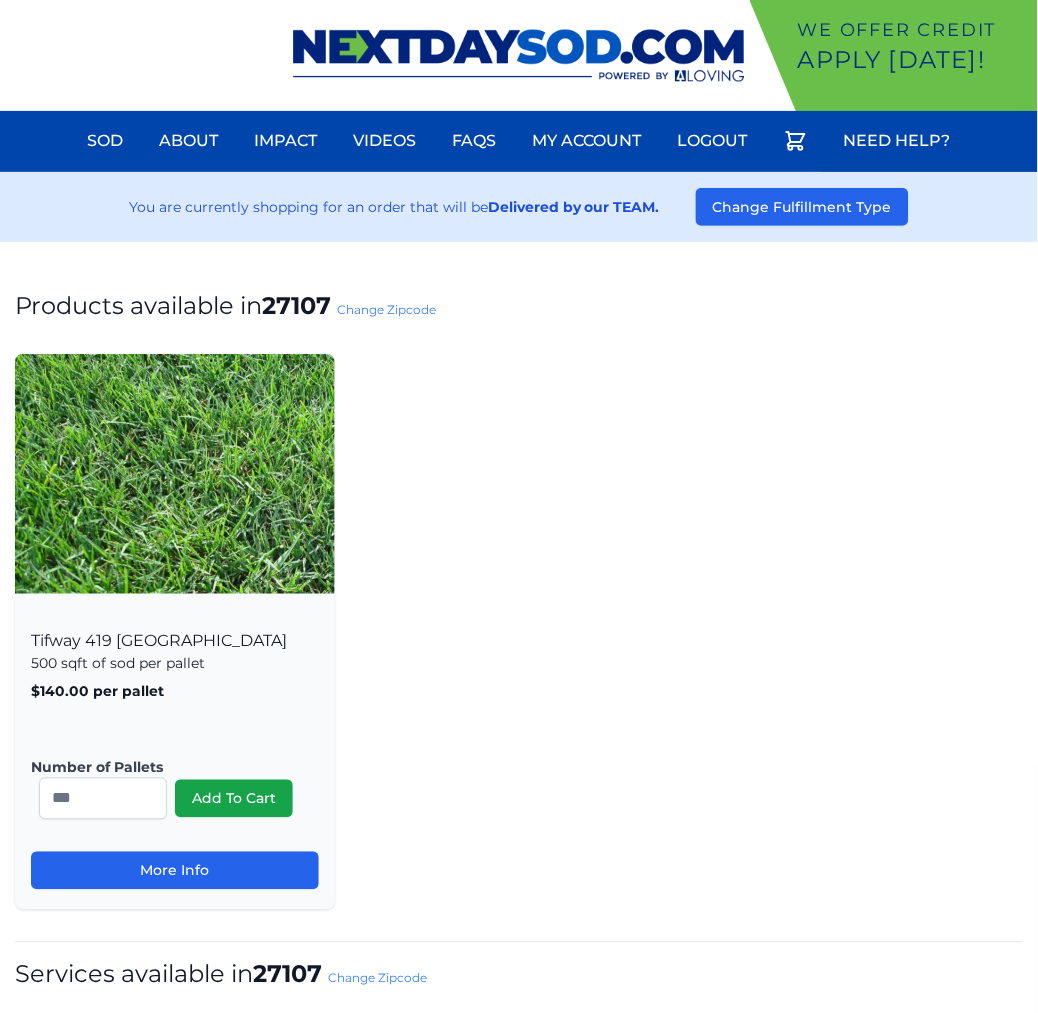 click on "Change Zipcode" at bounding box center [386, 309] 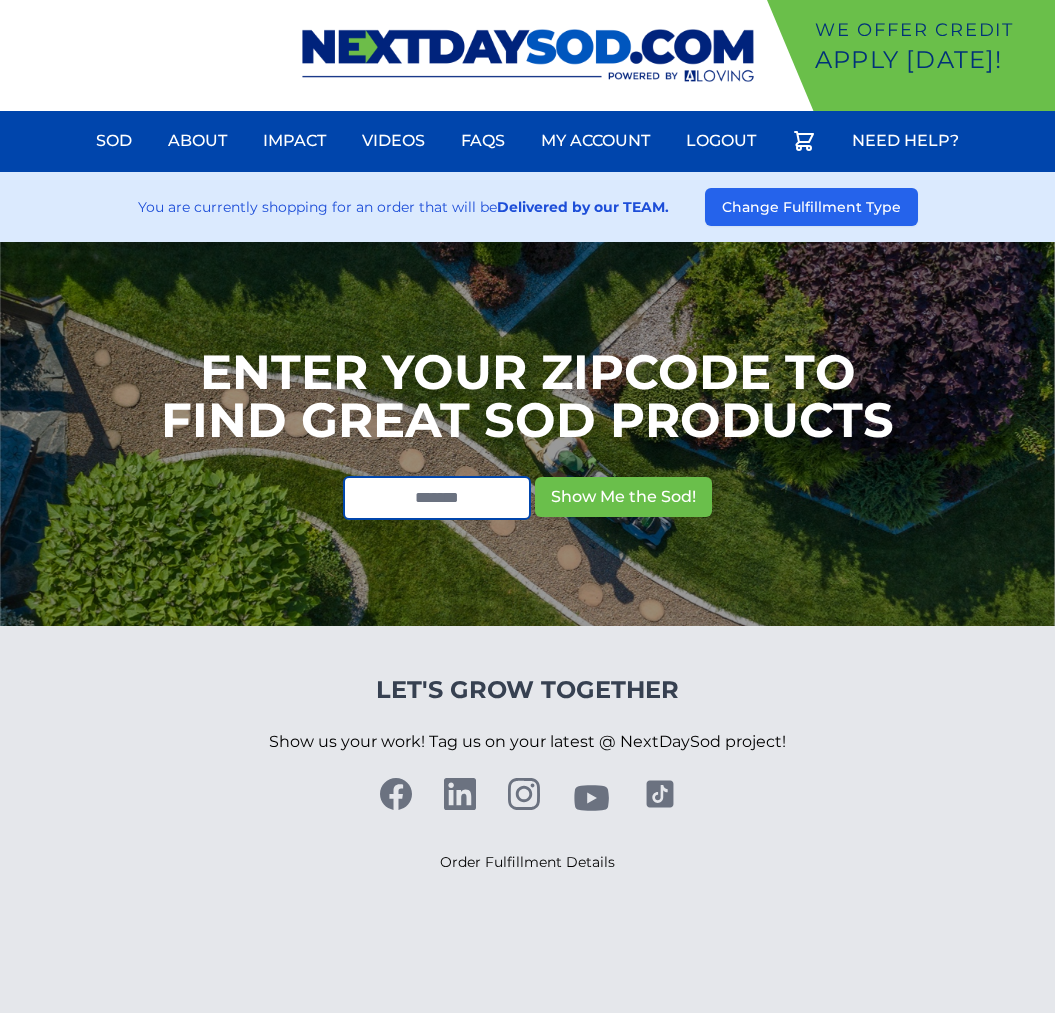 scroll, scrollTop: 0, scrollLeft: 0, axis: both 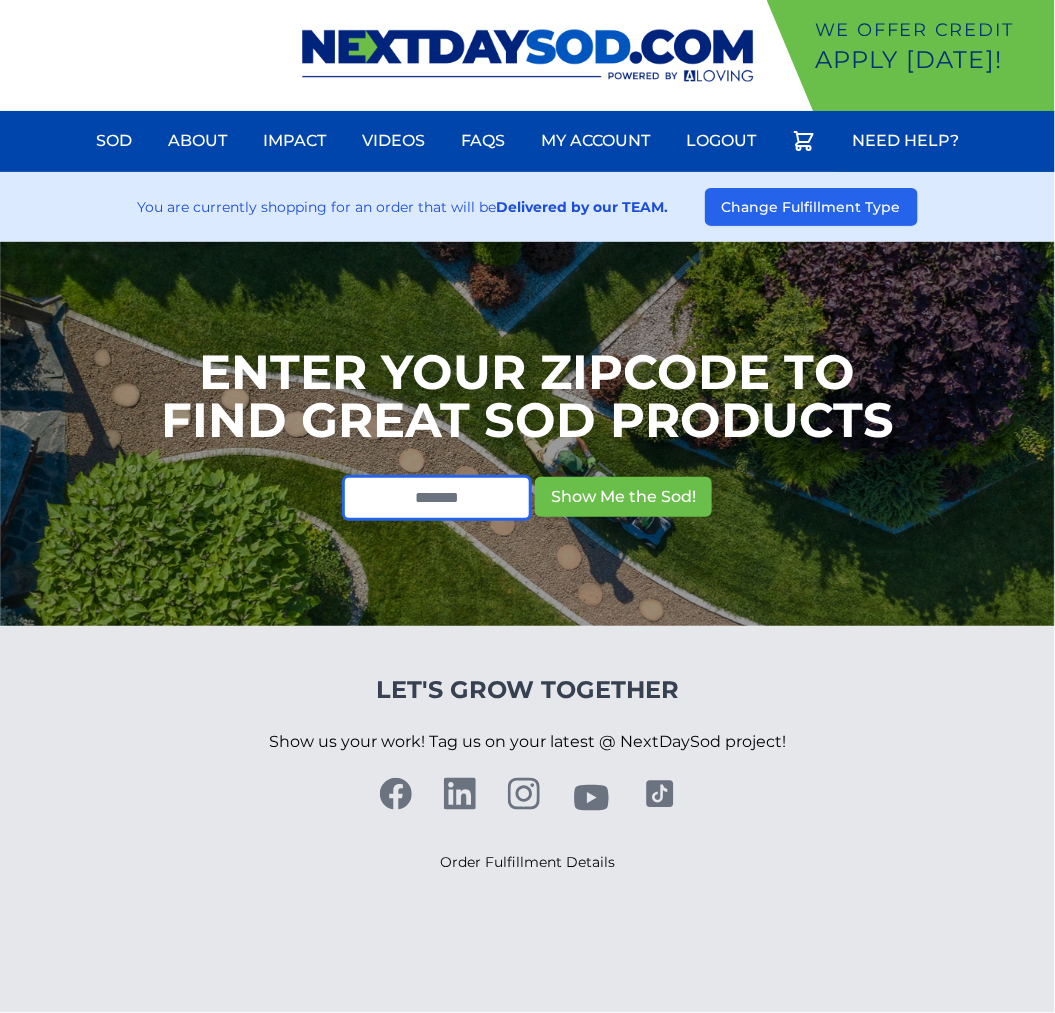 click at bounding box center (437, 498) 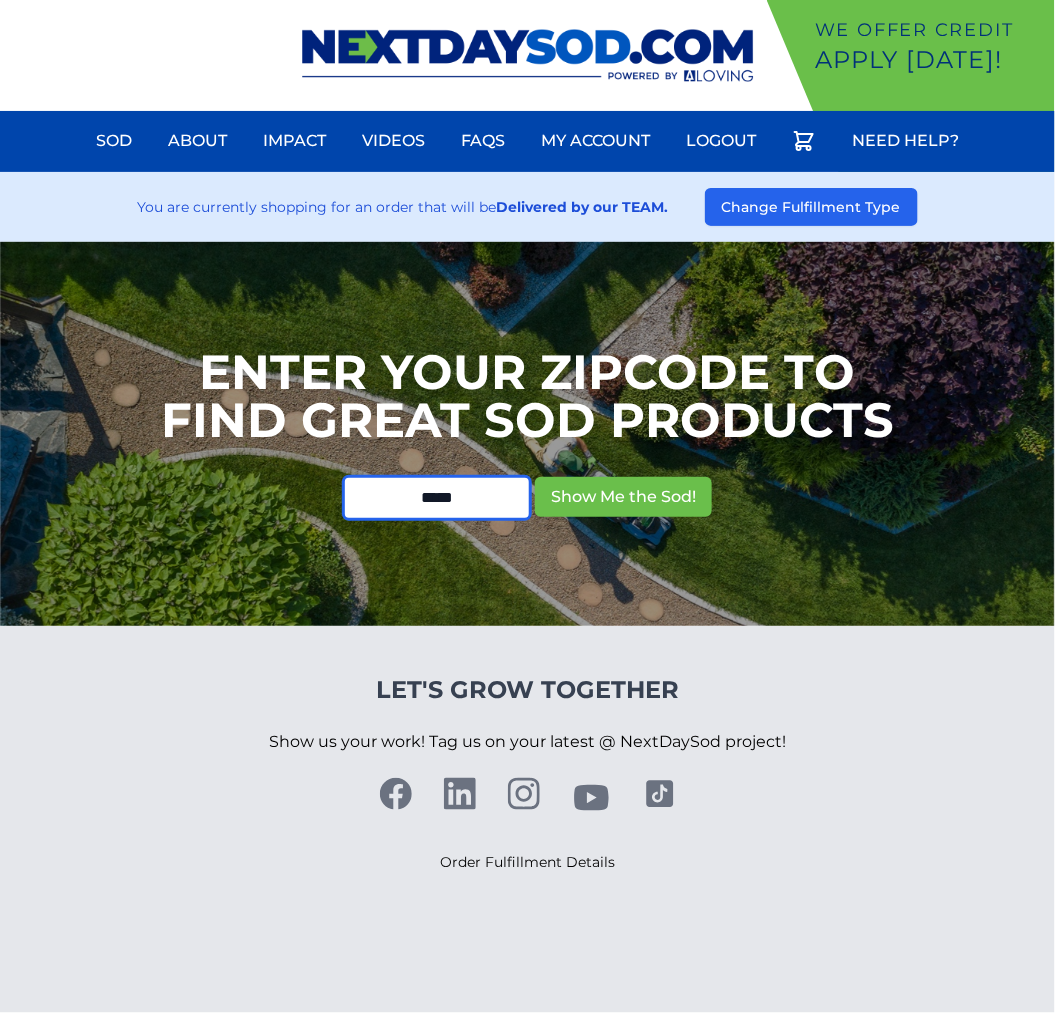 type on "*****" 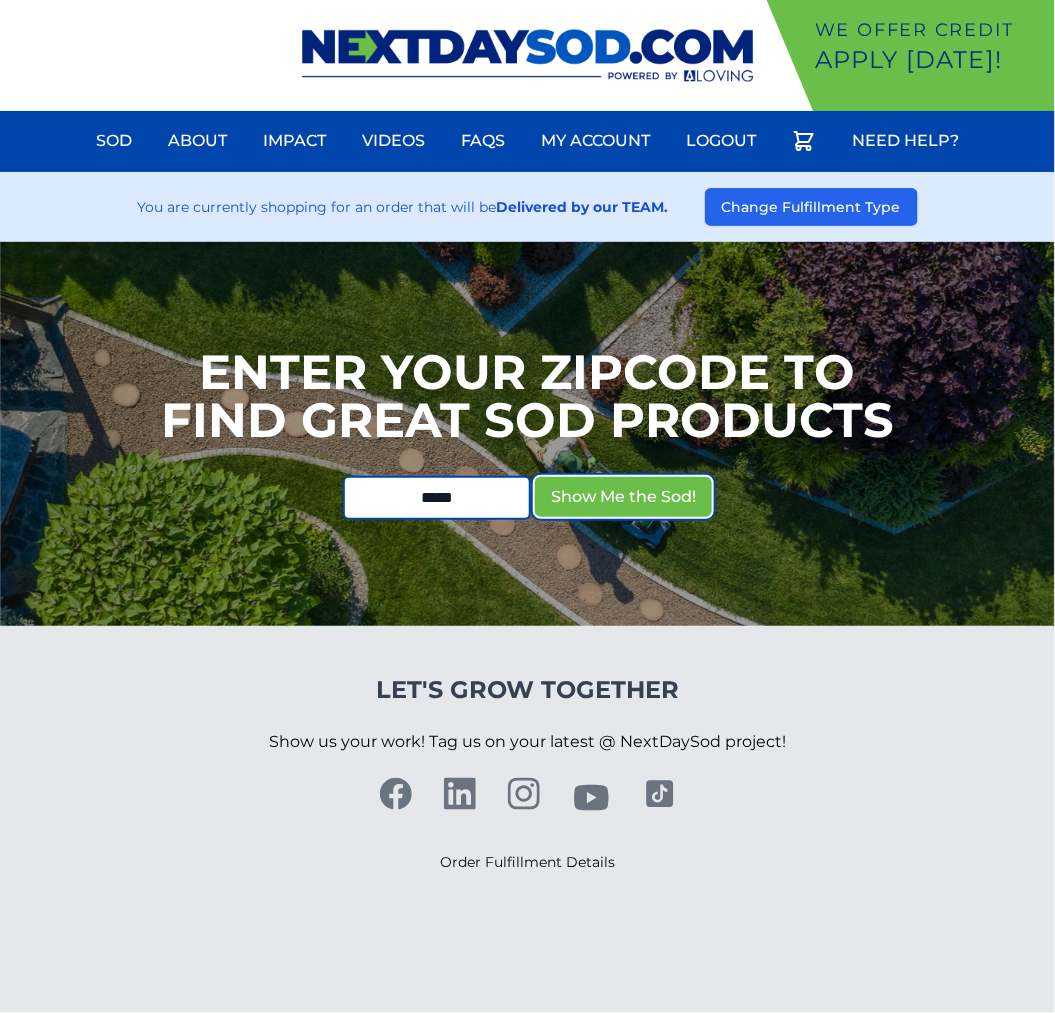 type 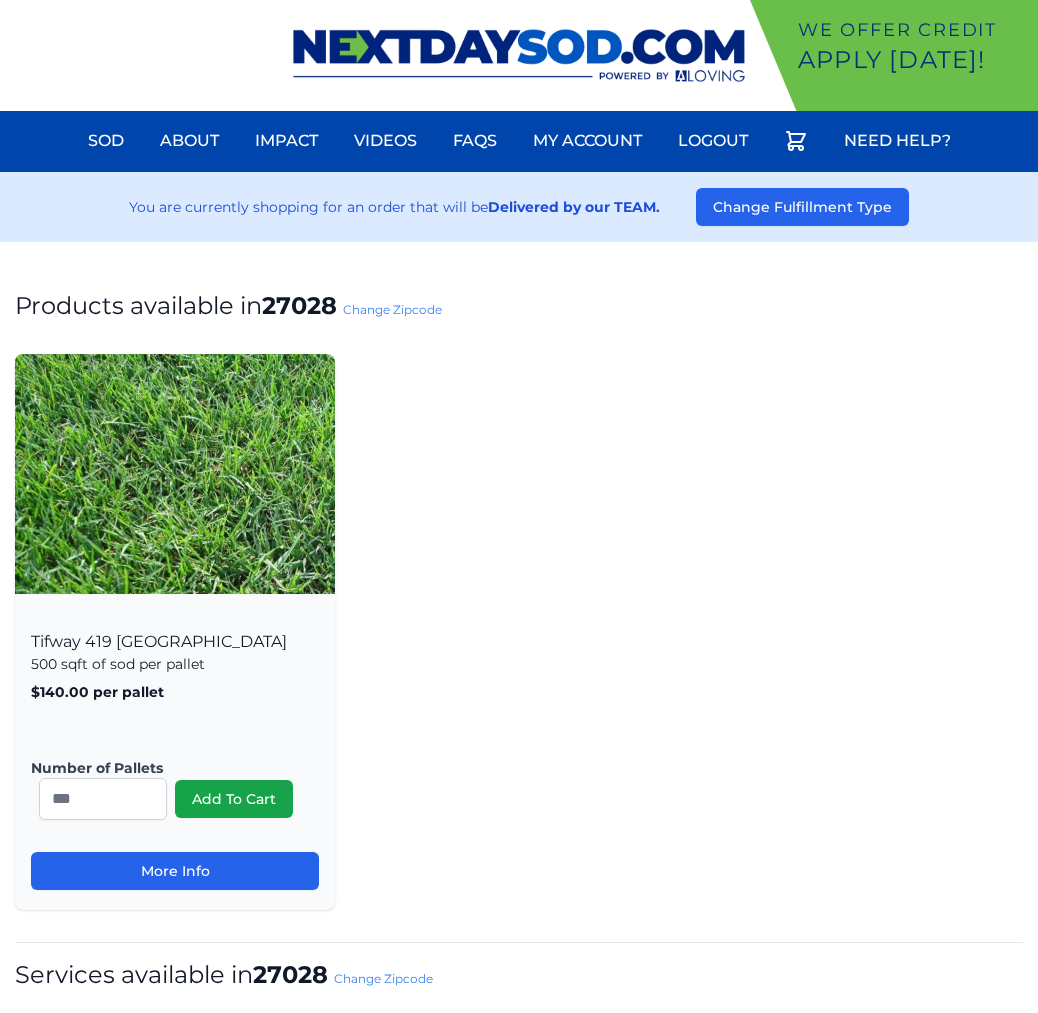 scroll, scrollTop: 0, scrollLeft: 0, axis: both 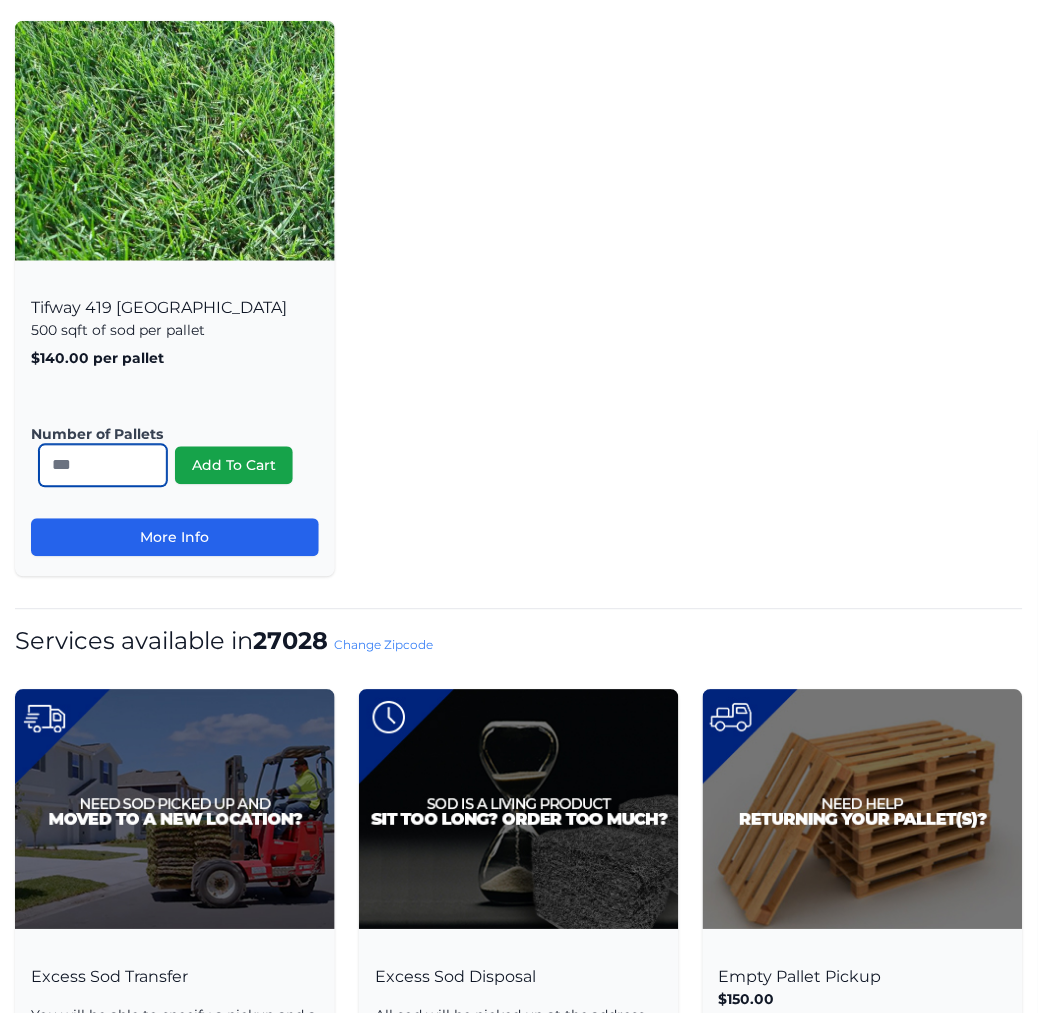 click on "*" at bounding box center [103, 466] 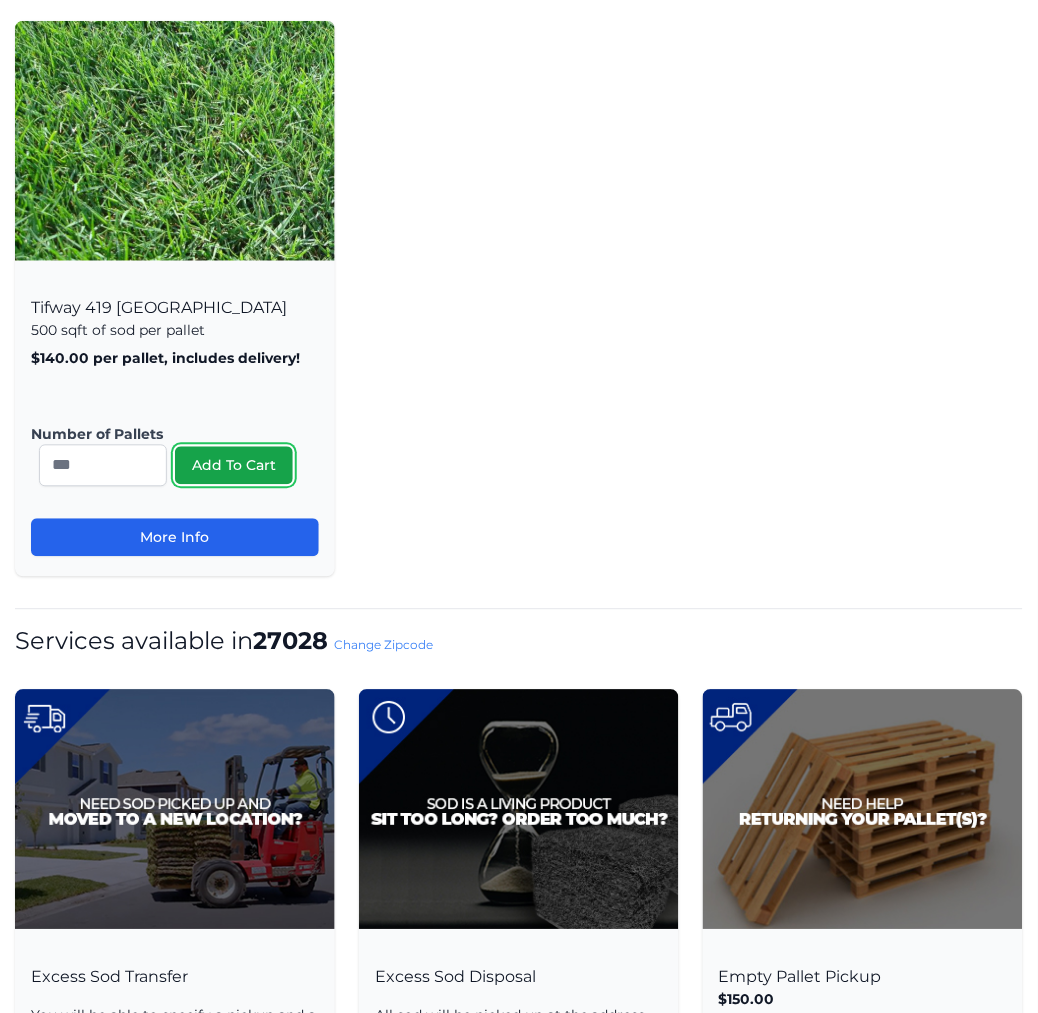 type 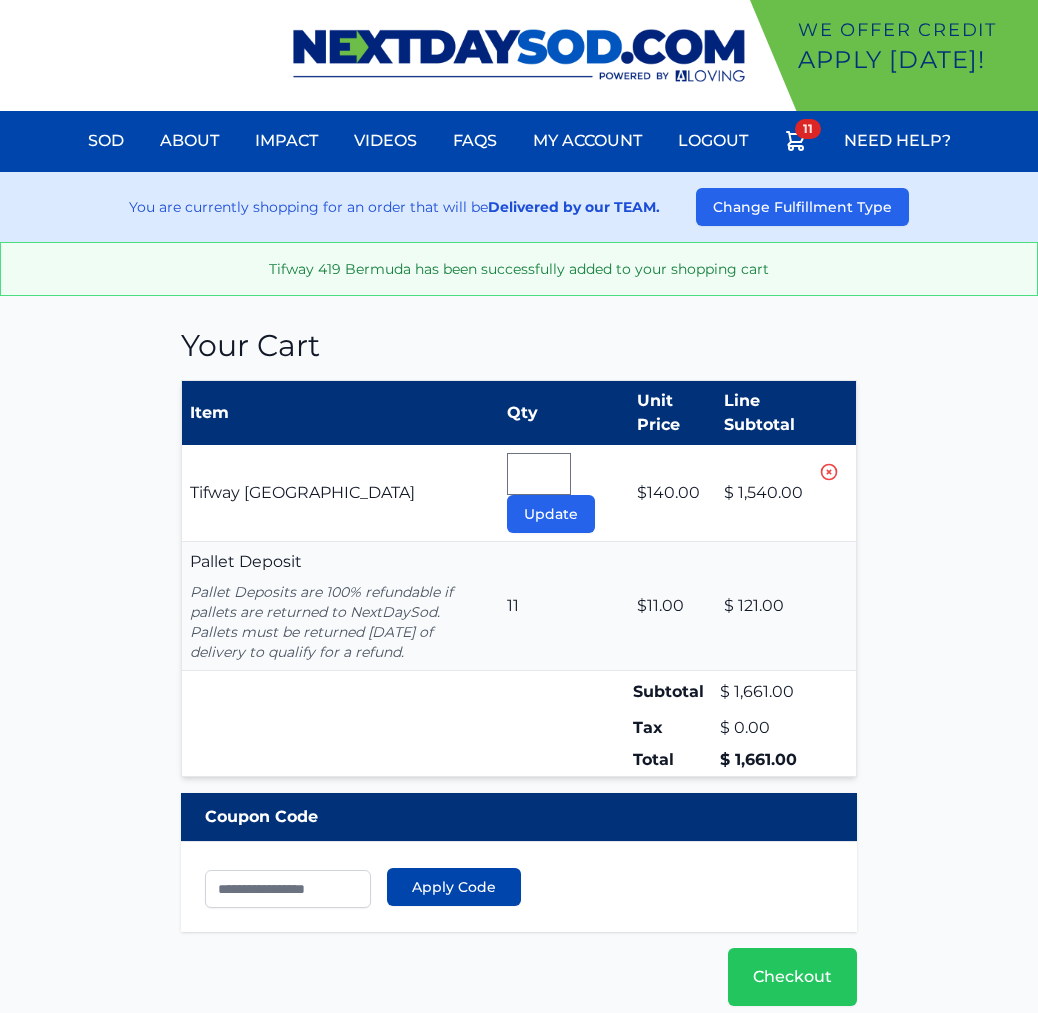 scroll, scrollTop: 0, scrollLeft: 0, axis: both 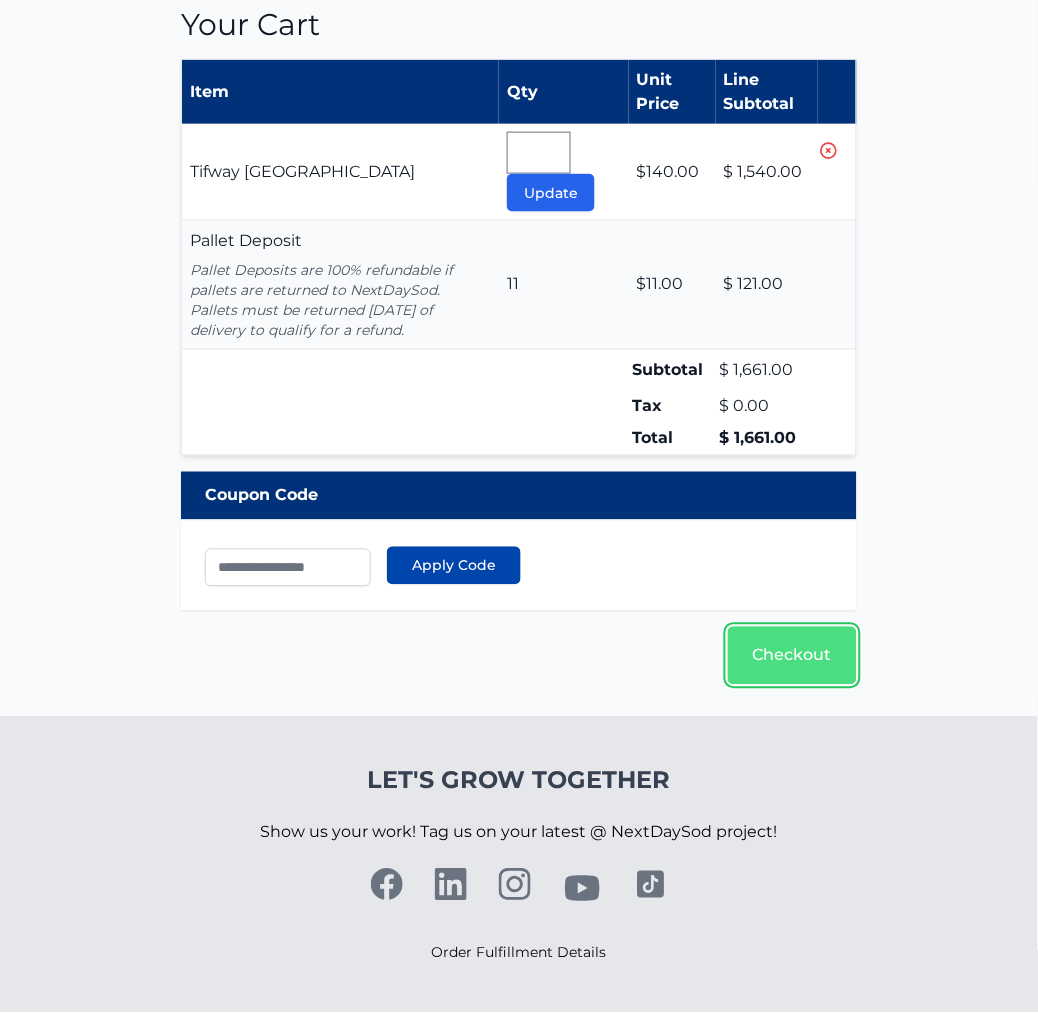 click on "Checkout" at bounding box center (792, 656) 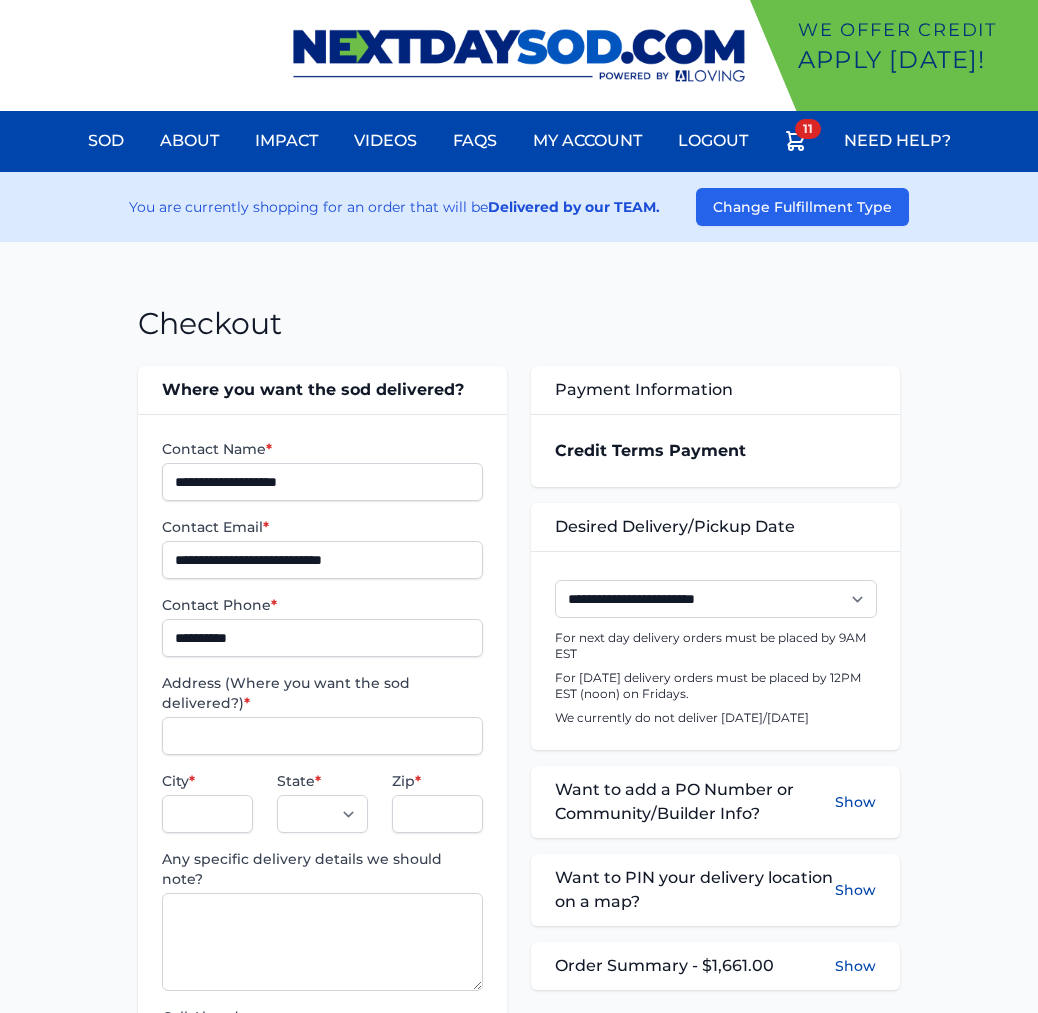 scroll, scrollTop: 0, scrollLeft: 0, axis: both 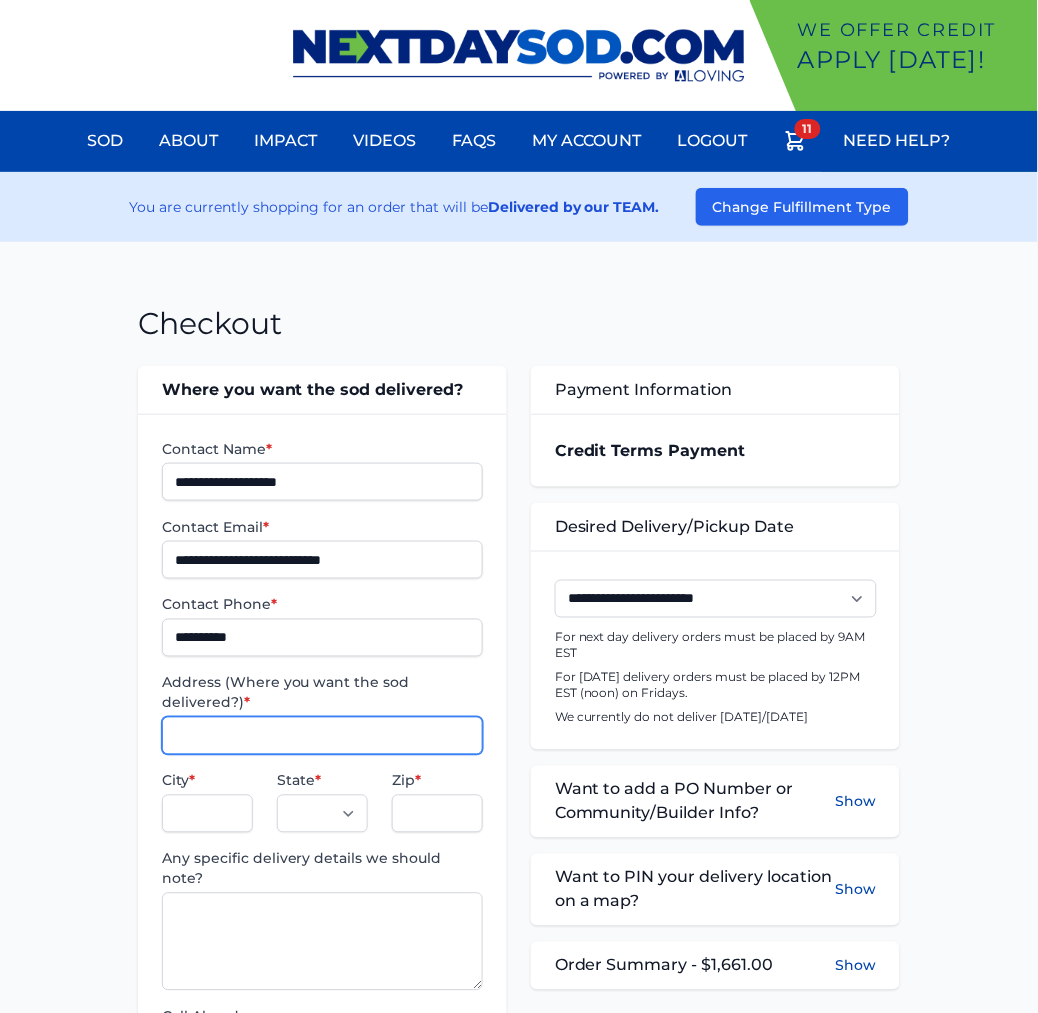 click on "Address (Where you want the sod delivered?)
*" at bounding box center (322, 736) 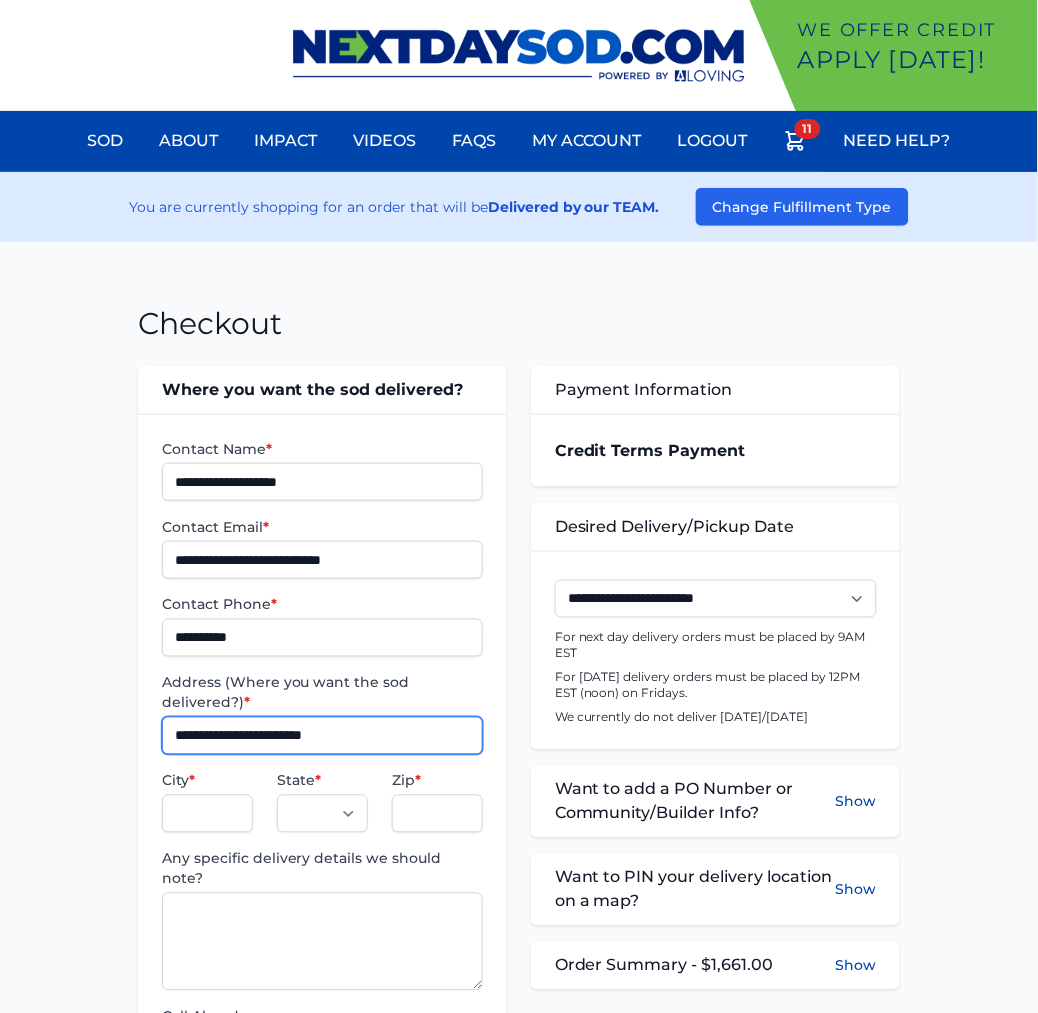 type on "**********" 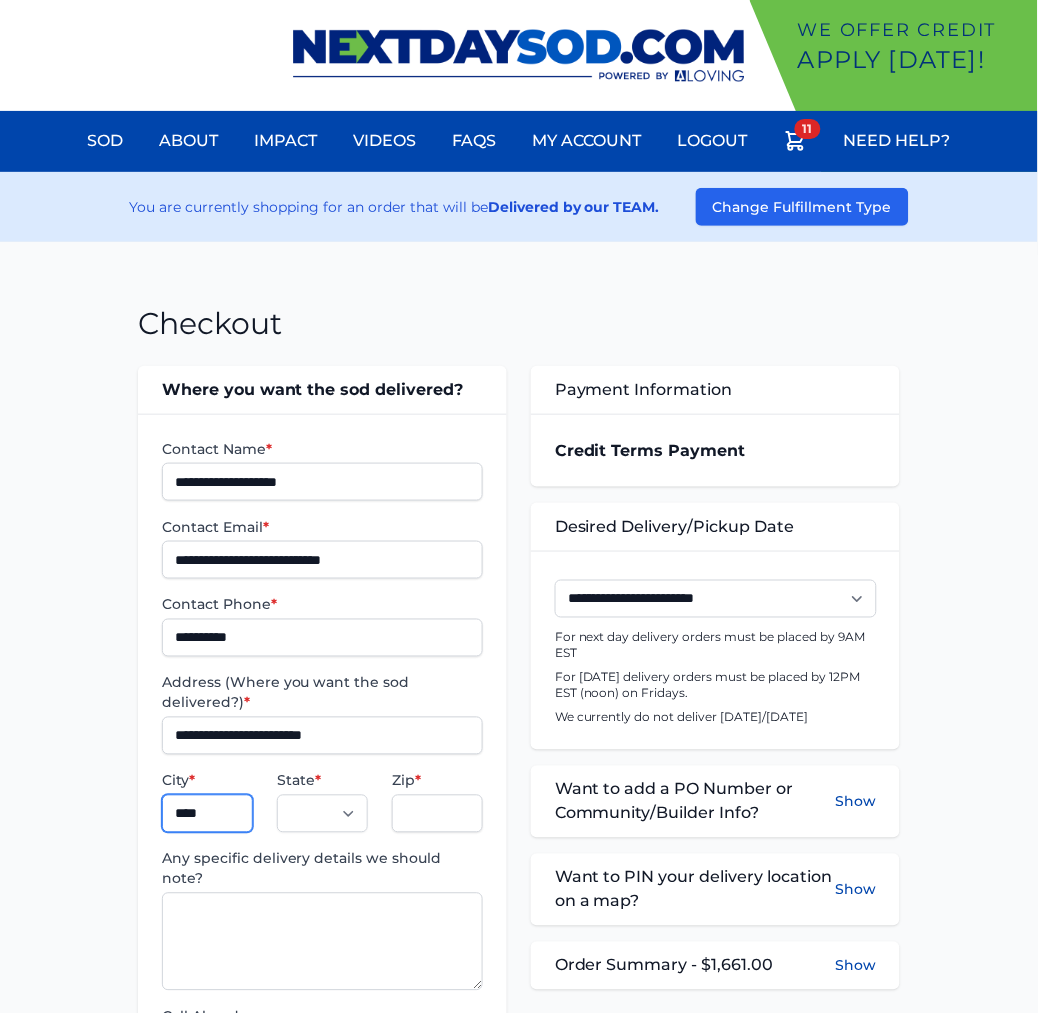 type on "**********" 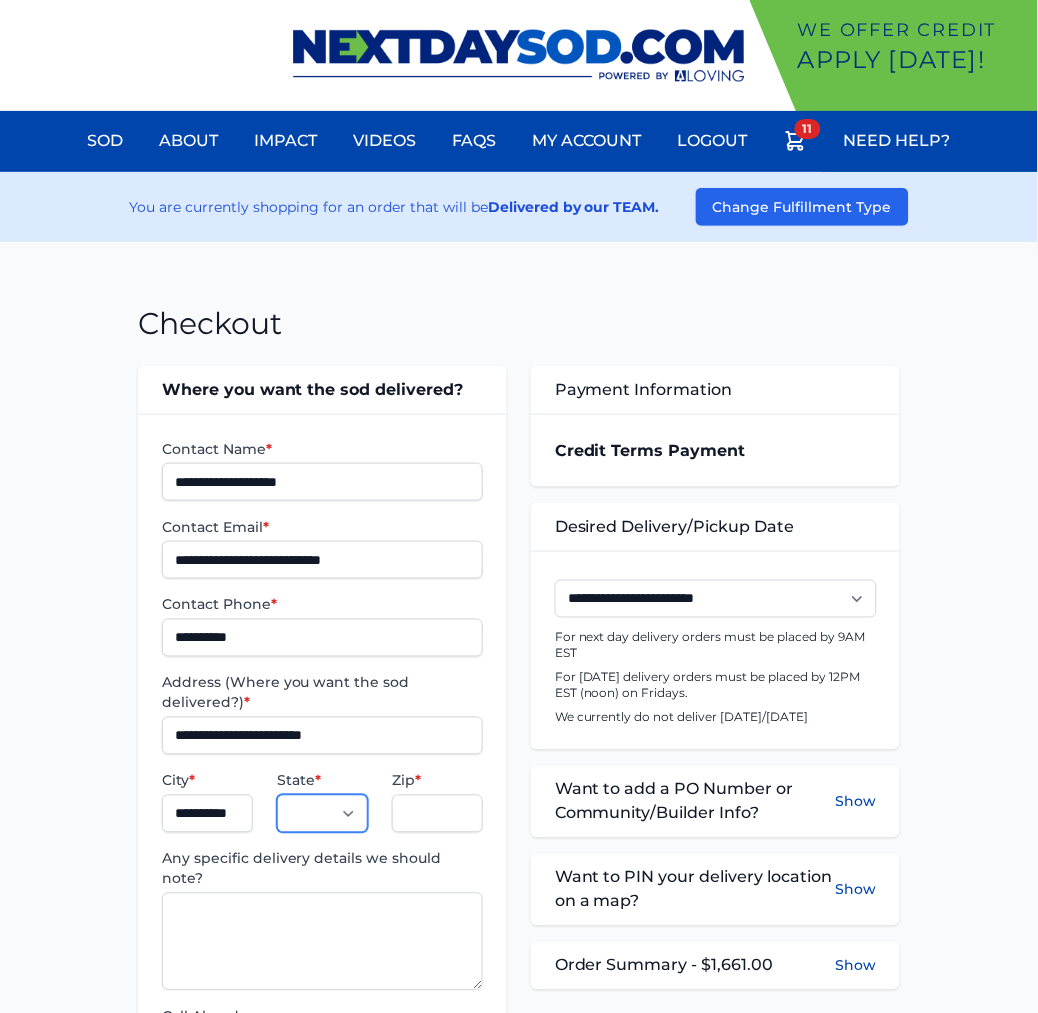 select on "**" 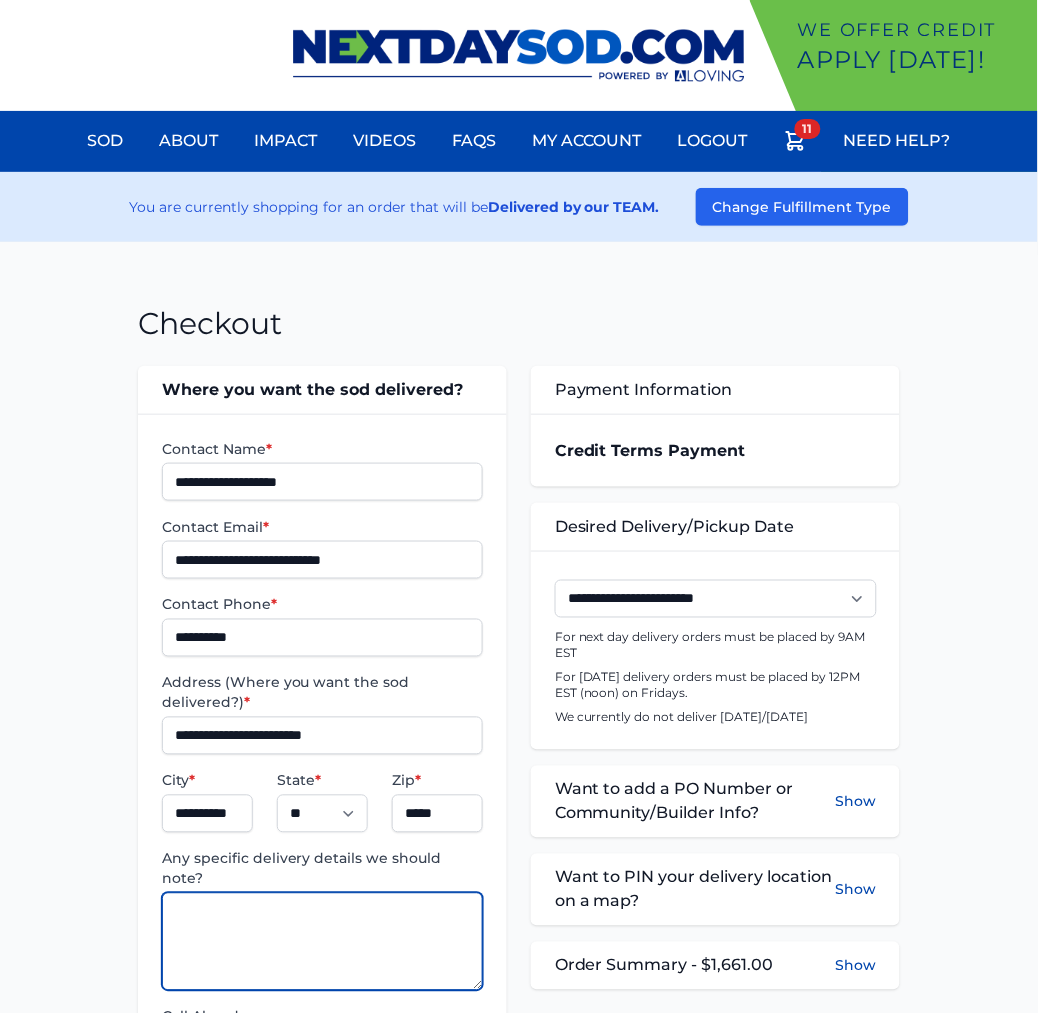 paste on "**********" 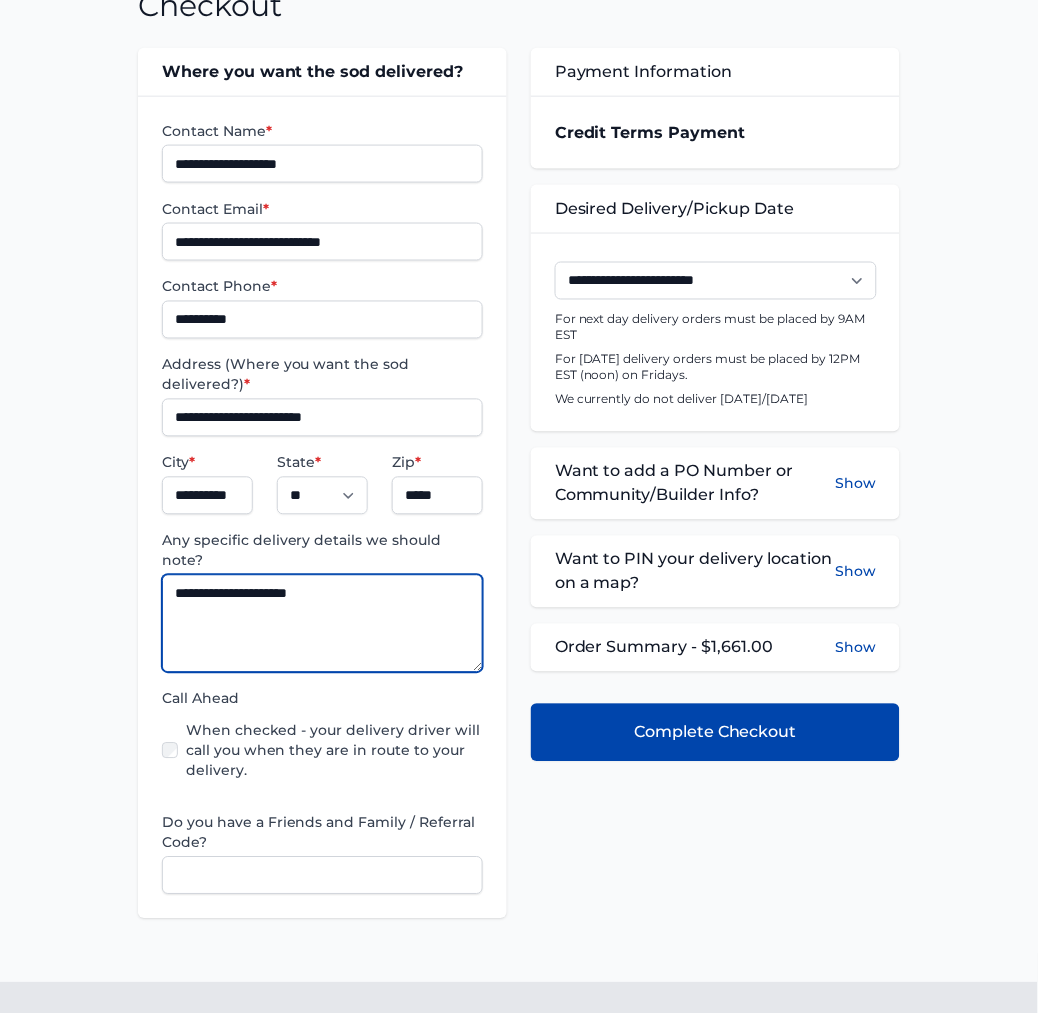 scroll, scrollTop: 333, scrollLeft: 0, axis: vertical 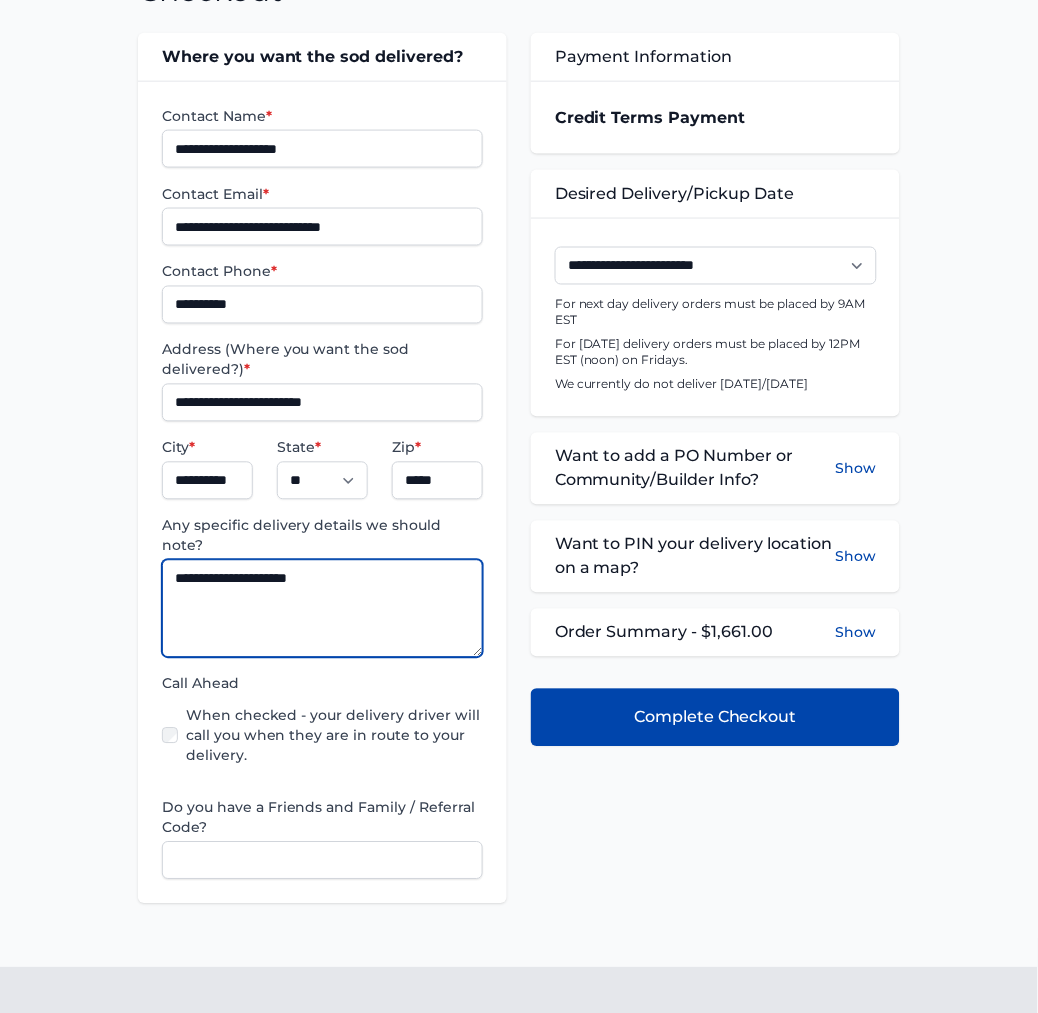 type on "**********" 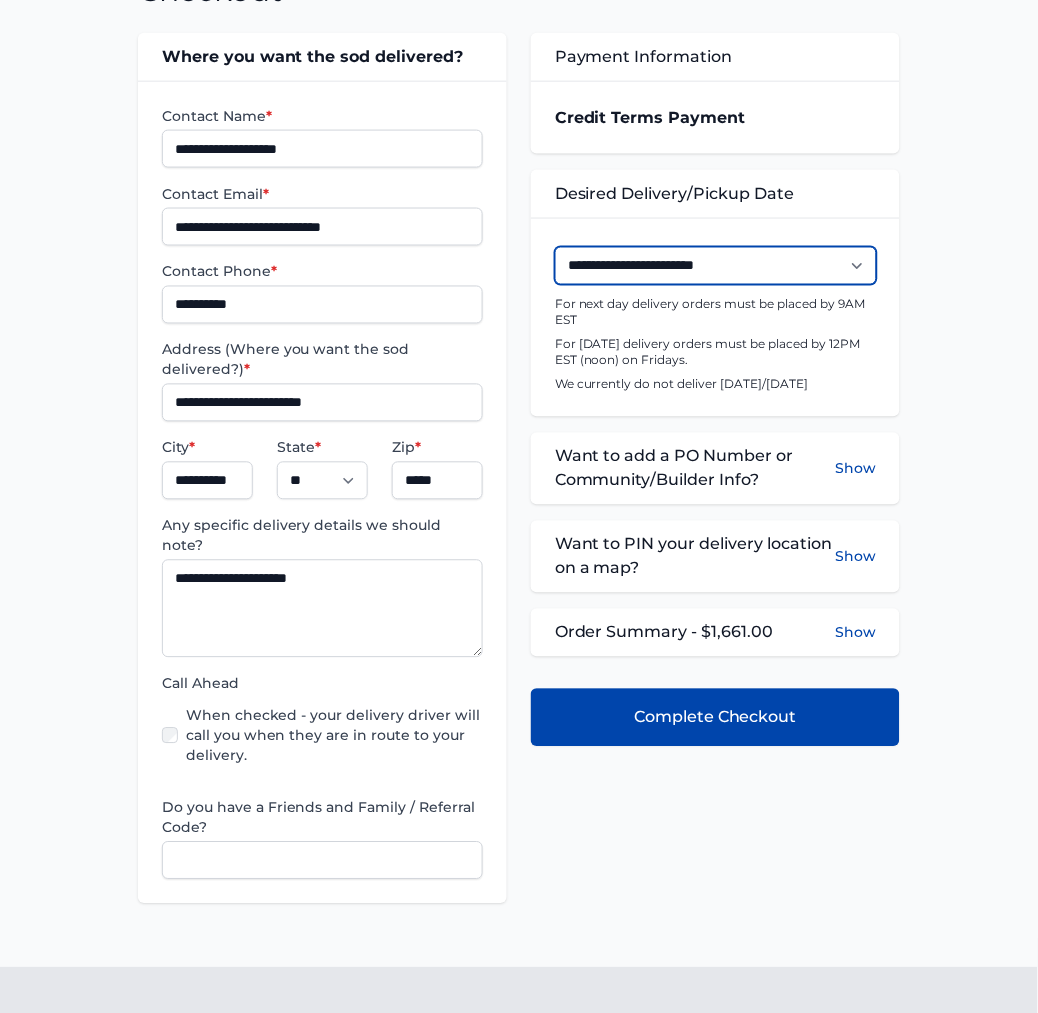 click on "**********" at bounding box center (716, 266) 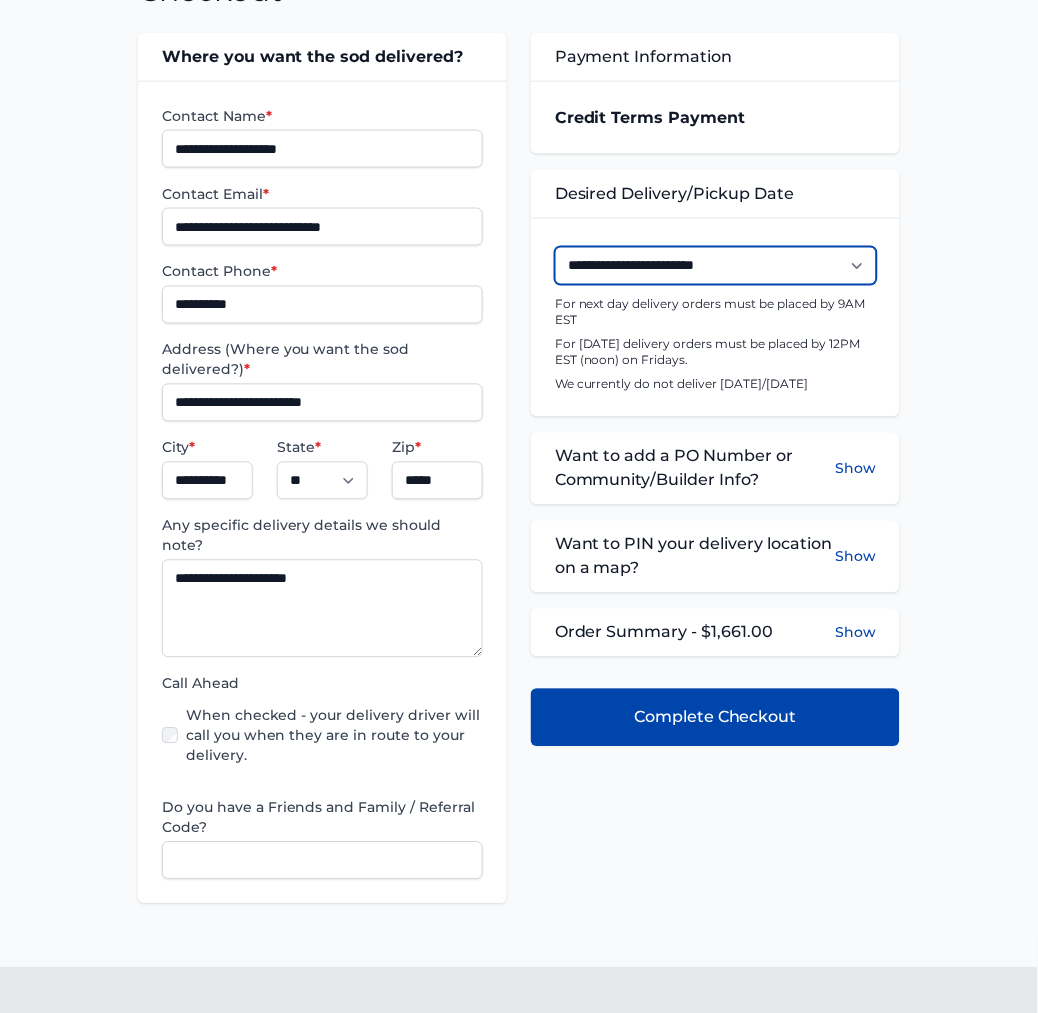 select on "**********" 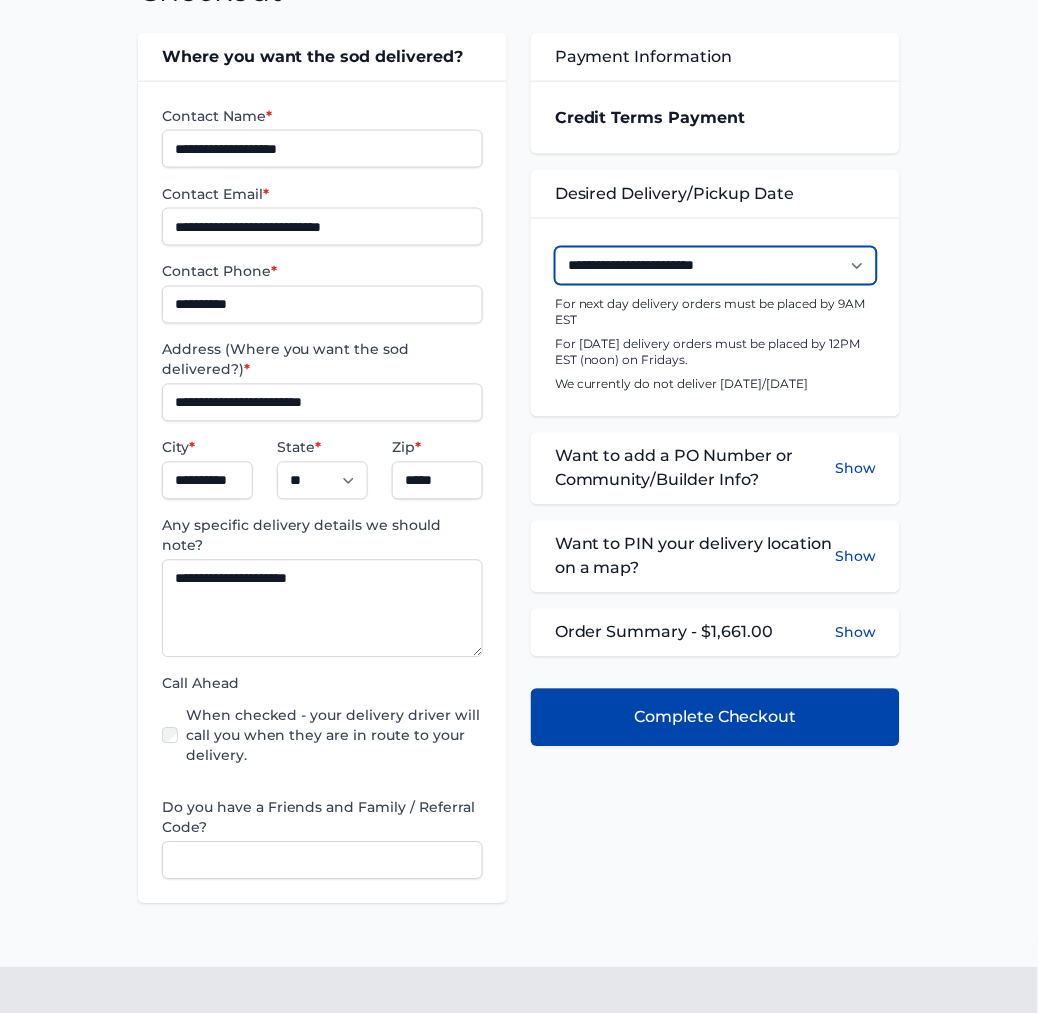click on "**********" at bounding box center (716, 266) 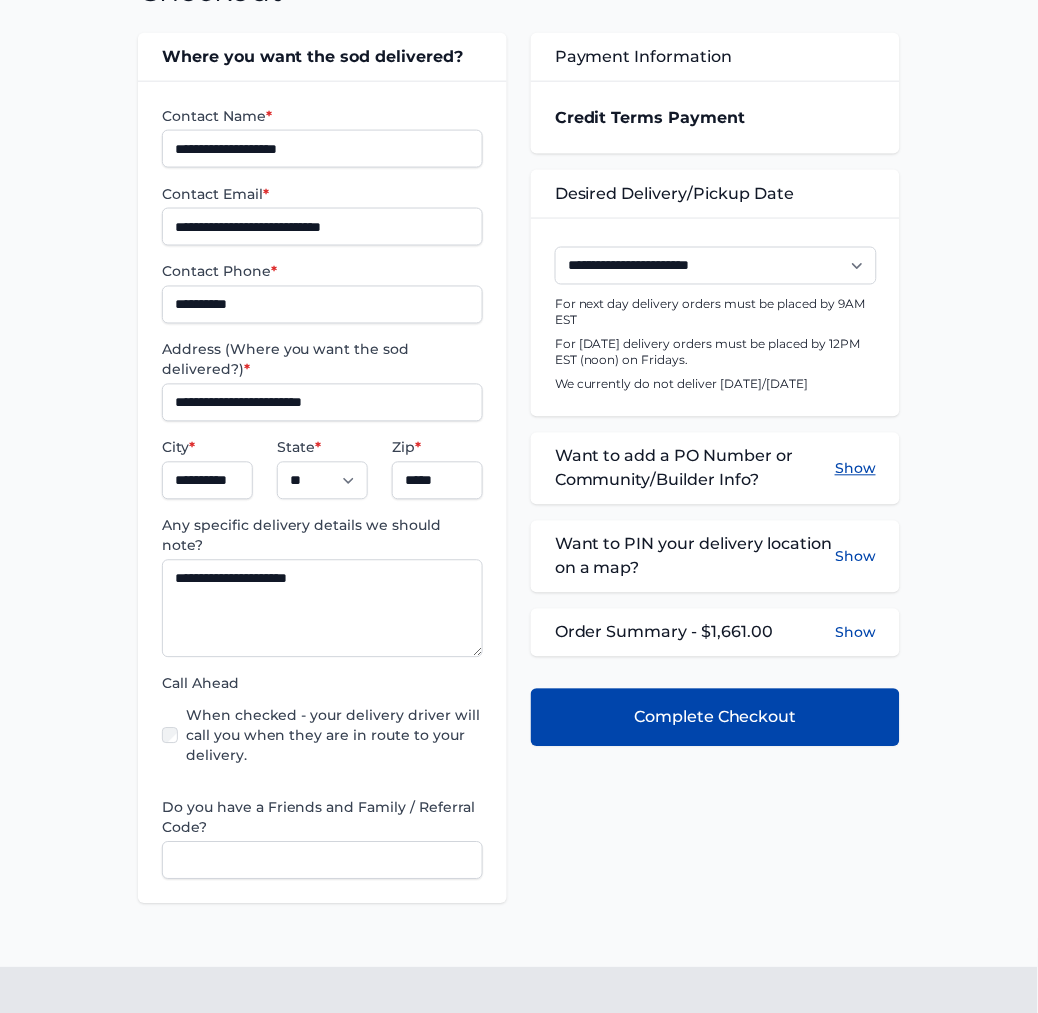 click on "Show" at bounding box center [855, 469] 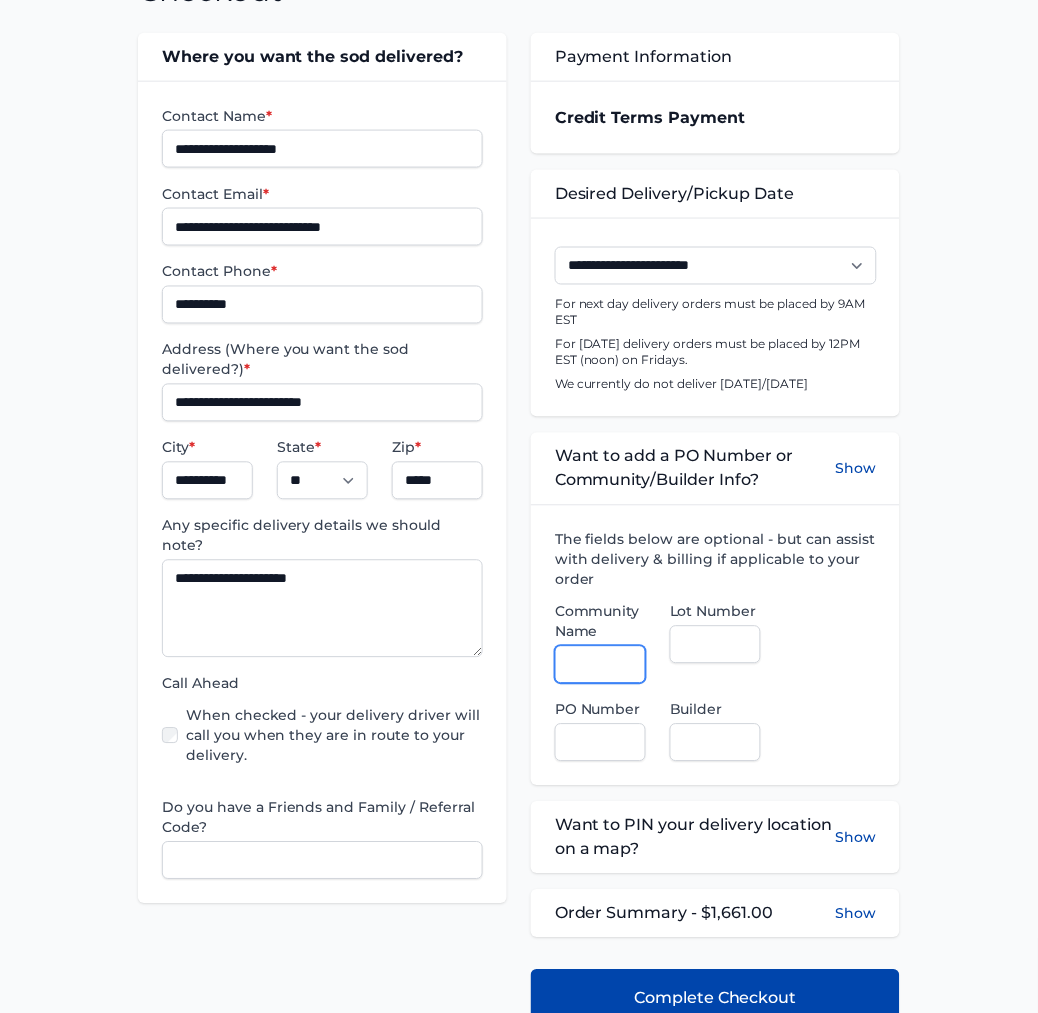 click on "Community Name" at bounding box center [600, 665] 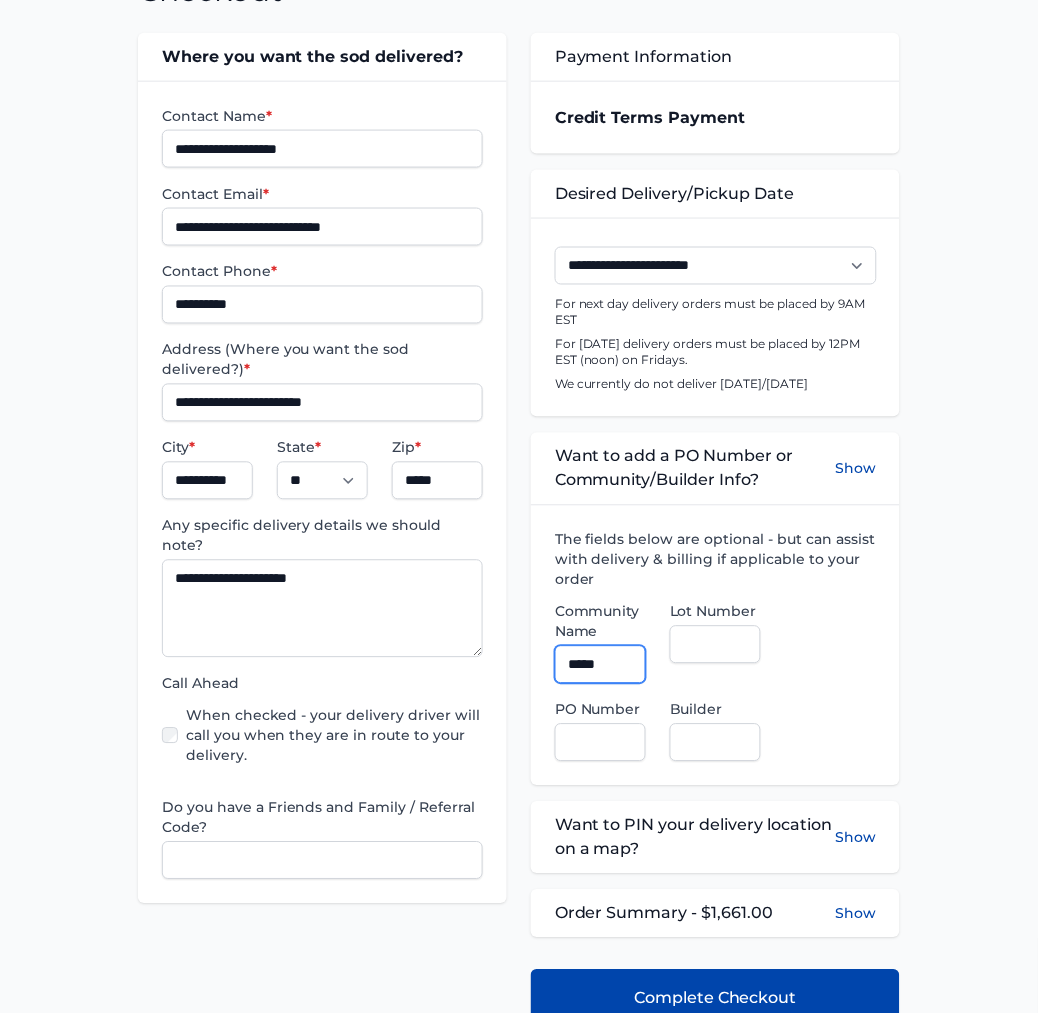 type on "**********" 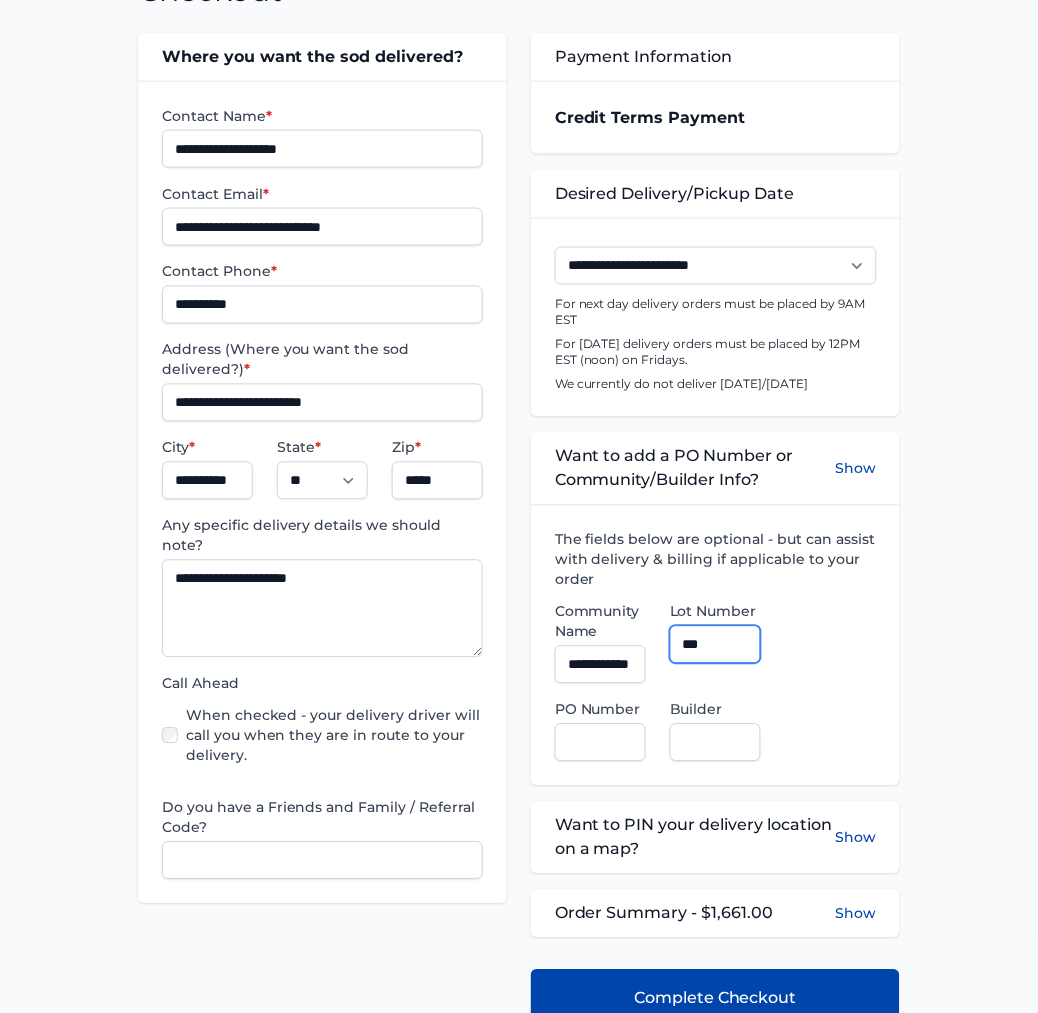 type on "***" 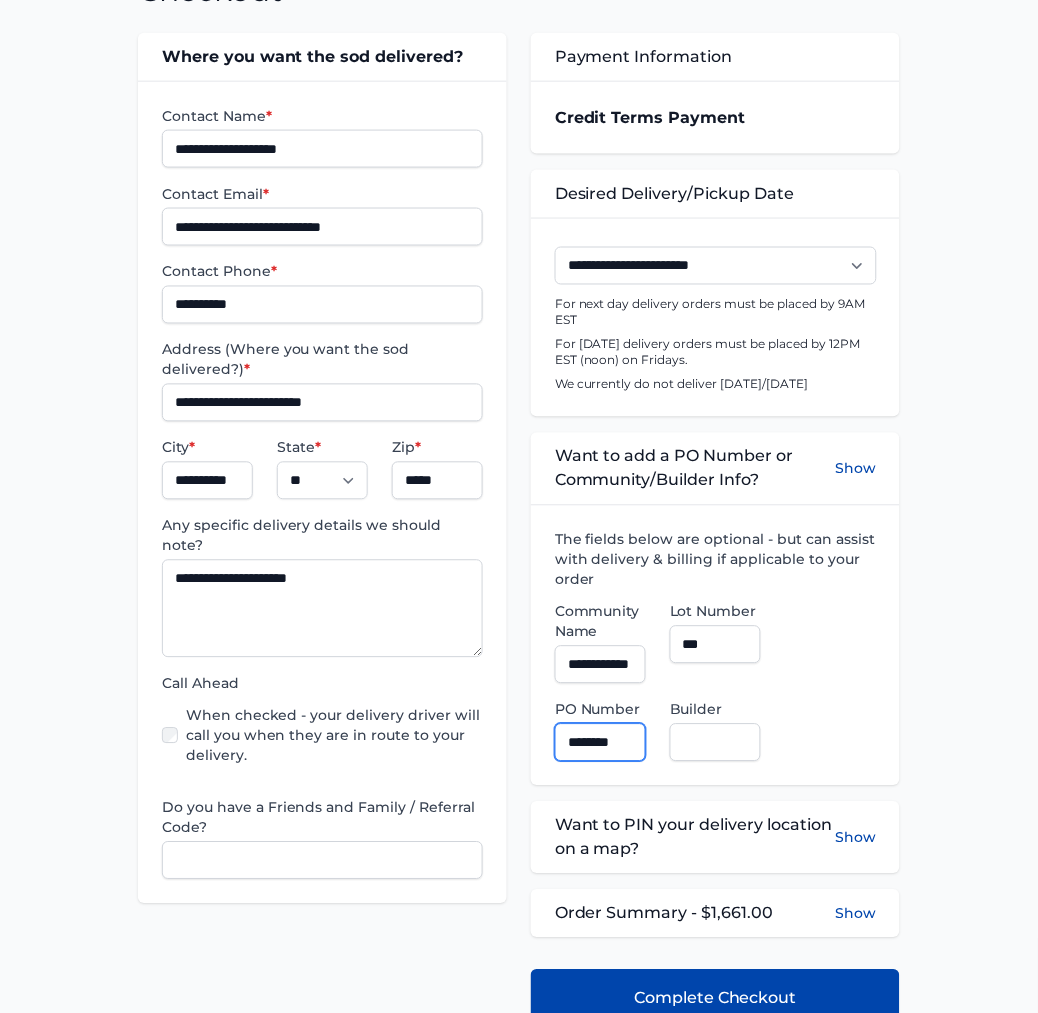 type on "********" 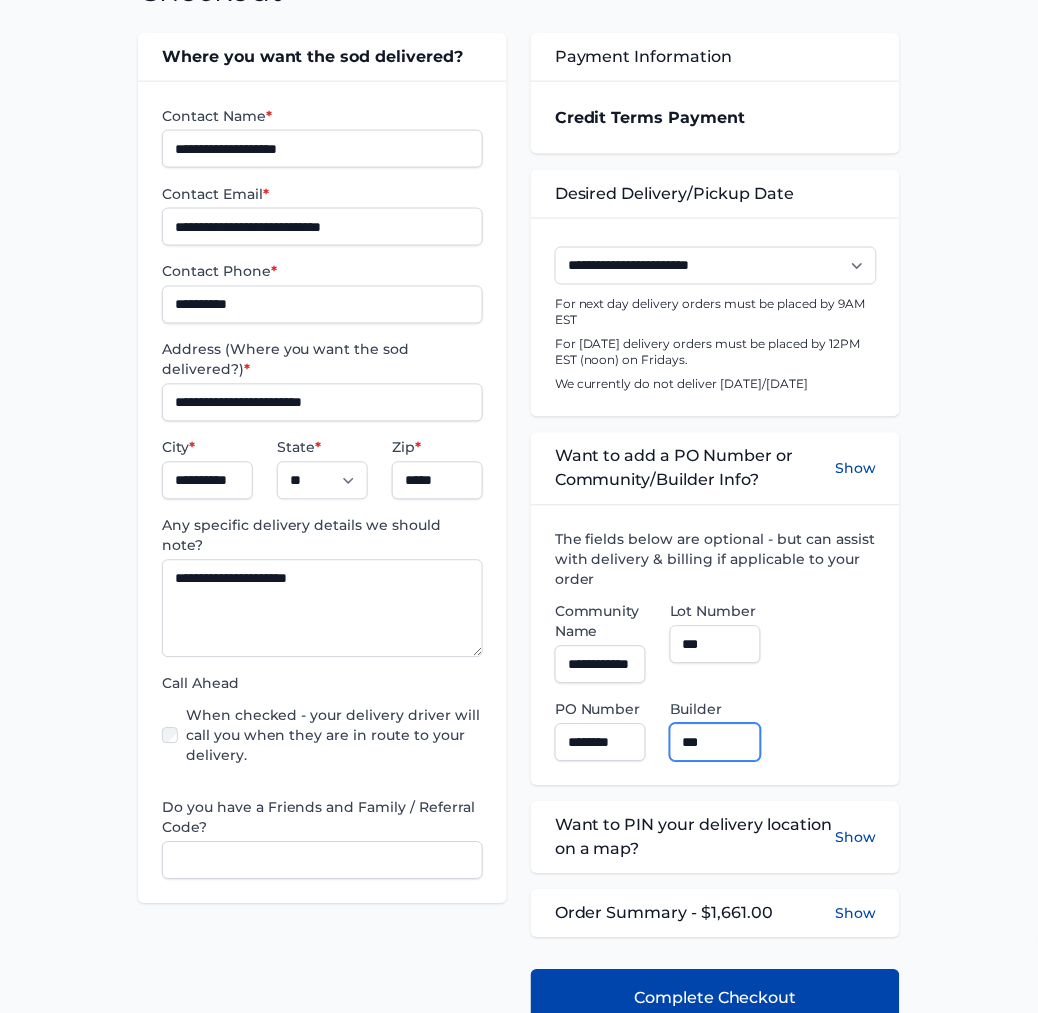 type on "**********" 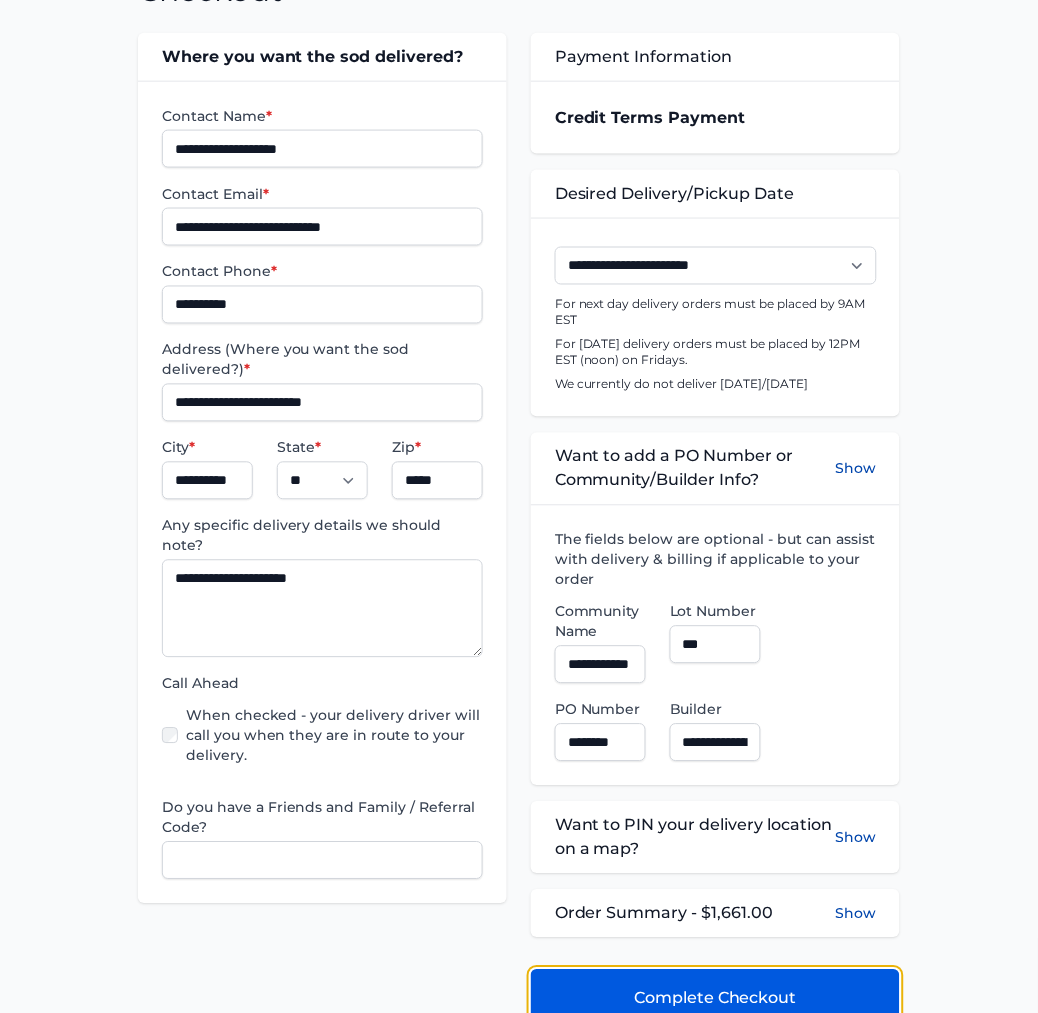 click on "Complete Checkout" at bounding box center [715, 999] 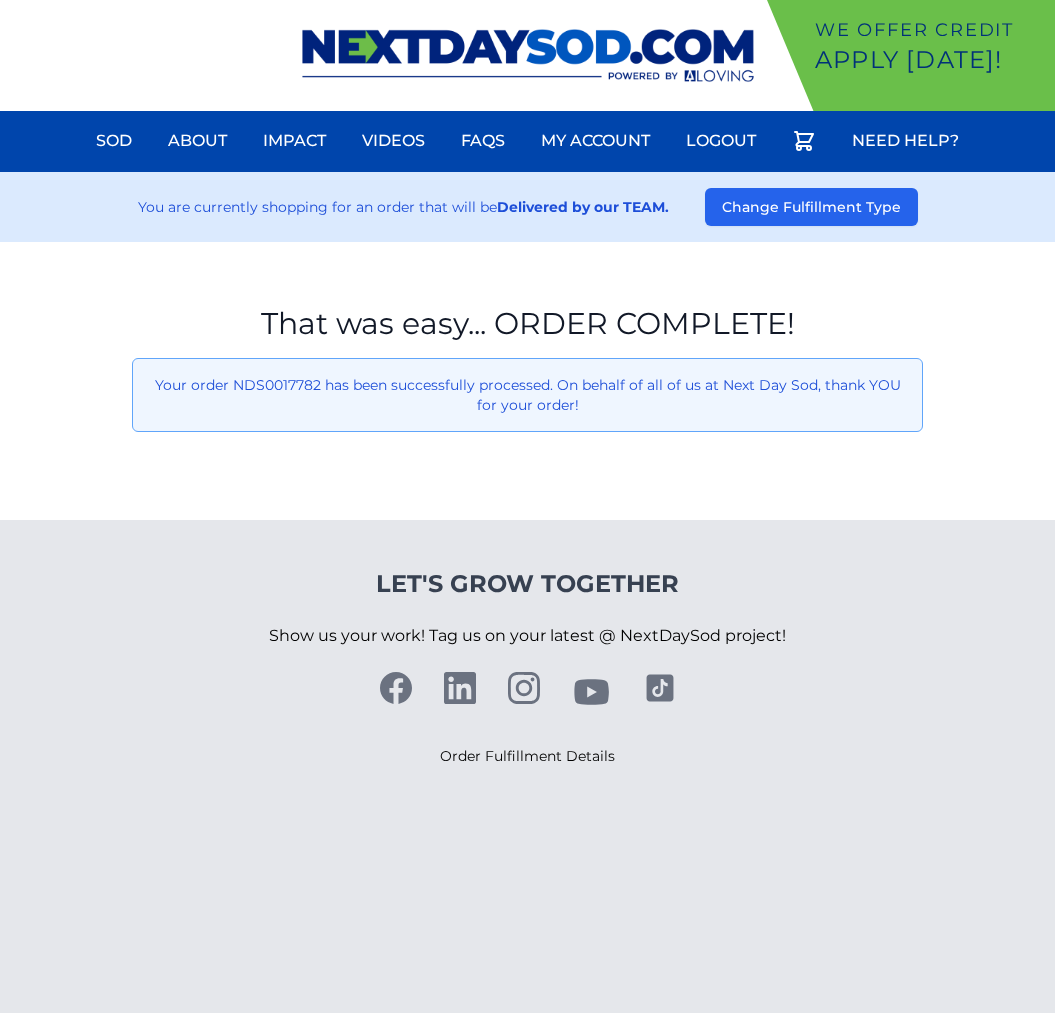 scroll, scrollTop: 0, scrollLeft: 0, axis: both 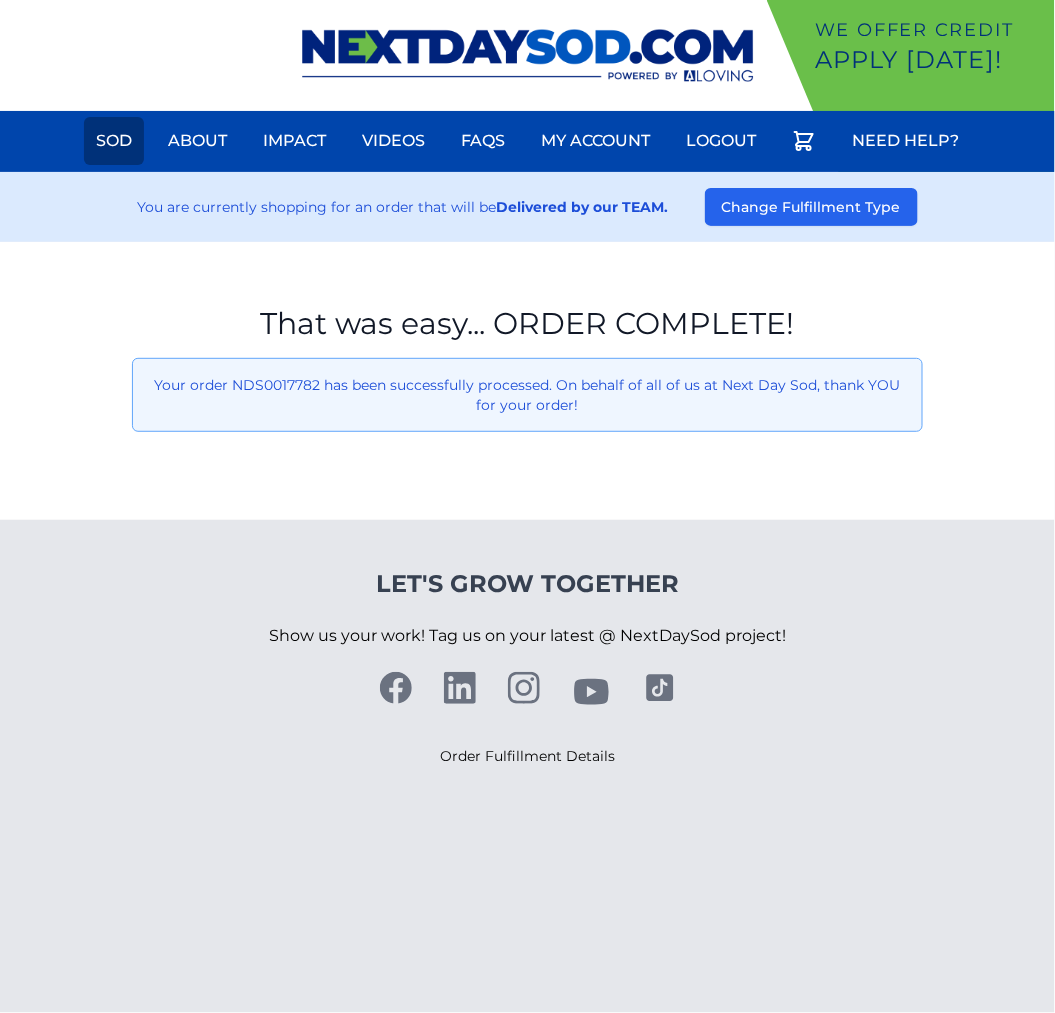 click on "Sod" at bounding box center [114, 141] 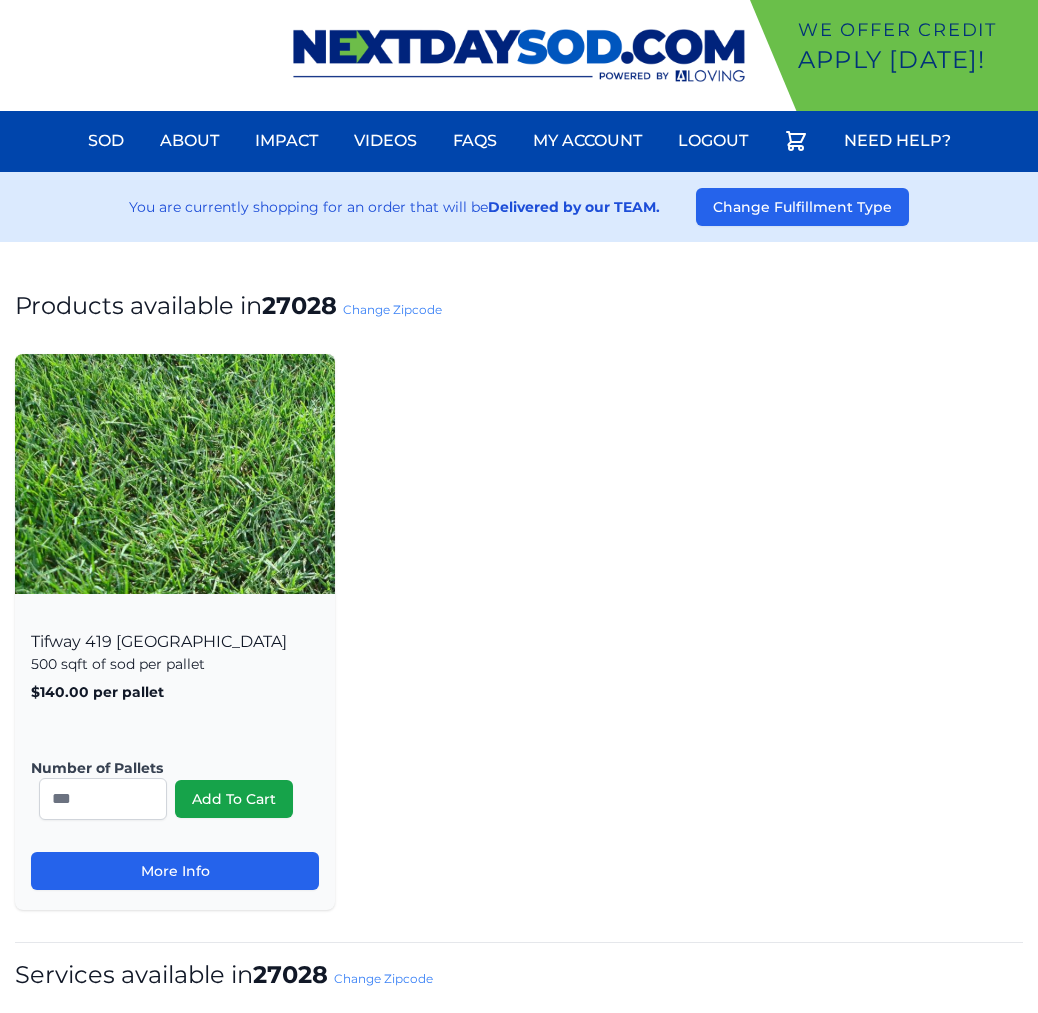 scroll, scrollTop: 0, scrollLeft: 0, axis: both 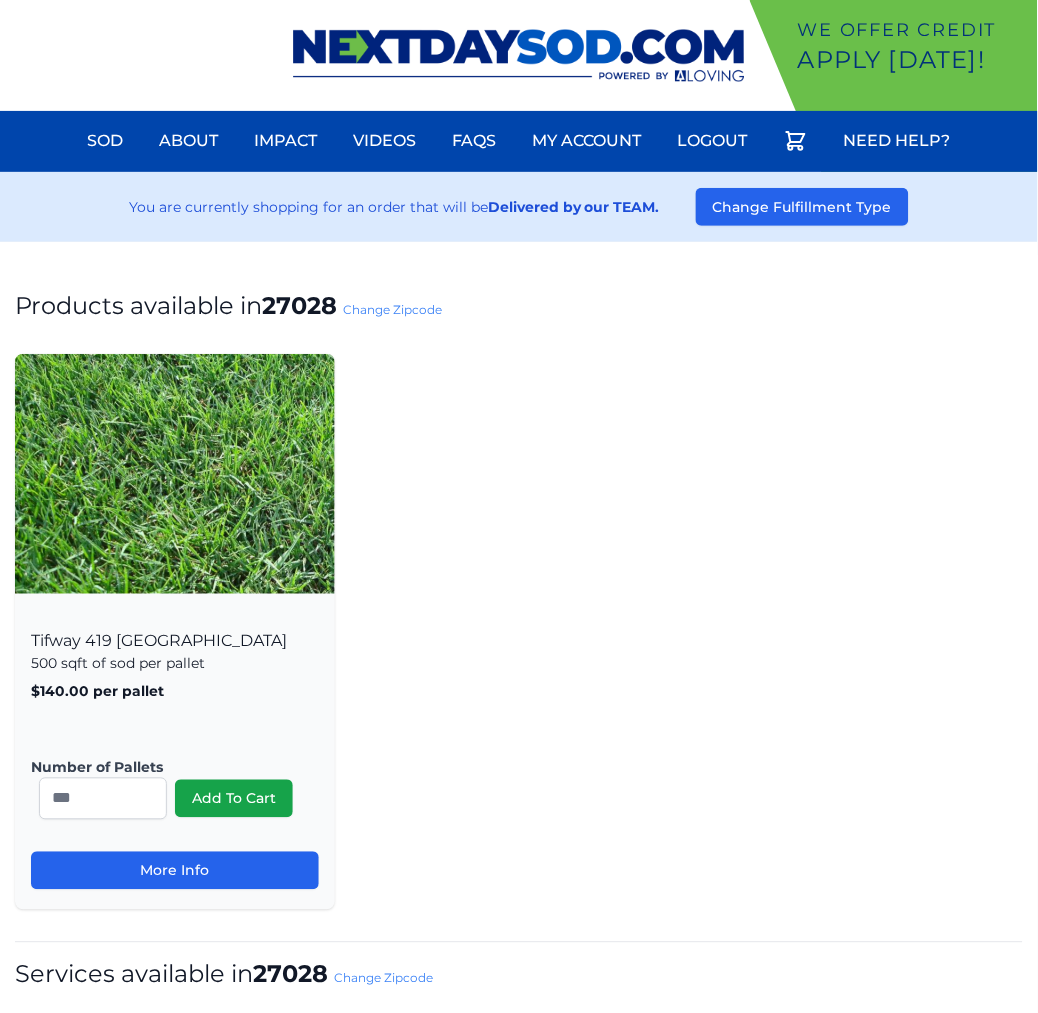 click on "Products available in  27028   Change Zipcode
Tifway 419 Bermuda
500 sqft of sod per pallet
$140.00 per pallet  , includes delivery!
Number of Pallets
*
Add To Cart
More Info
27028   *" at bounding box center (519, 967) 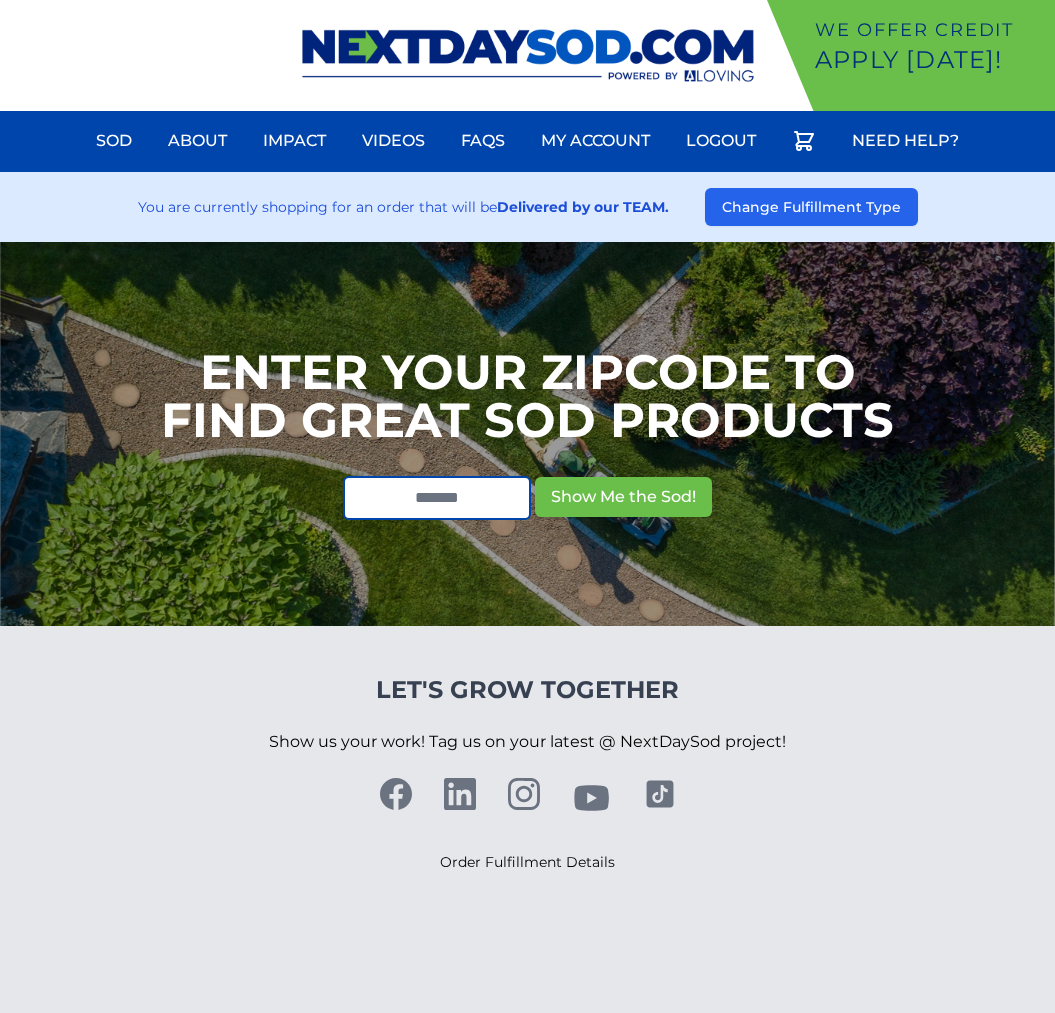 scroll, scrollTop: 0, scrollLeft: 0, axis: both 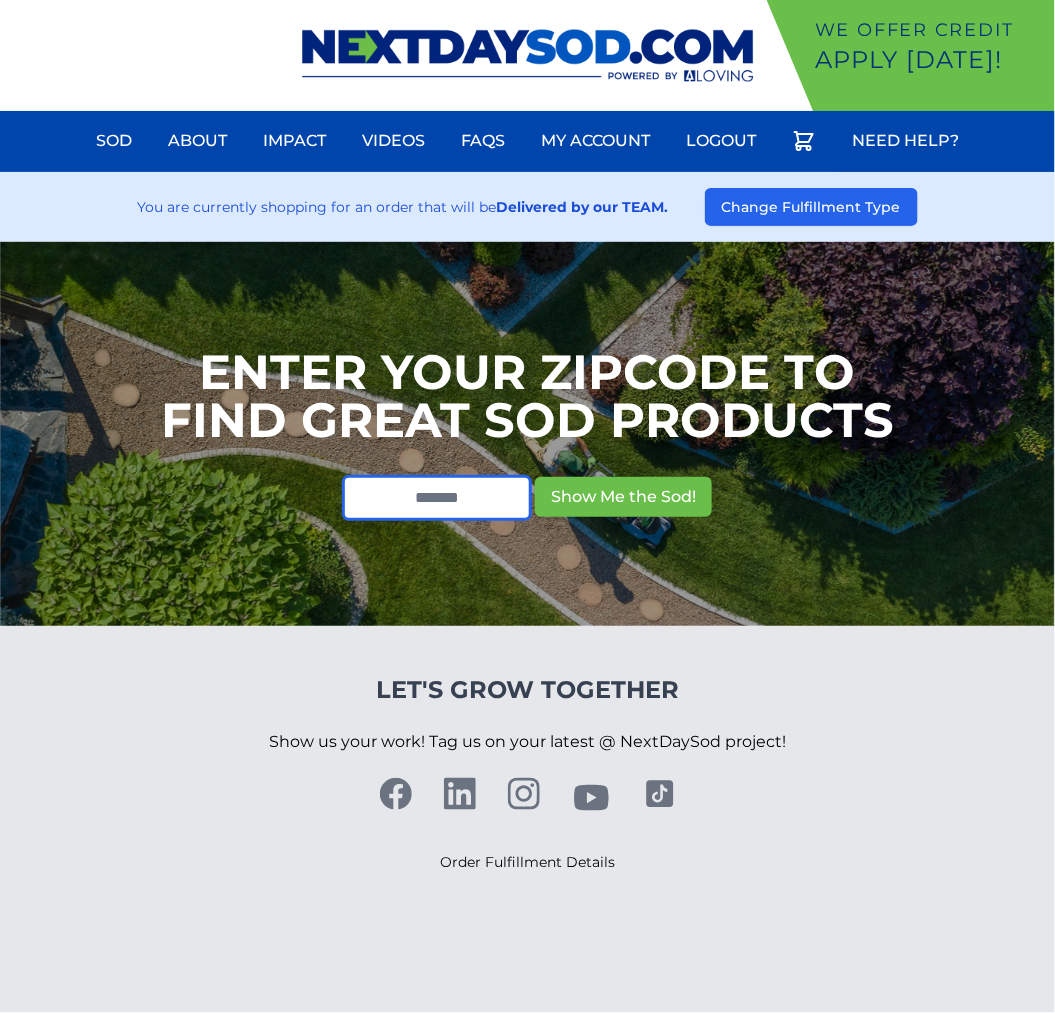 click at bounding box center (437, 498) 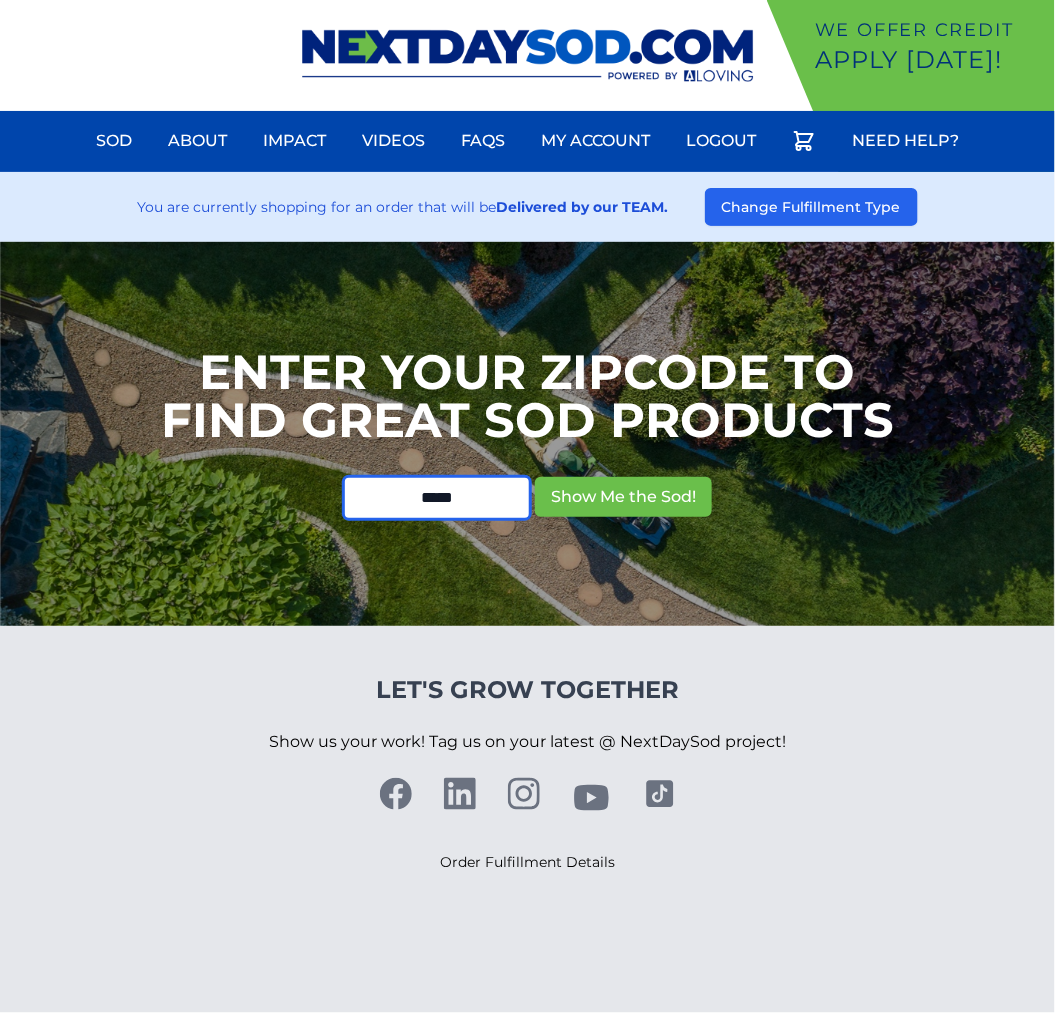 type on "*****" 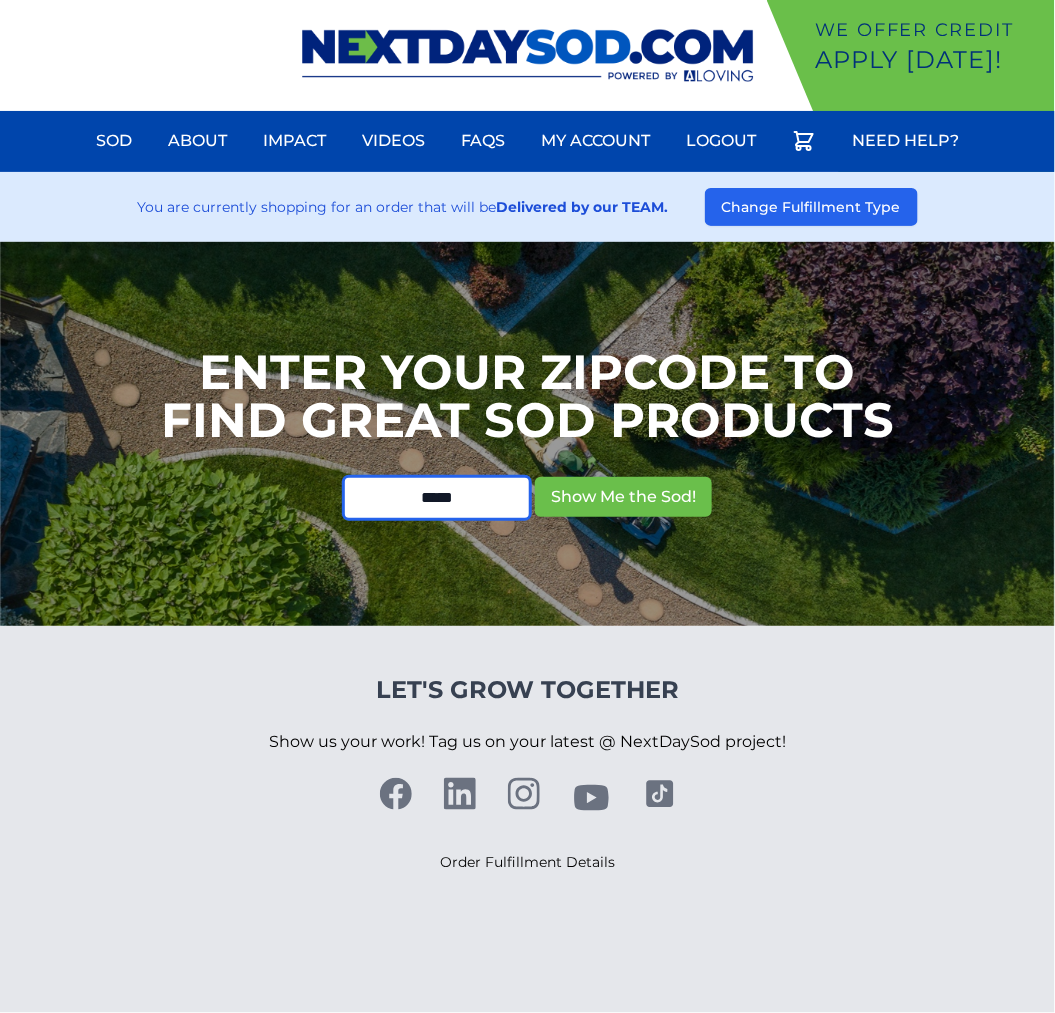 click on "Show Me the Sod!" at bounding box center [623, 497] 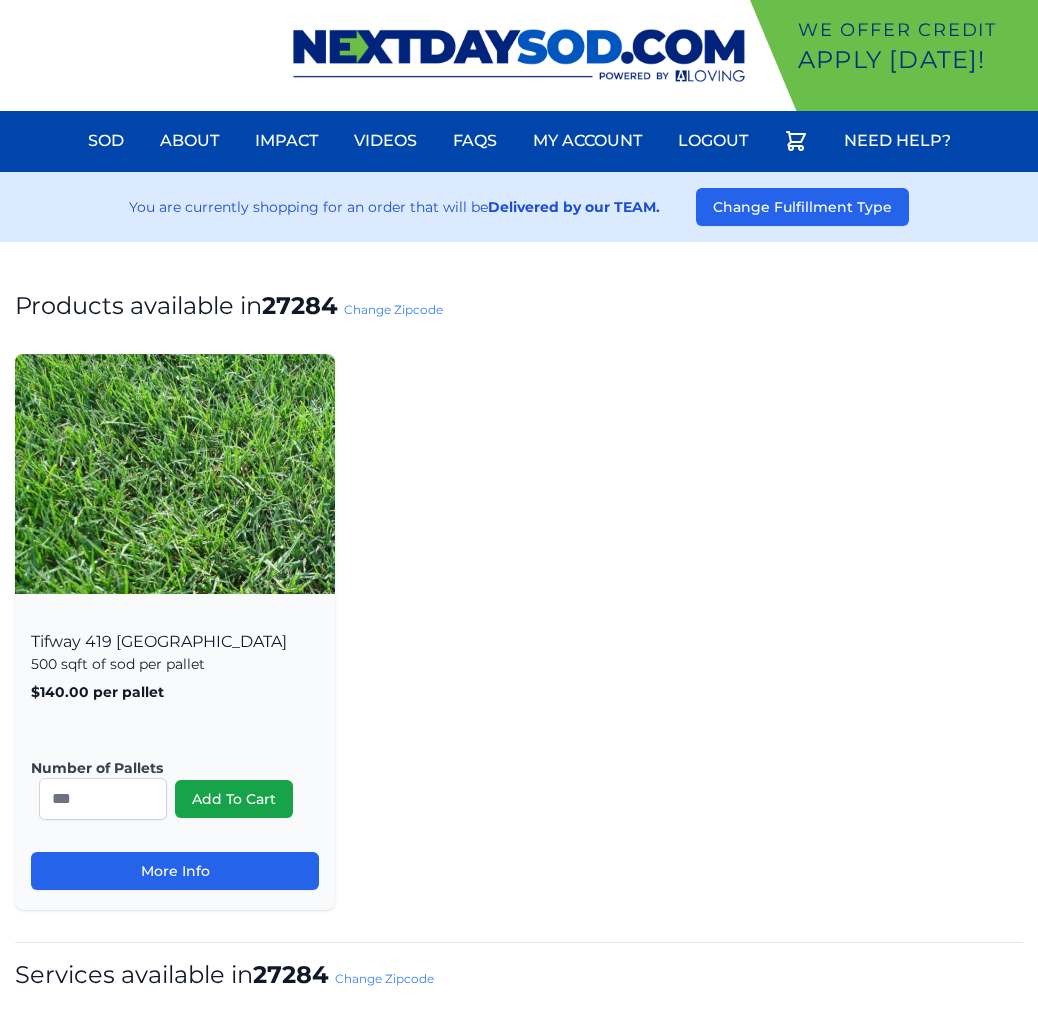 scroll, scrollTop: 0, scrollLeft: 0, axis: both 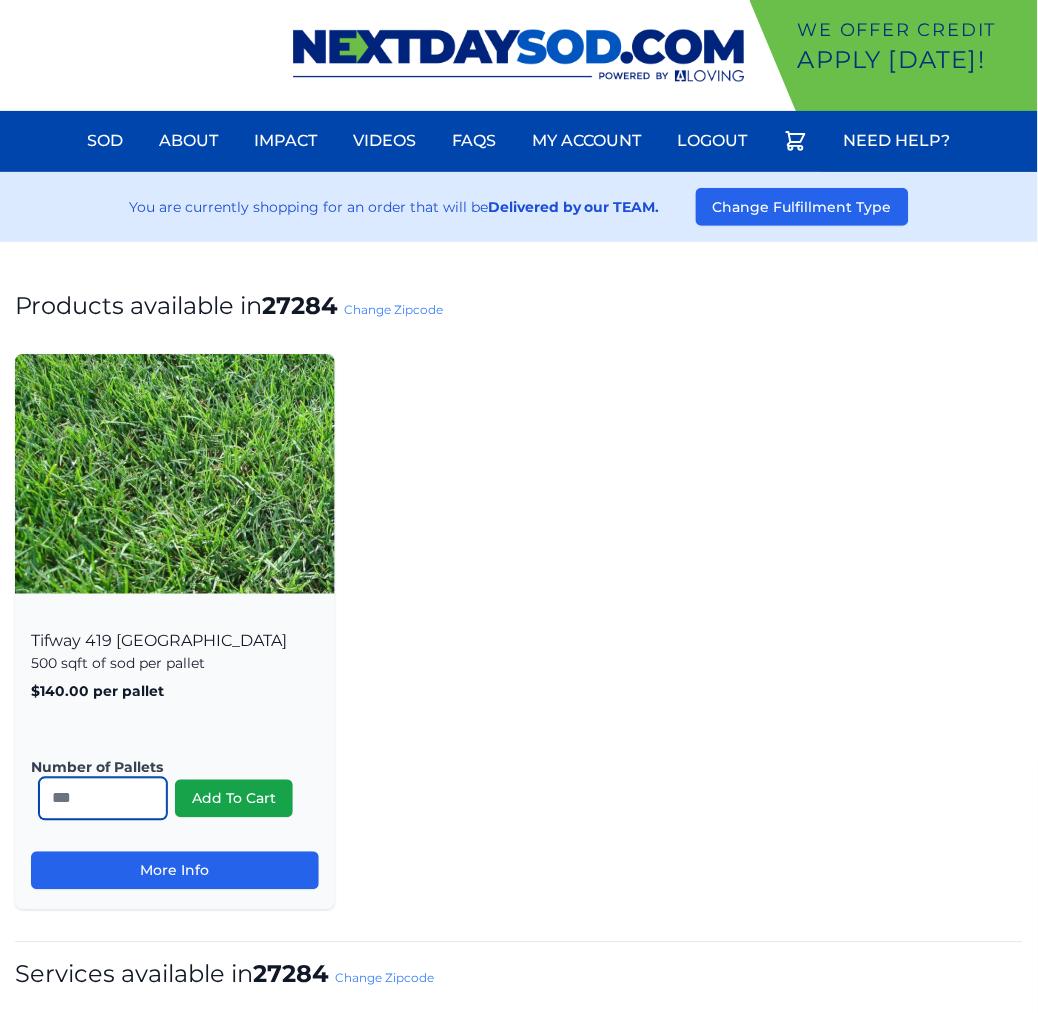 drag, startPoint x: 75, startPoint y: 807, endPoint x: -92, endPoint y: 795, distance: 167.43059 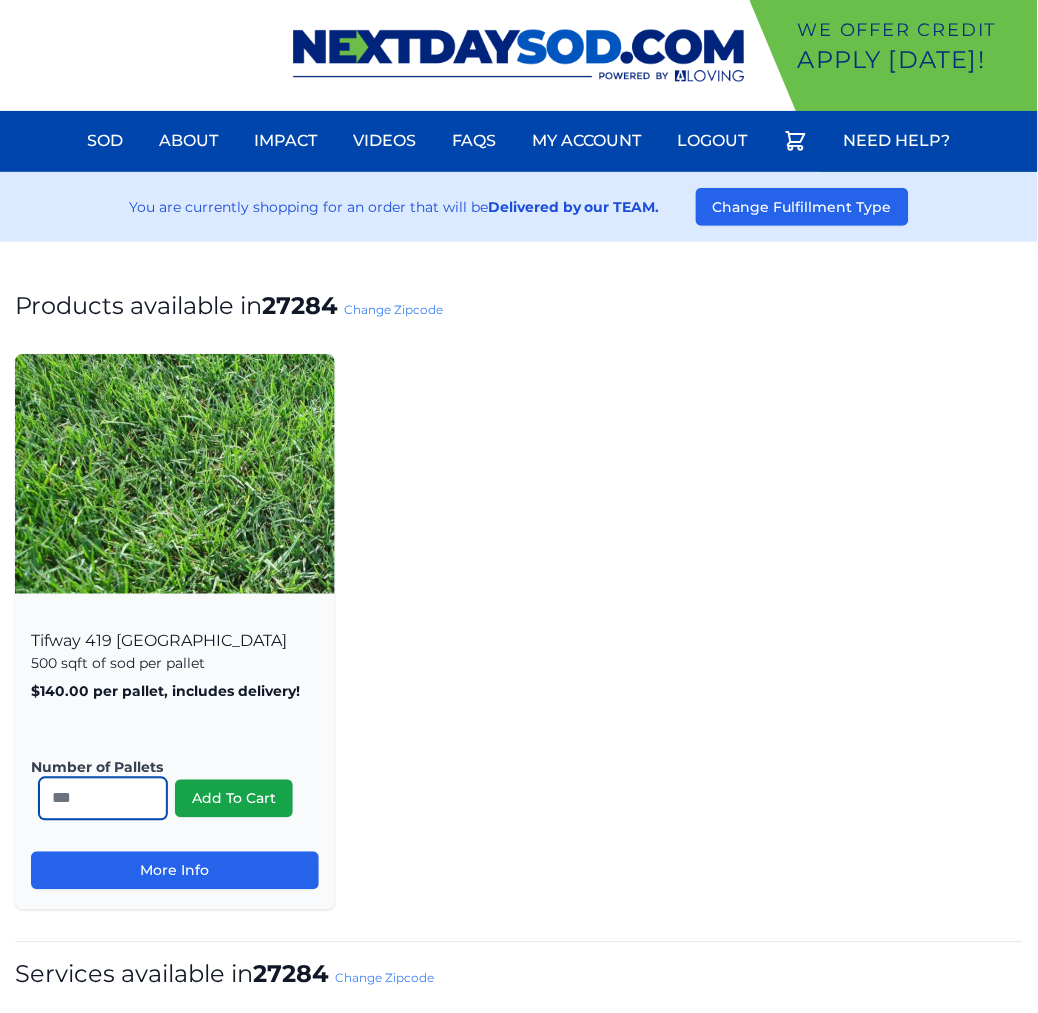 type on "**" 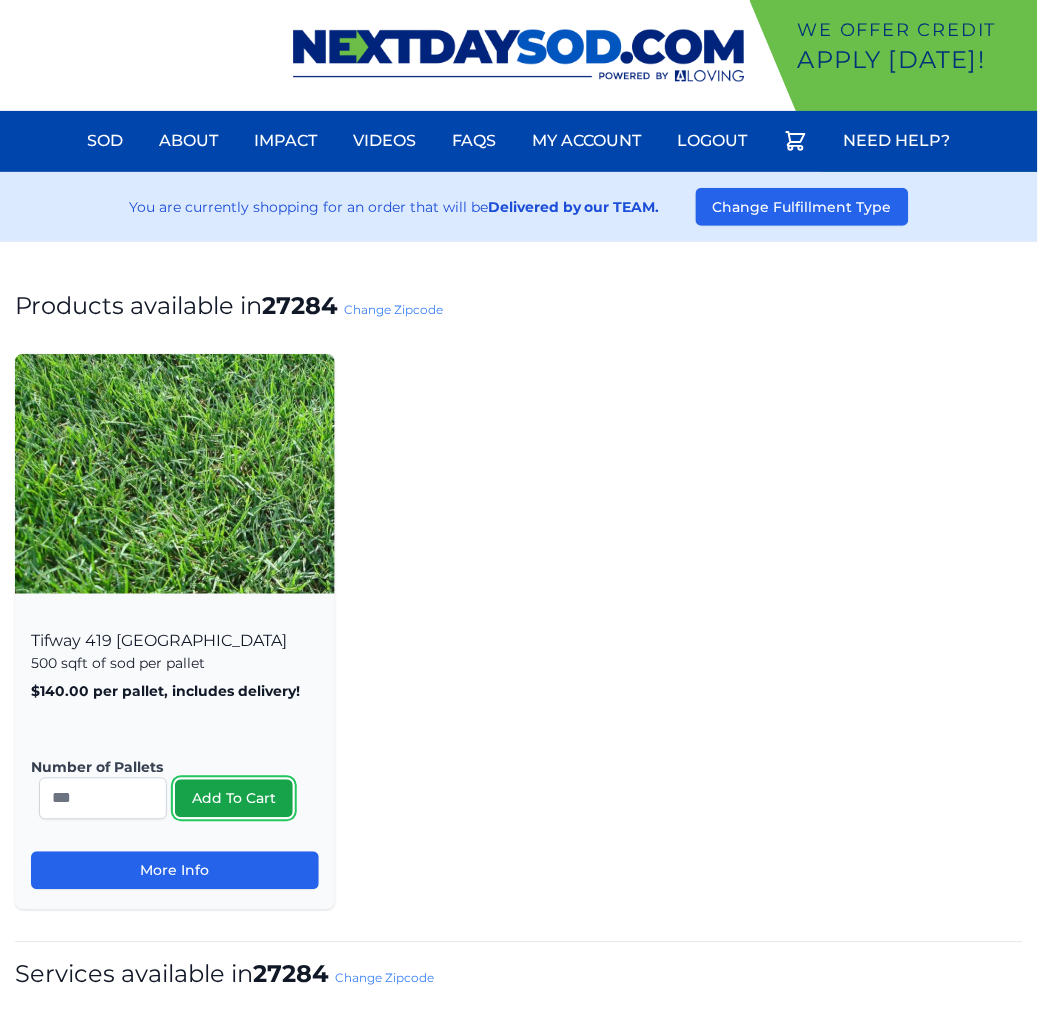 type 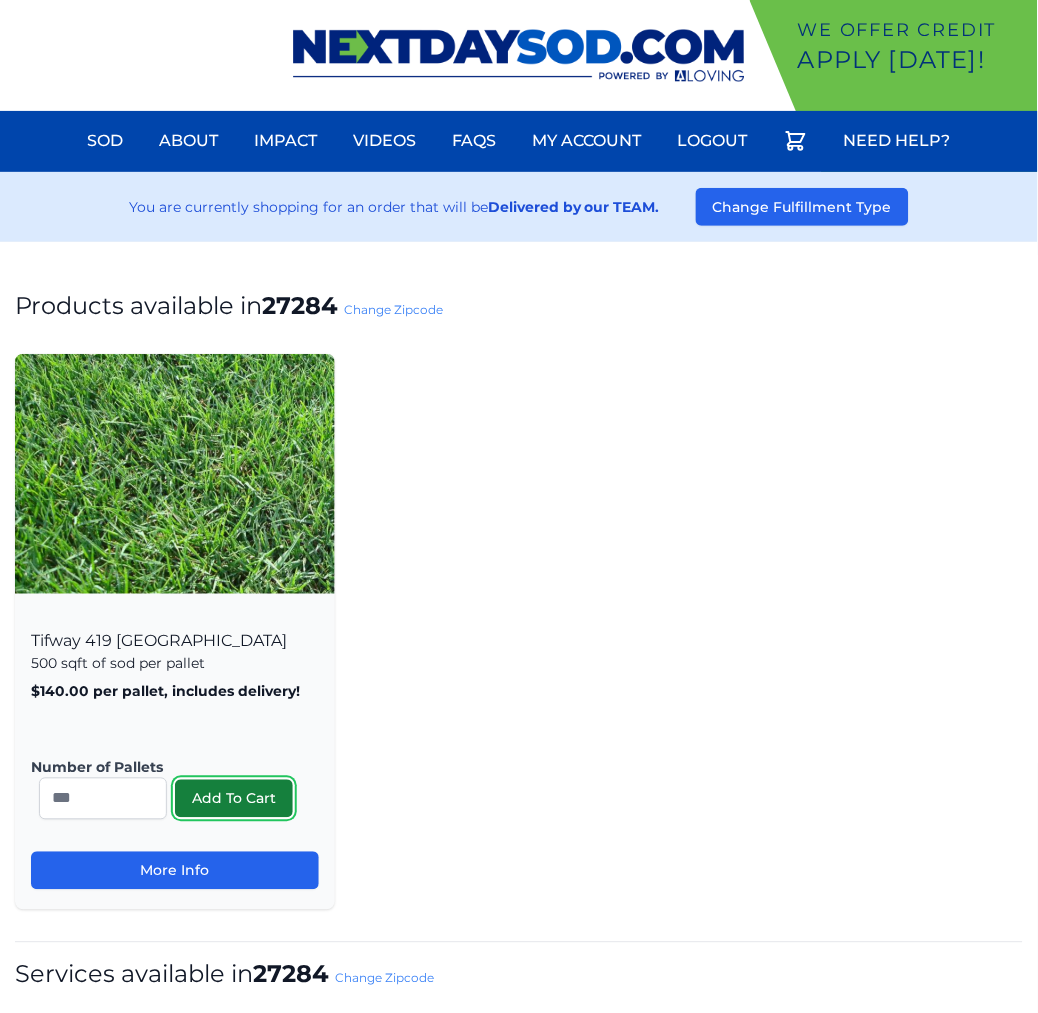 click on "Add To Cart" at bounding box center [234, 799] 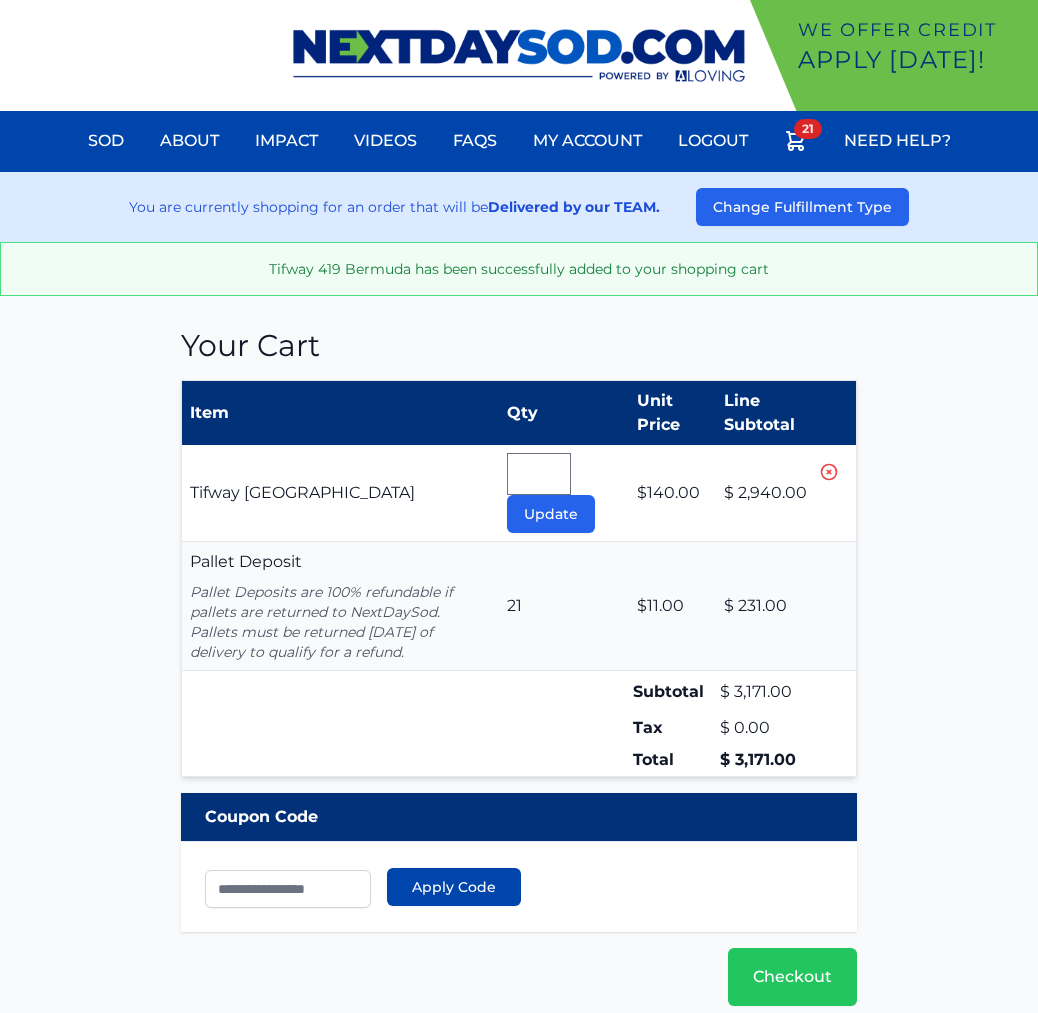 scroll, scrollTop: 0, scrollLeft: 0, axis: both 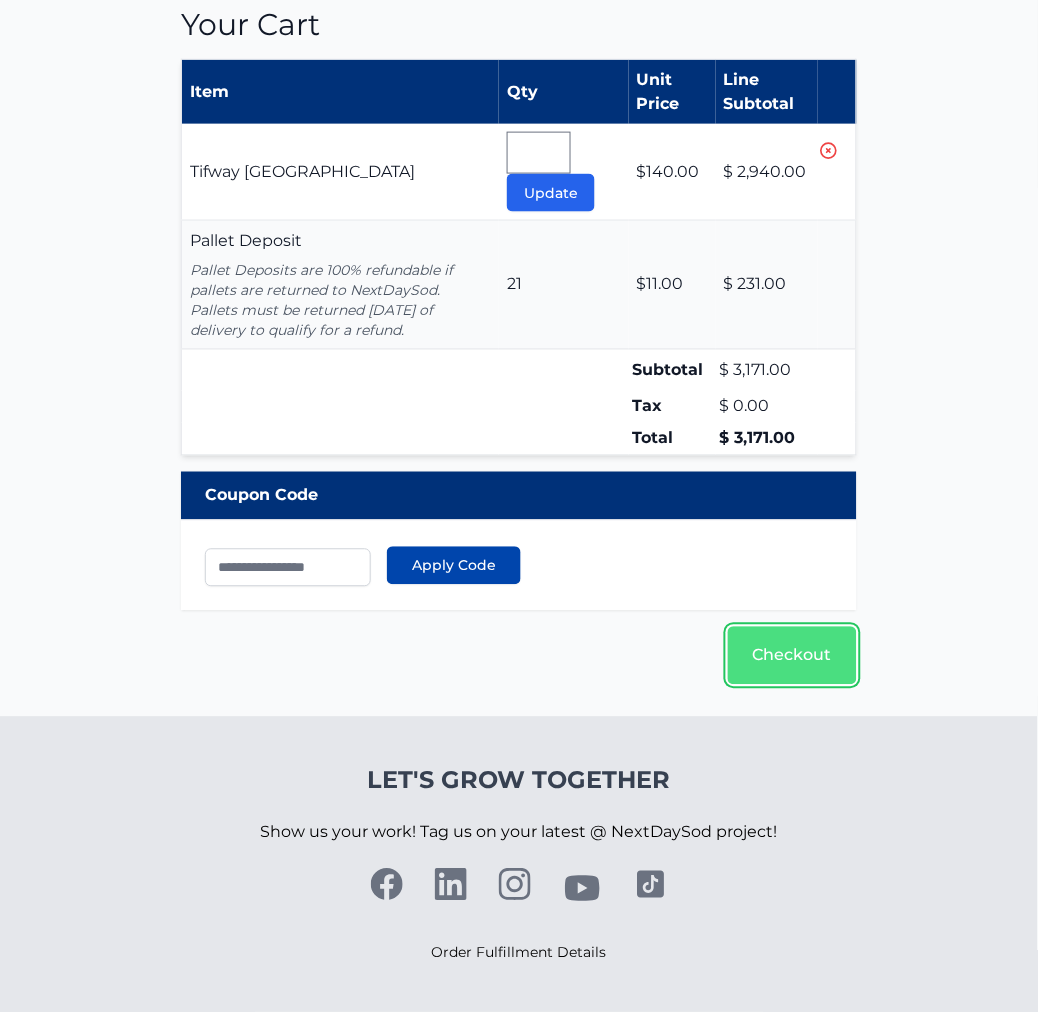 click on "Checkout" at bounding box center (792, 656) 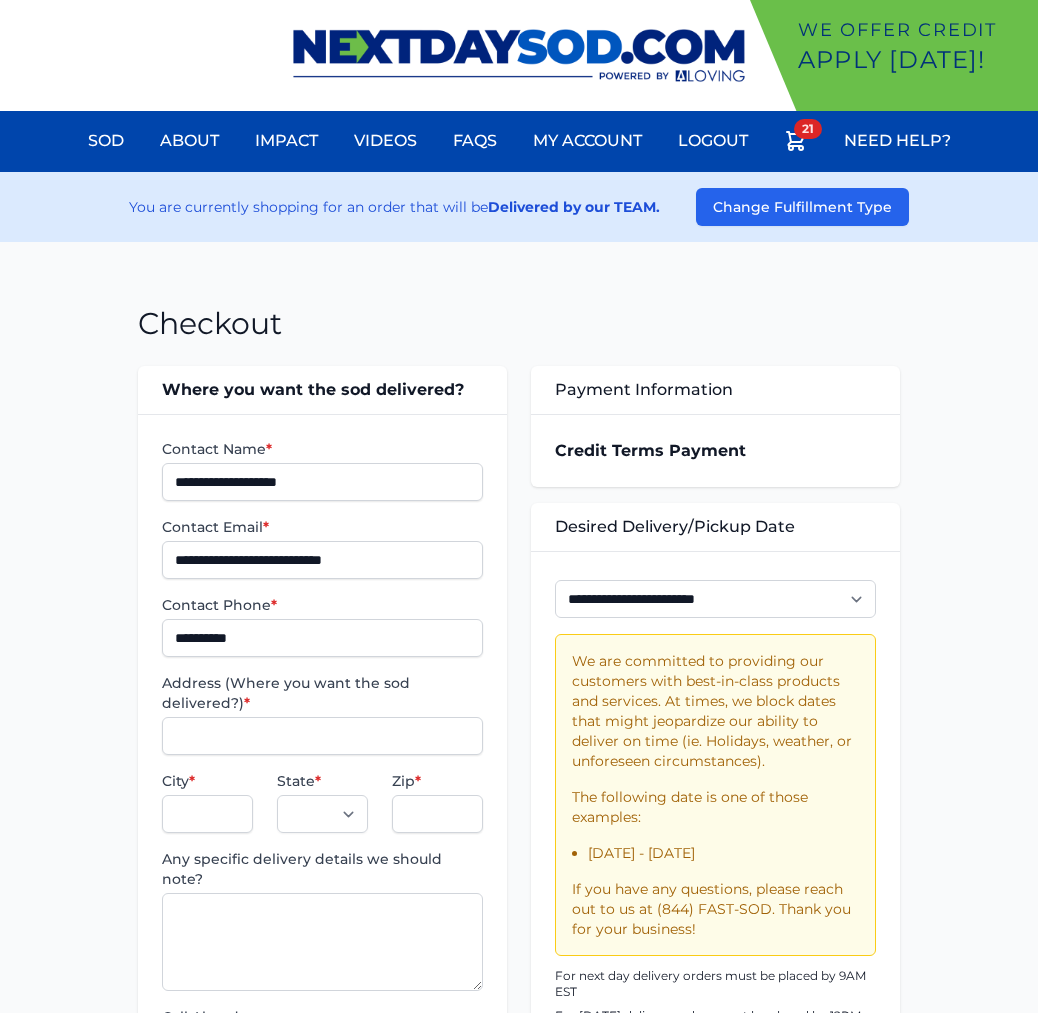 scroll, scrollTop: 0, scrollLeft: 0, axis: both 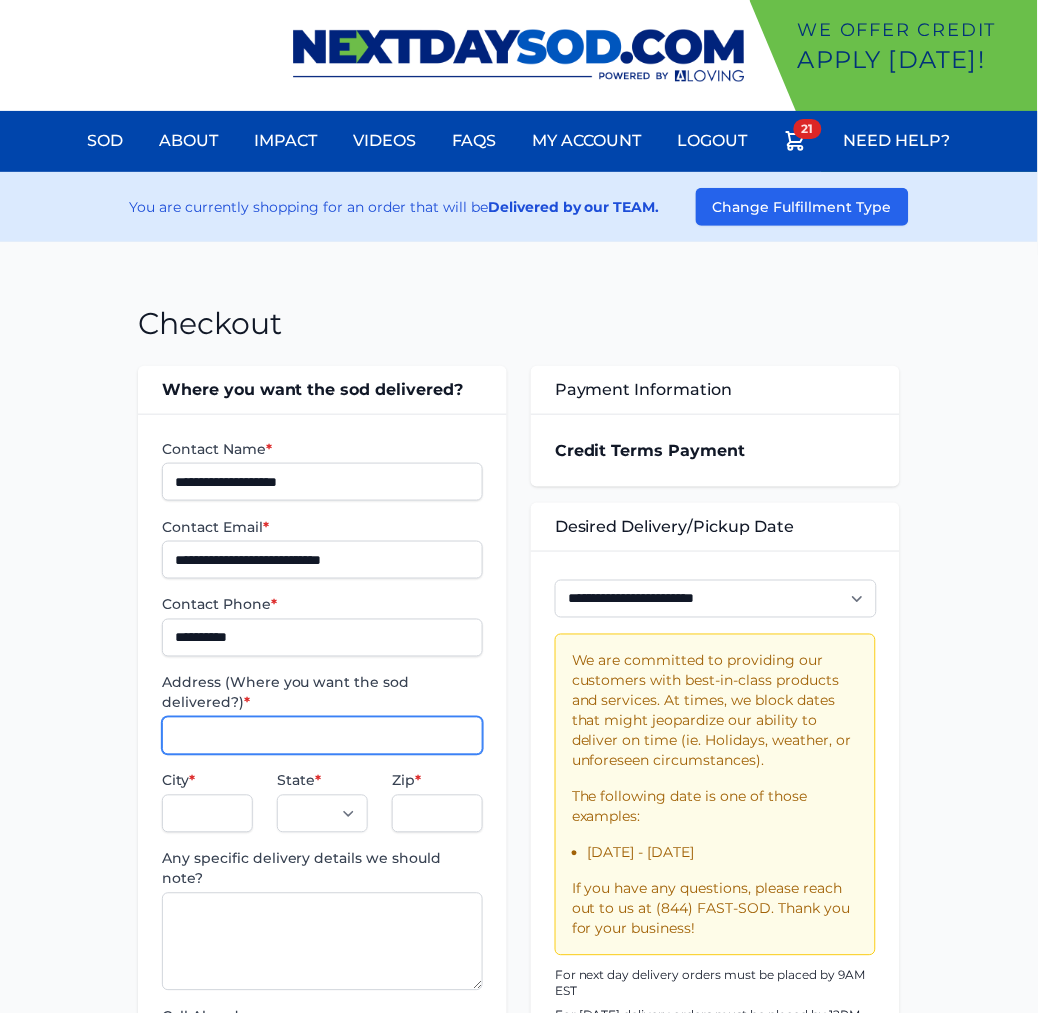 click on "Address (Where you want the sod delivered?)
*" at bounding box center [322, 736] 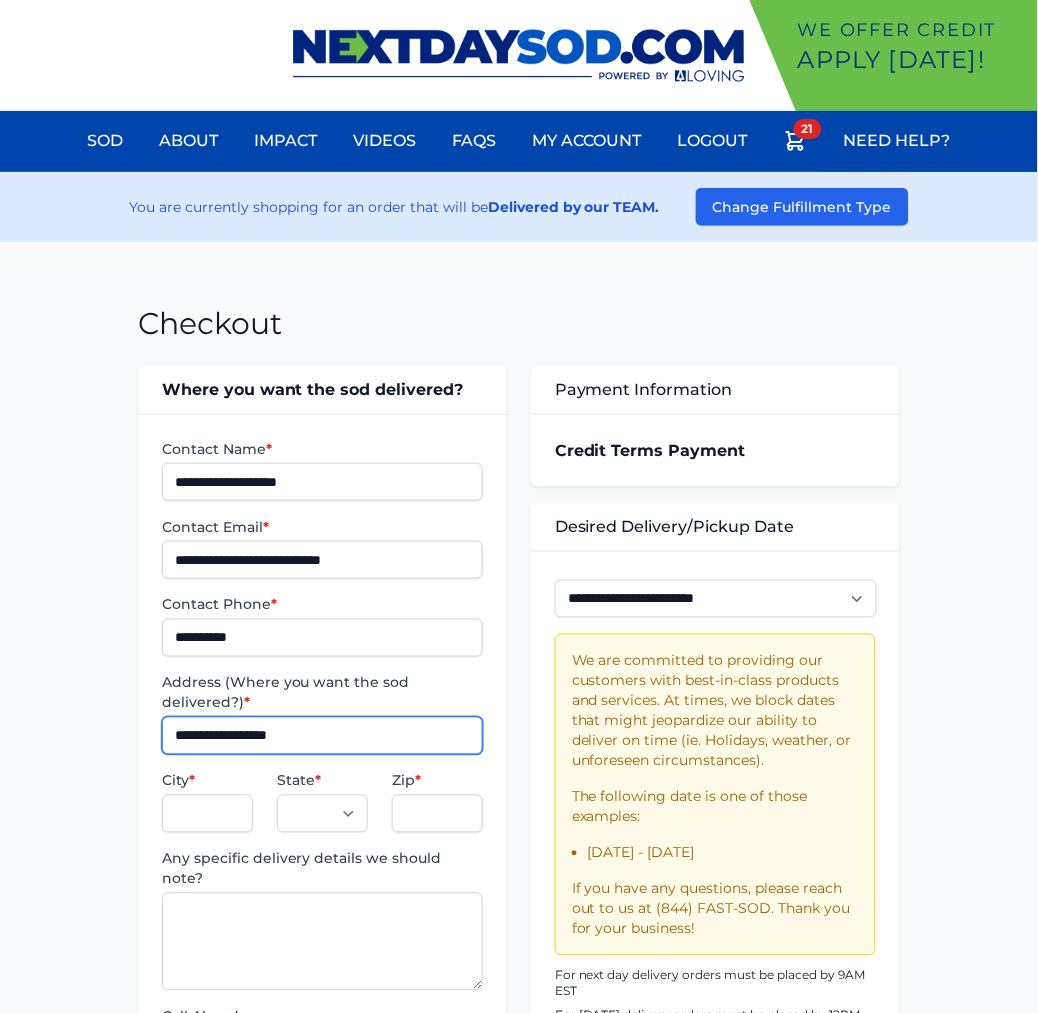 type on "**********" 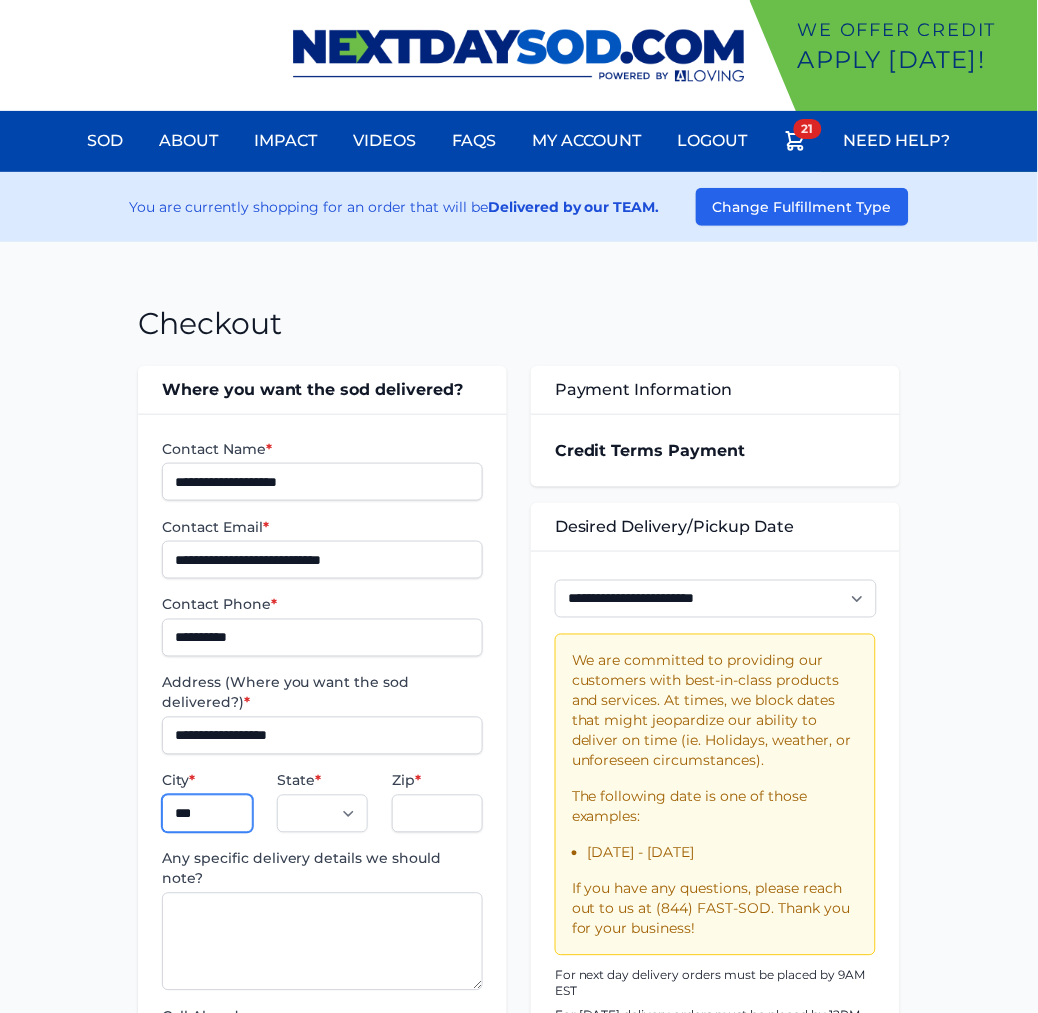 type on "**********" 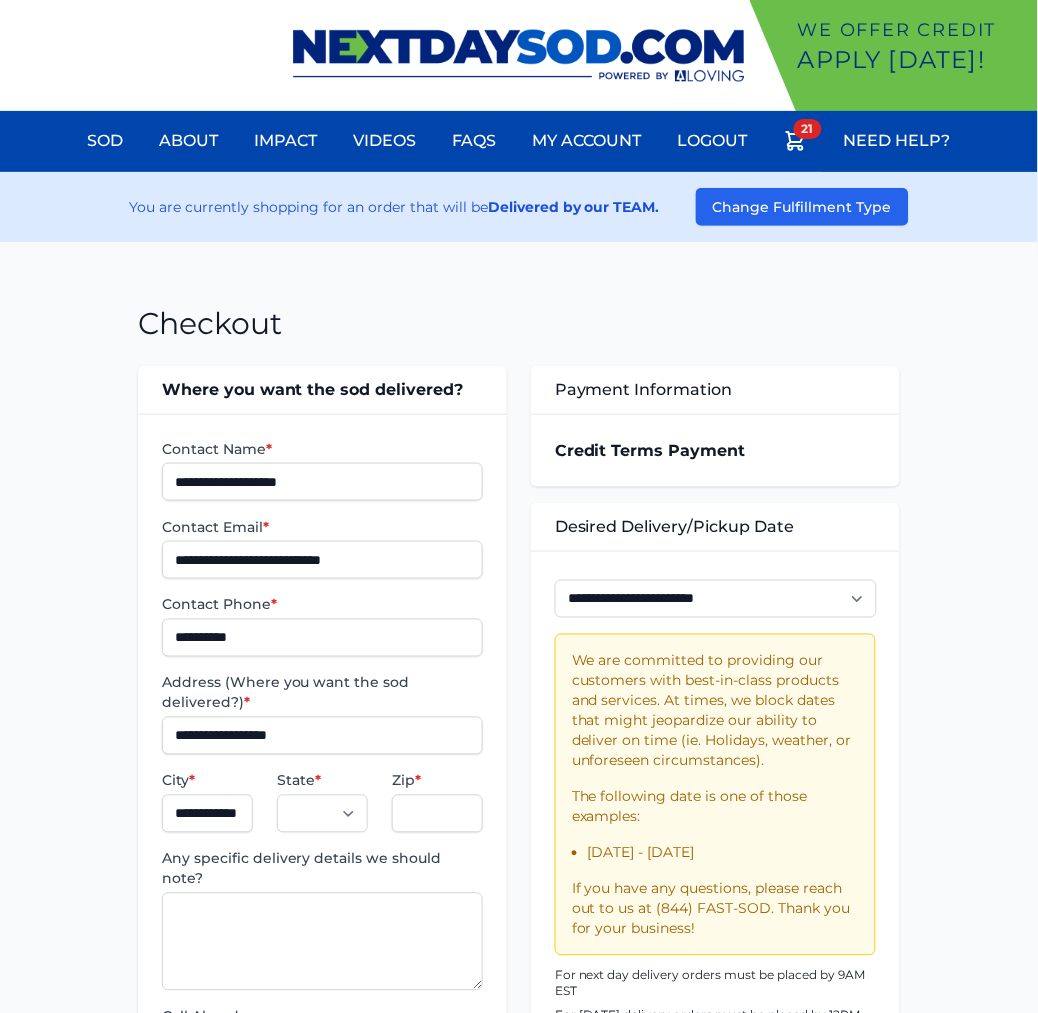 select on "**" 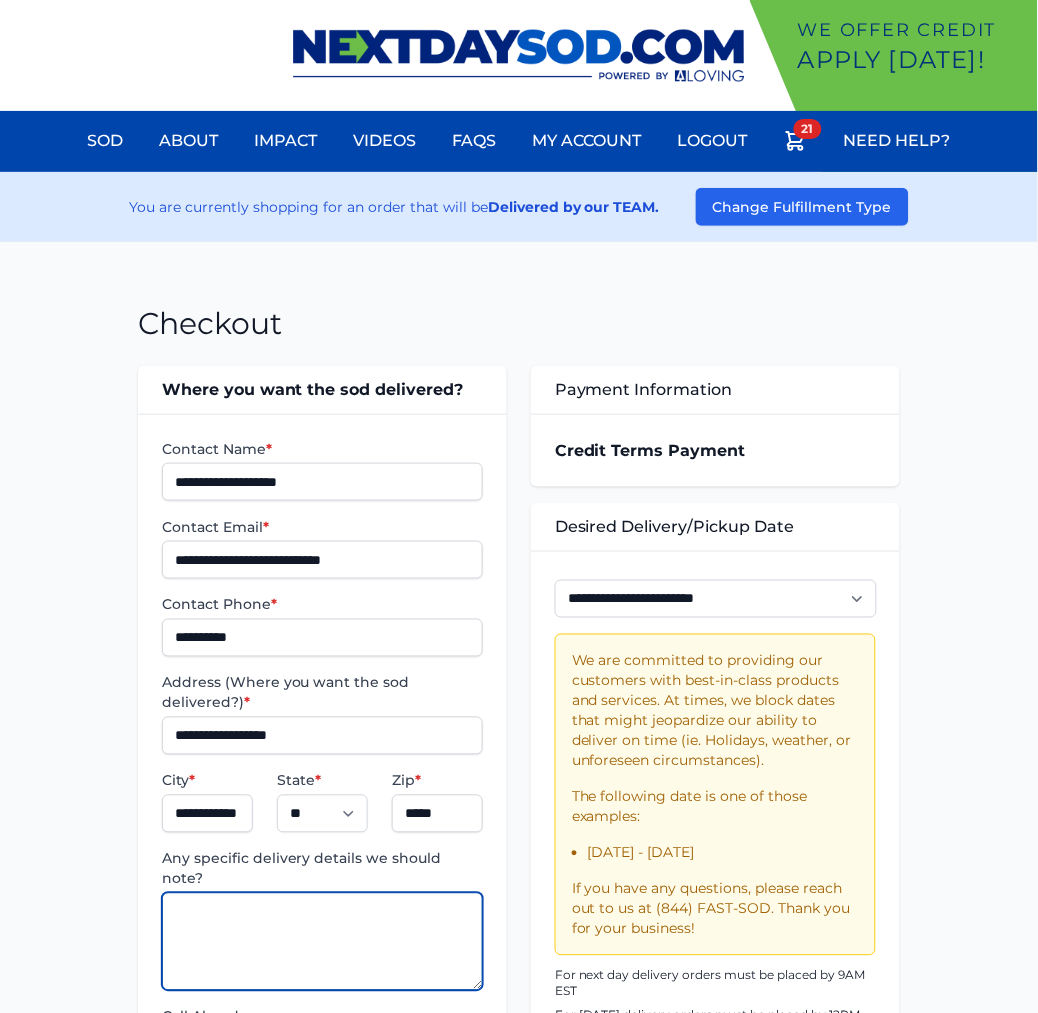 paste on "**********" 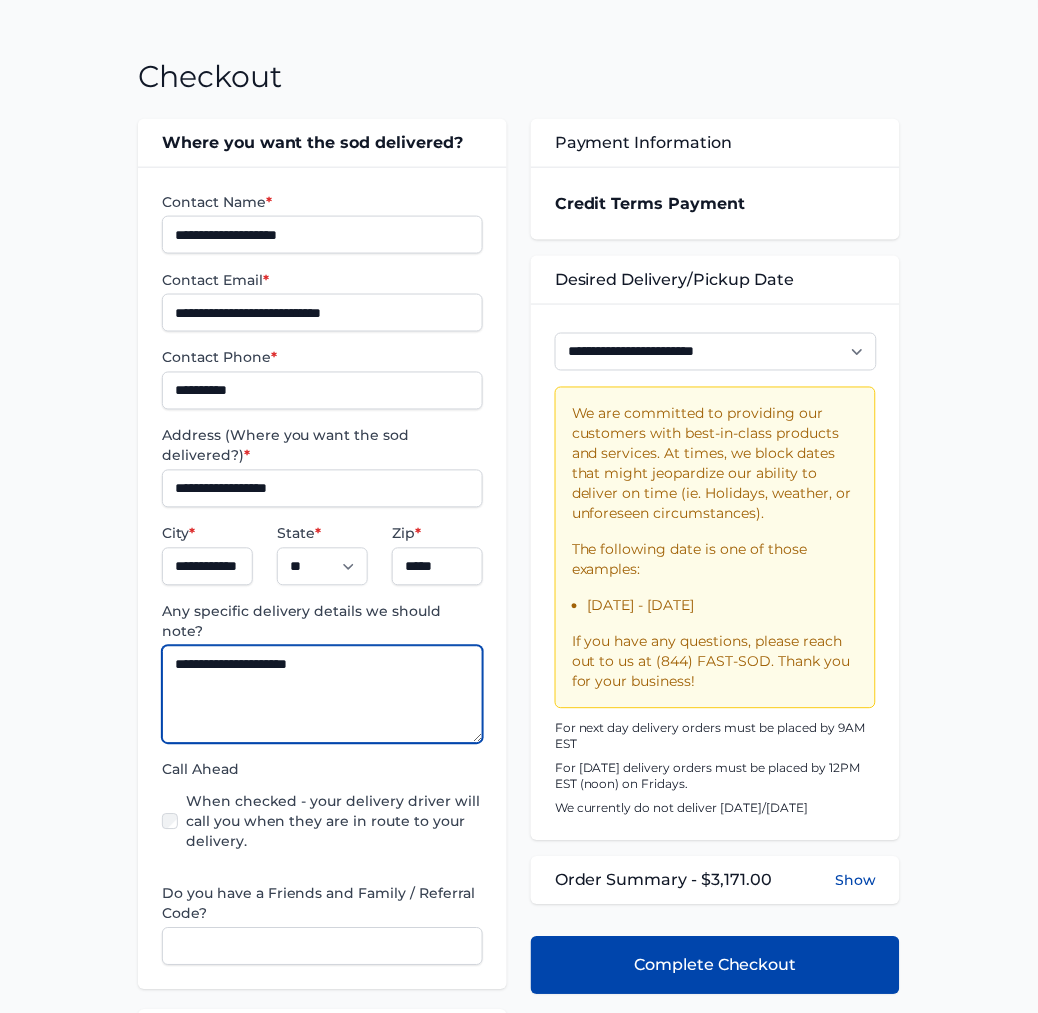 scroll, scrollTop: 444, scrollLeft: 0, axis: vertical 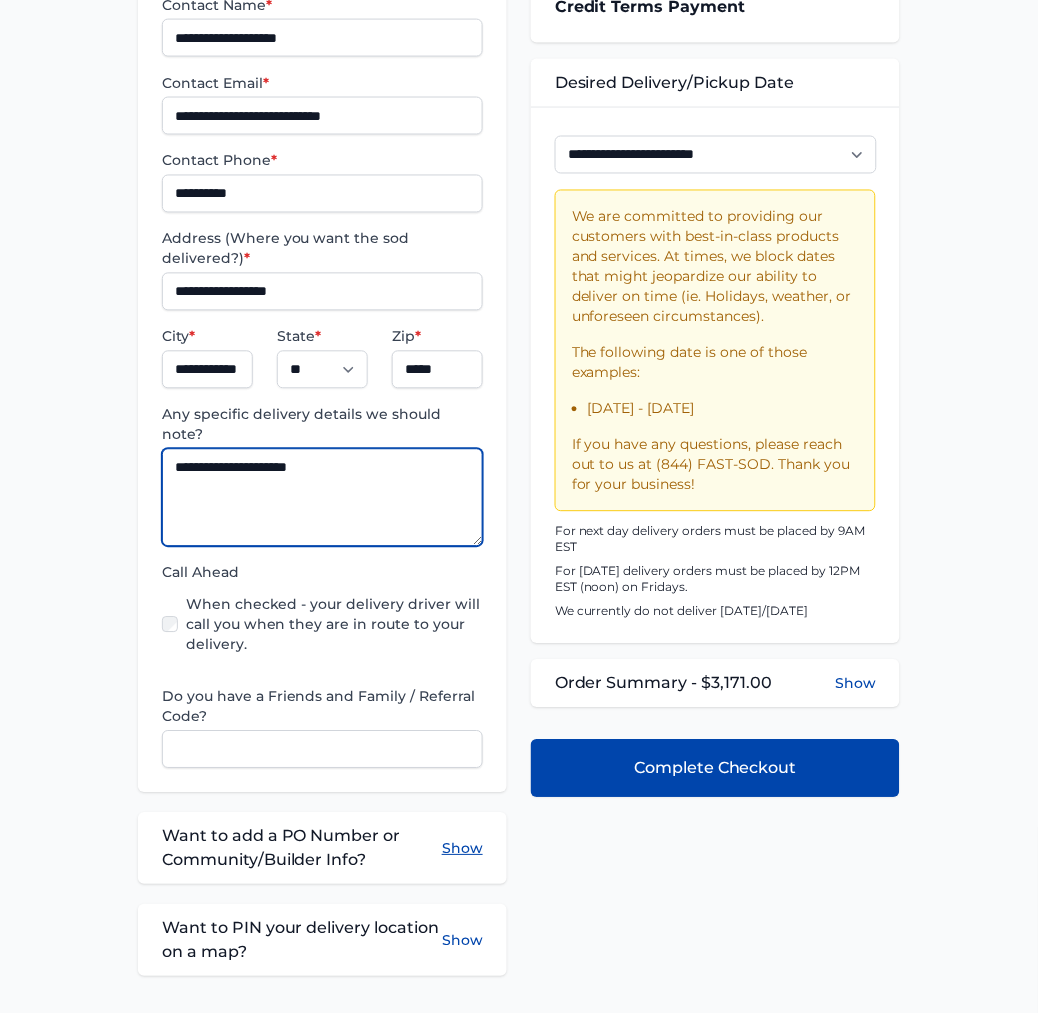 type on "**********" 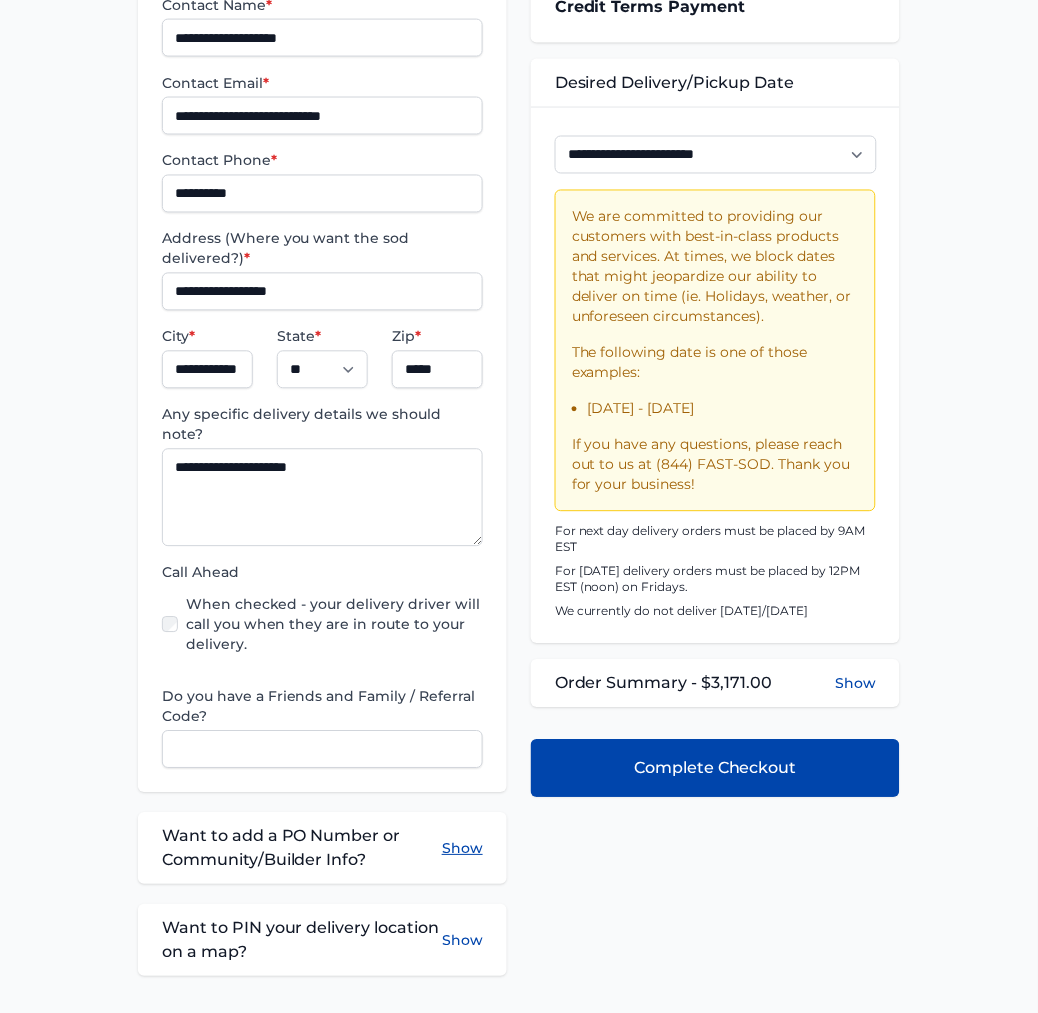 click on "Show" at bounding box center (462, 849) 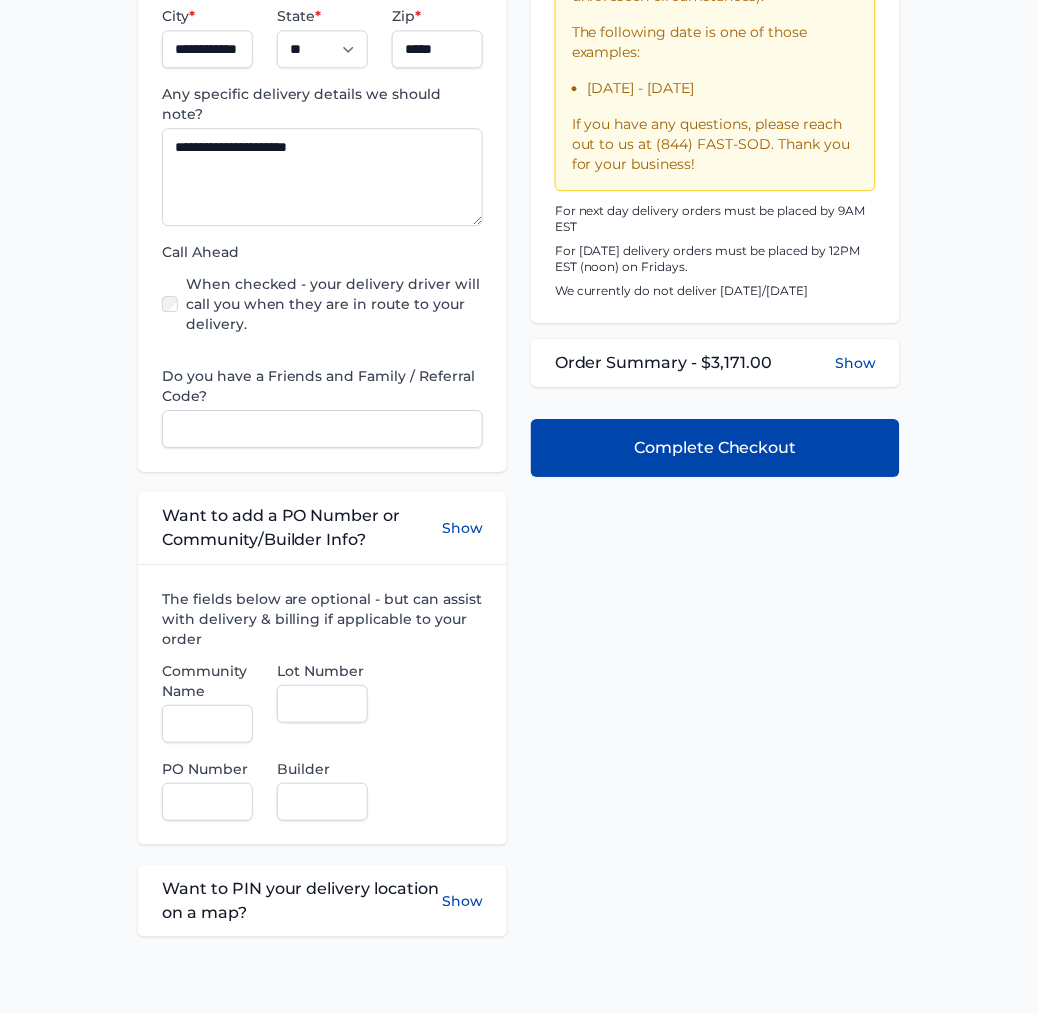 scroll, scrollTop: 777, scrollLeft: 0, axis: vertical 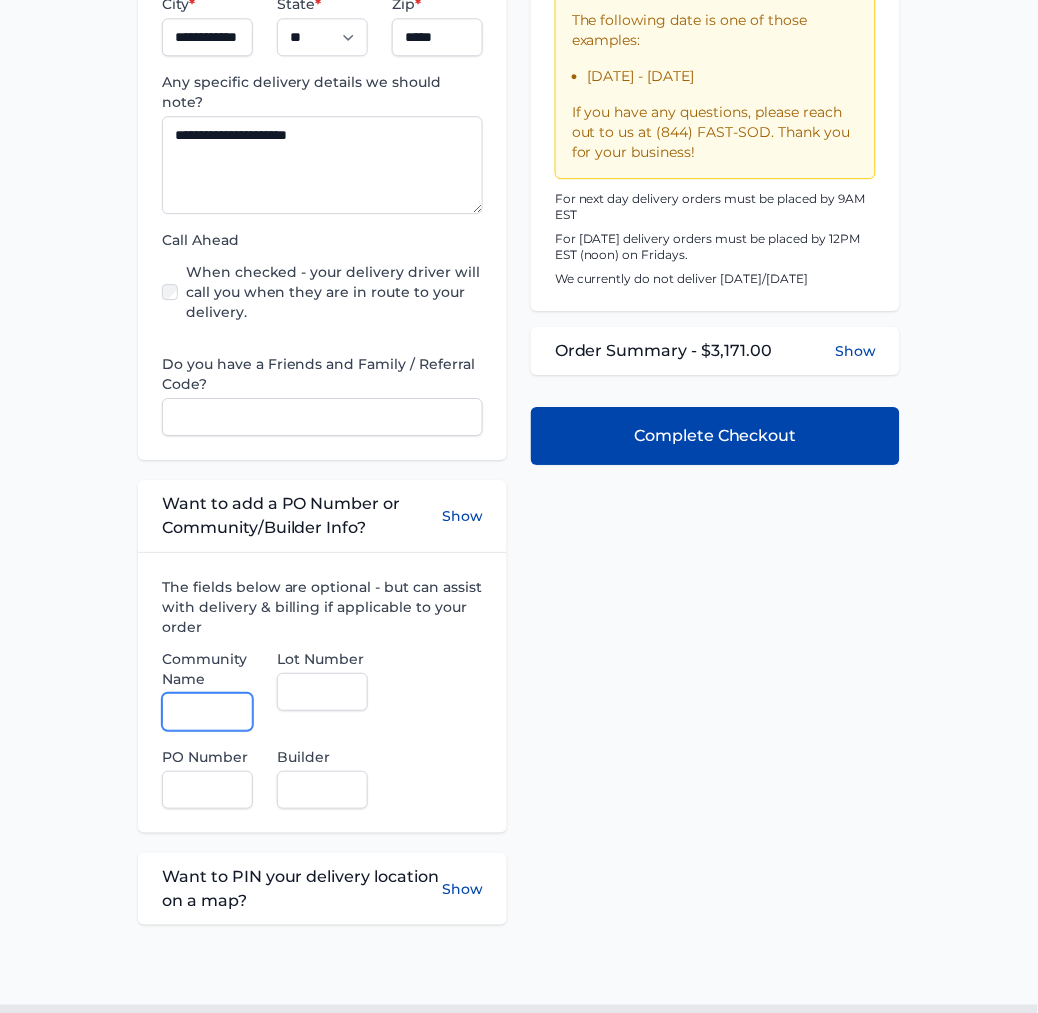 click on "Community Name" at bounding box center [207, 712] 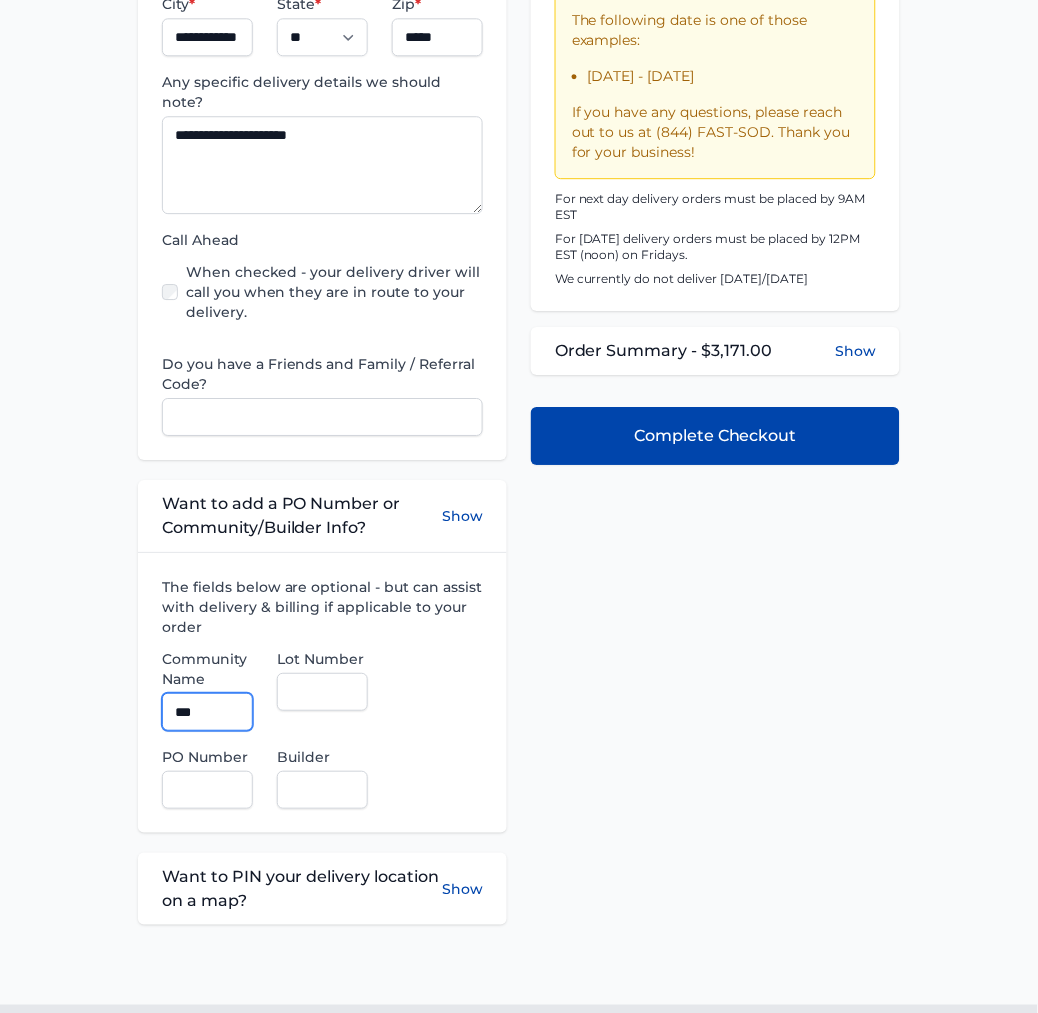 type on "**********" 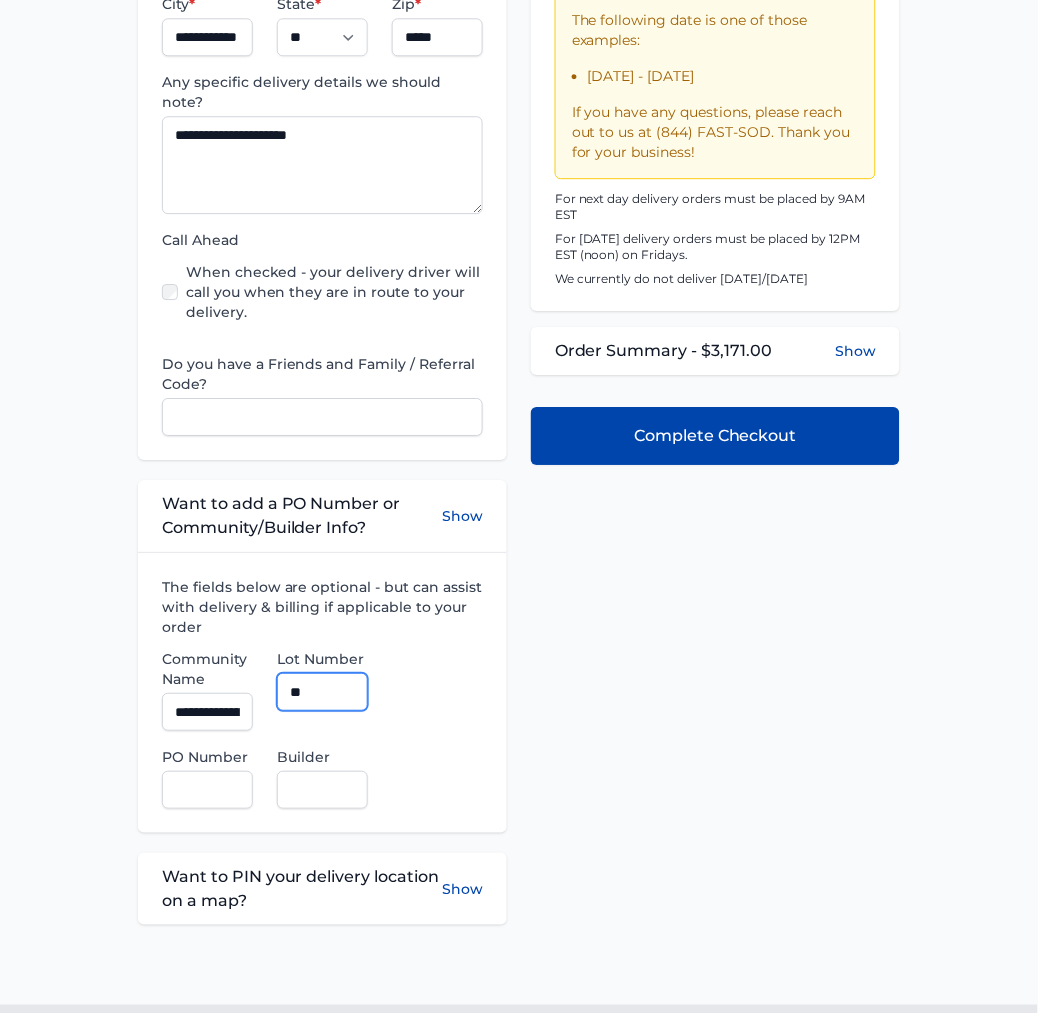 type on "**" 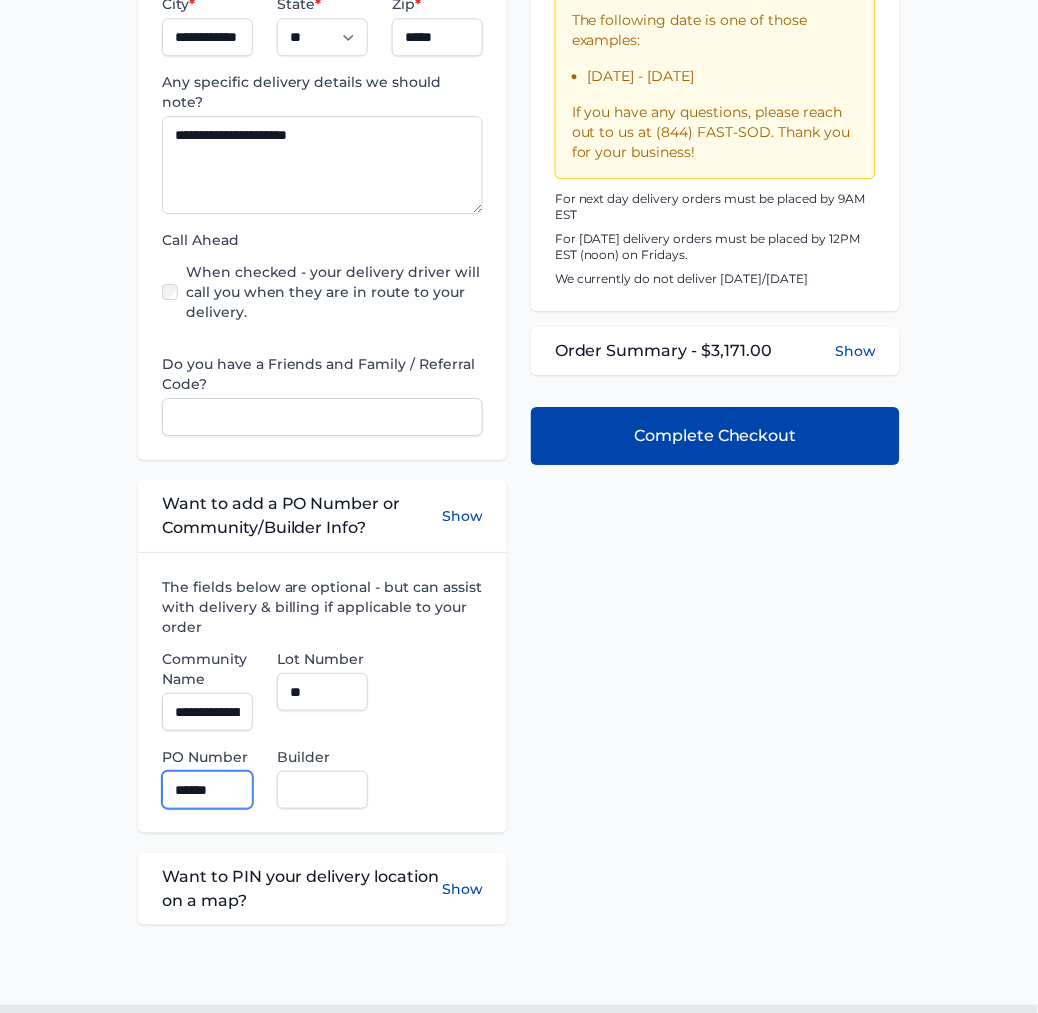 type on "******" 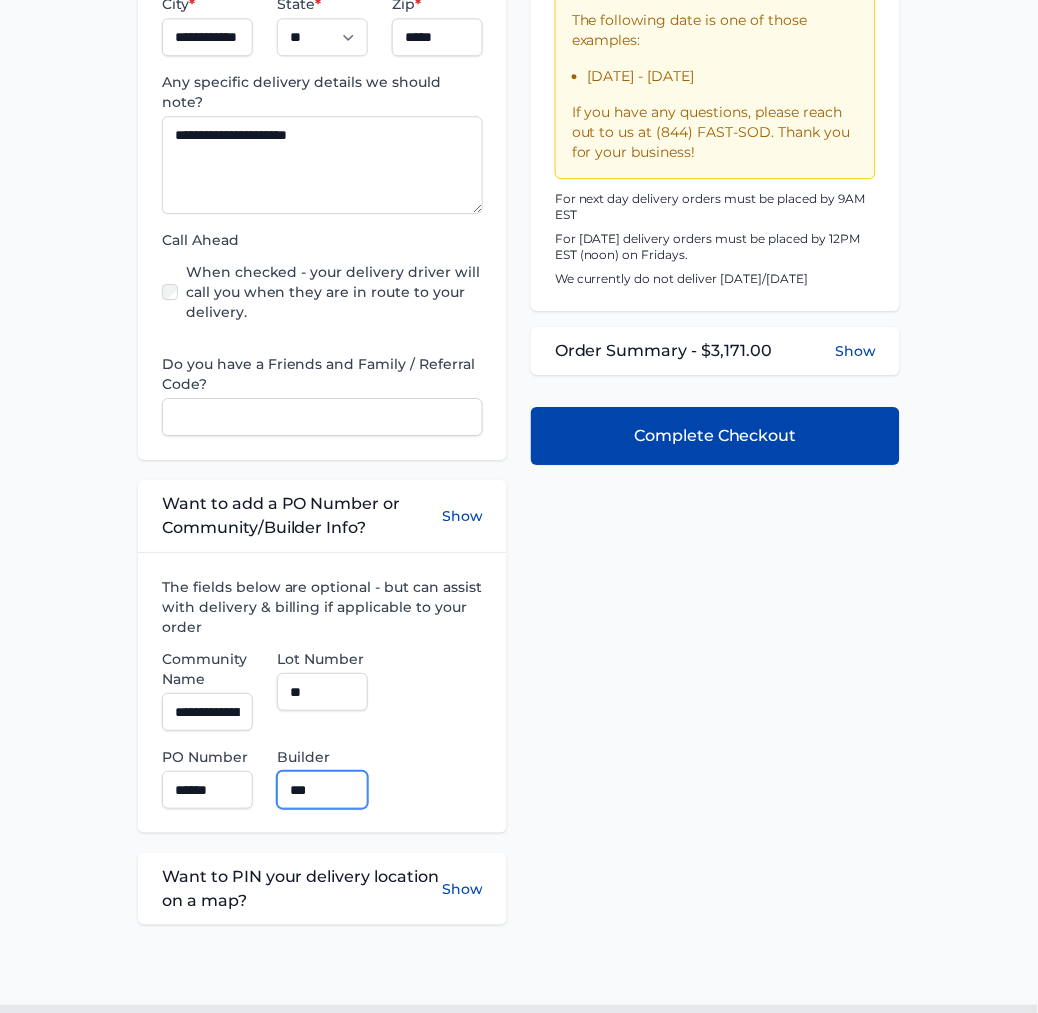 type on "**********" 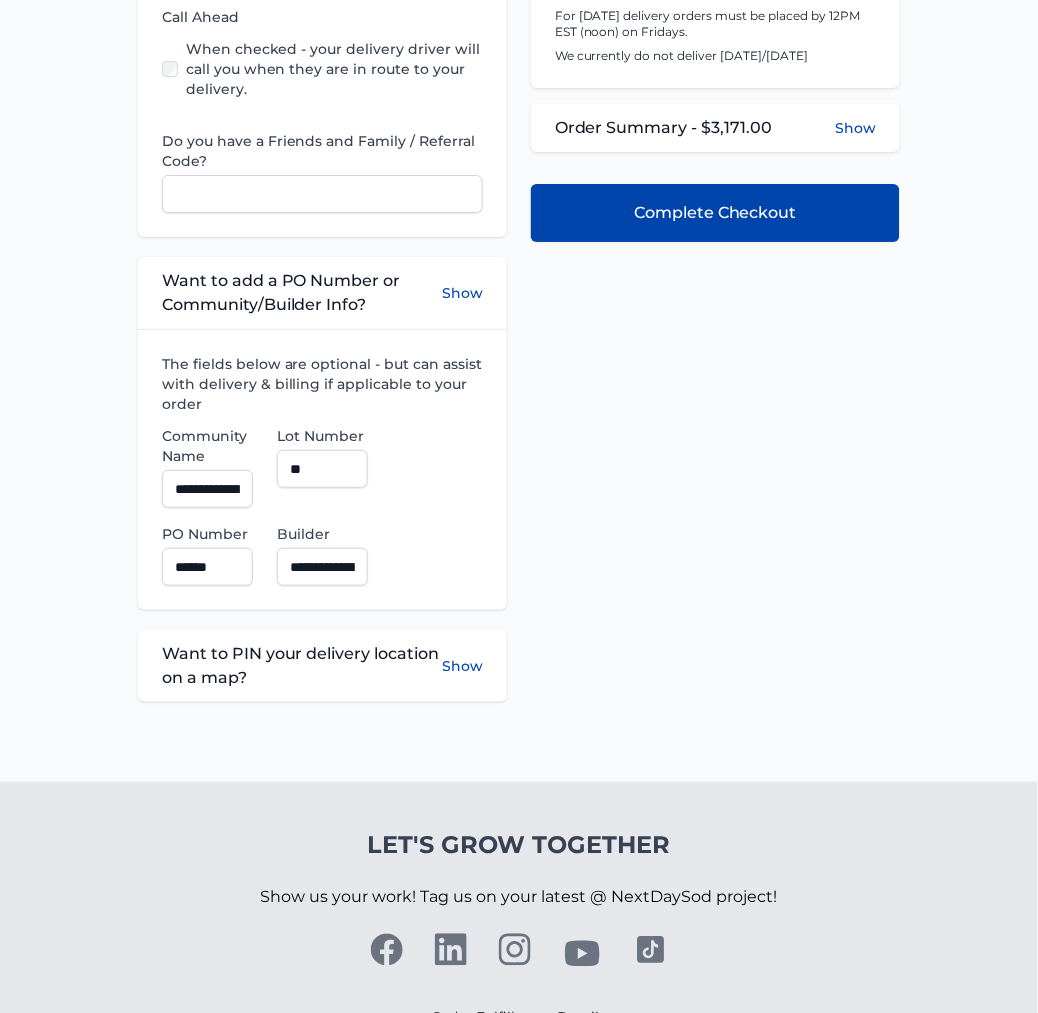 scroll, scrollTop: 444, scrollLeft: 0, axis: vertical 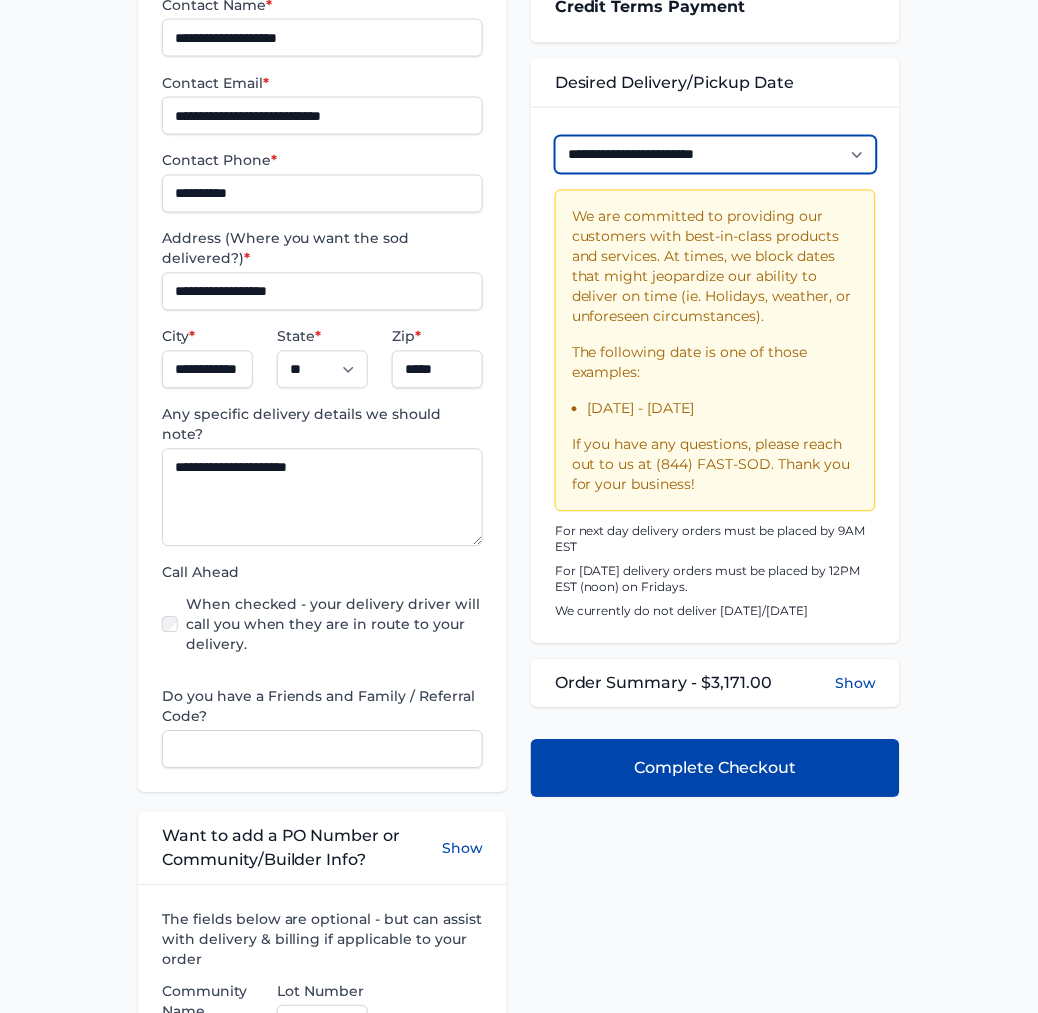 click on "**********" at bounding box center [716, 155] 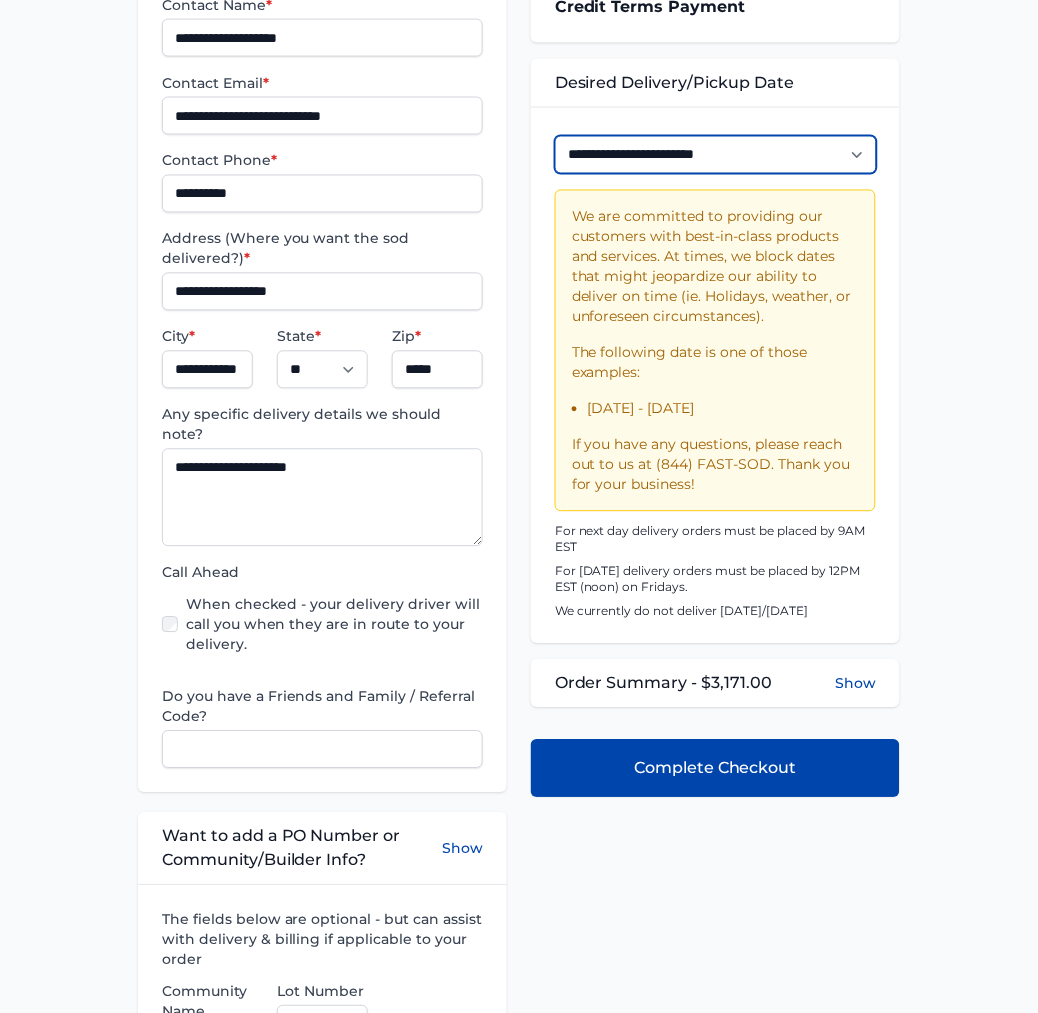 select on "**********" 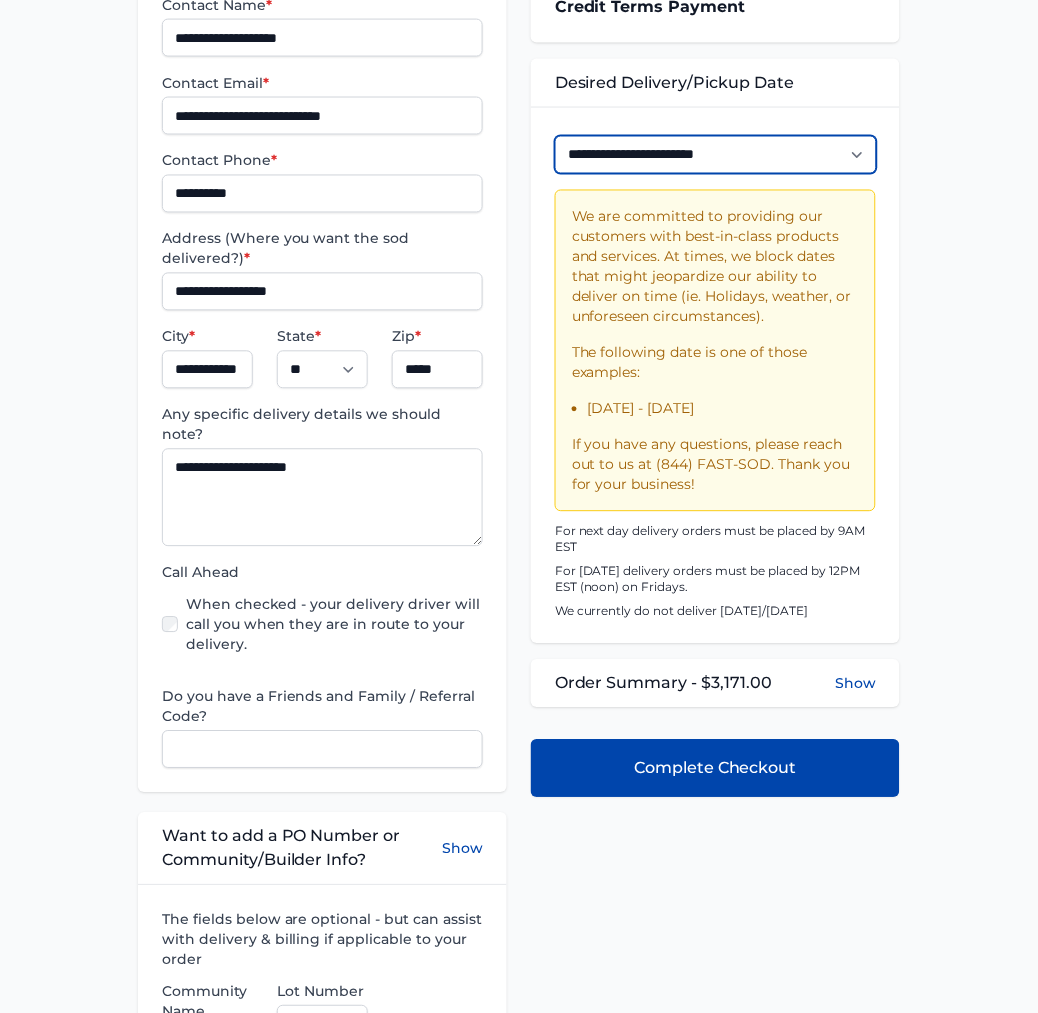 click on "**********" at bounding box center [716, 155] 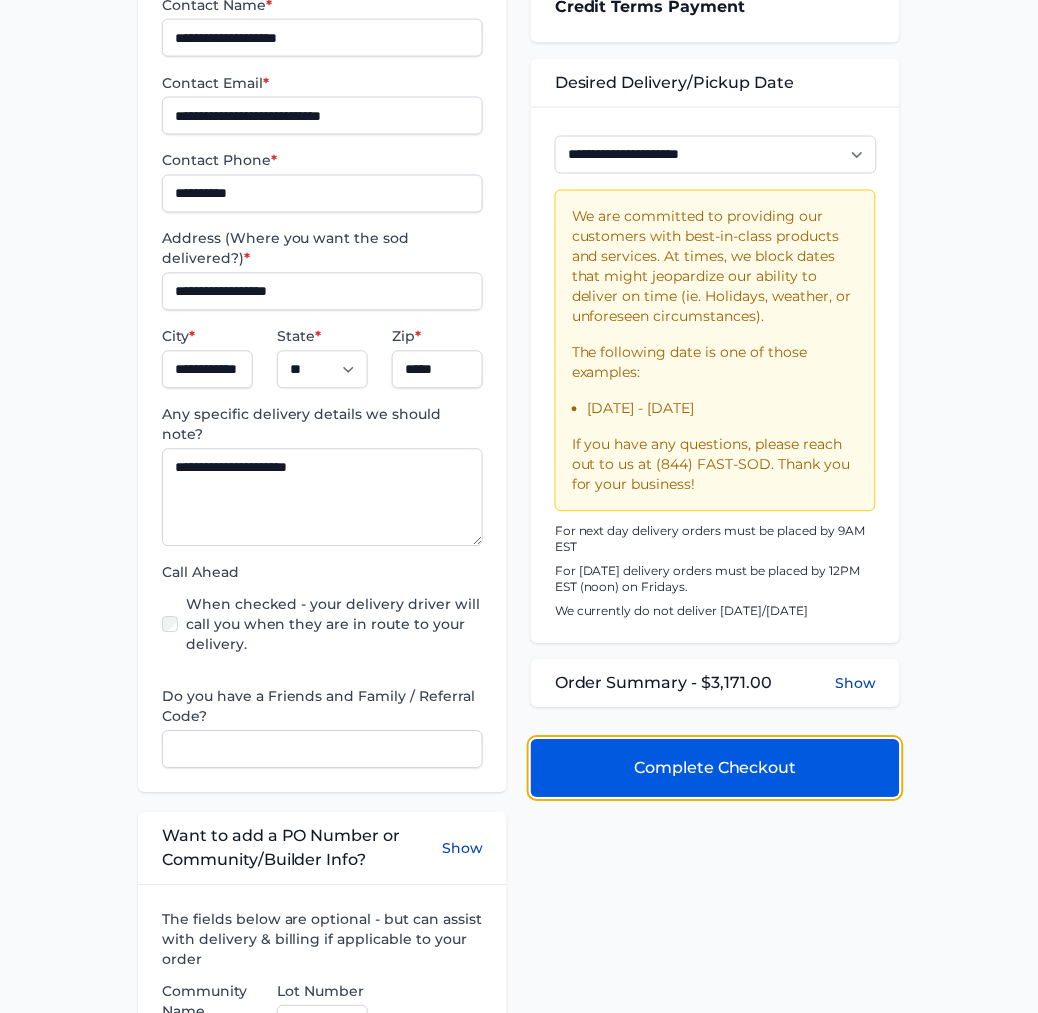 click on "Complete Checkout" at bounding box center [715, 769] 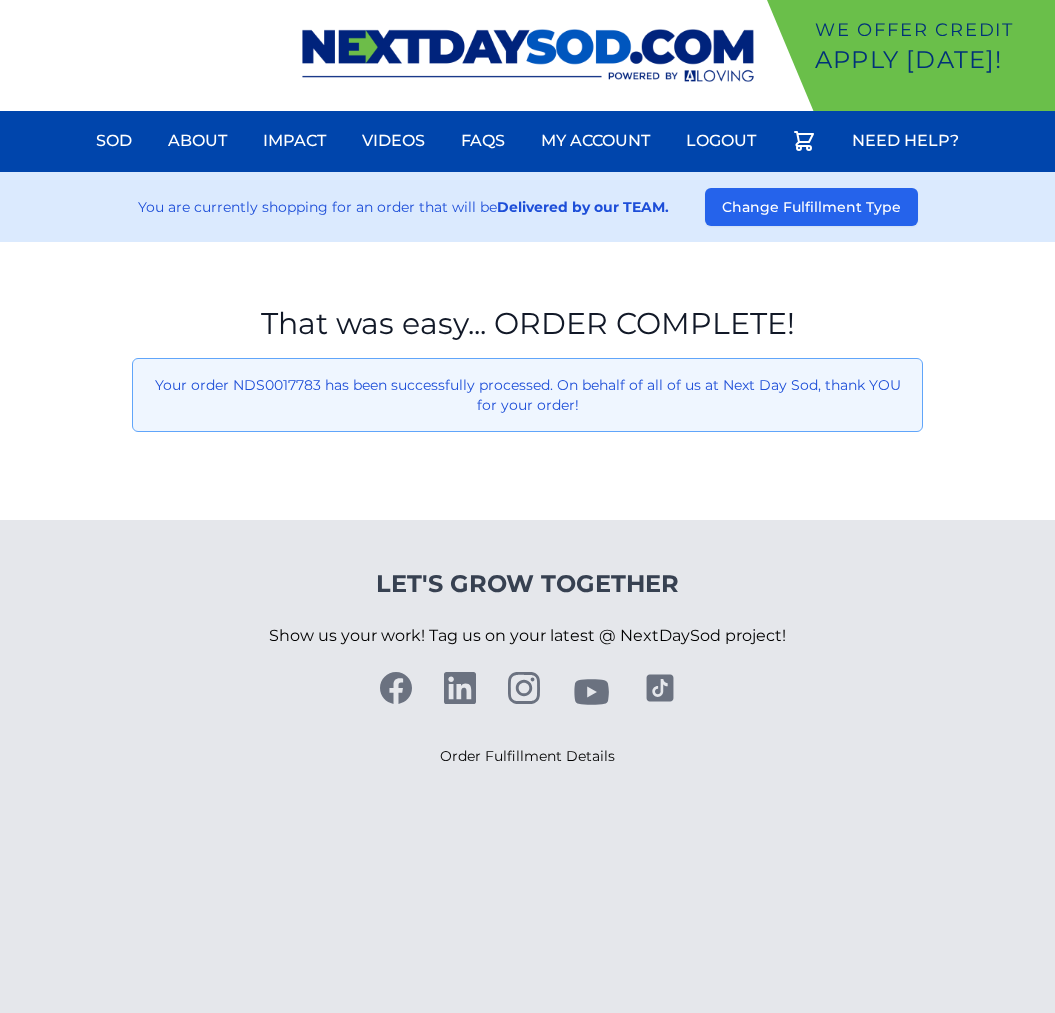 scroll, scrollTop: 0, scrollLeft: 0, axis: both 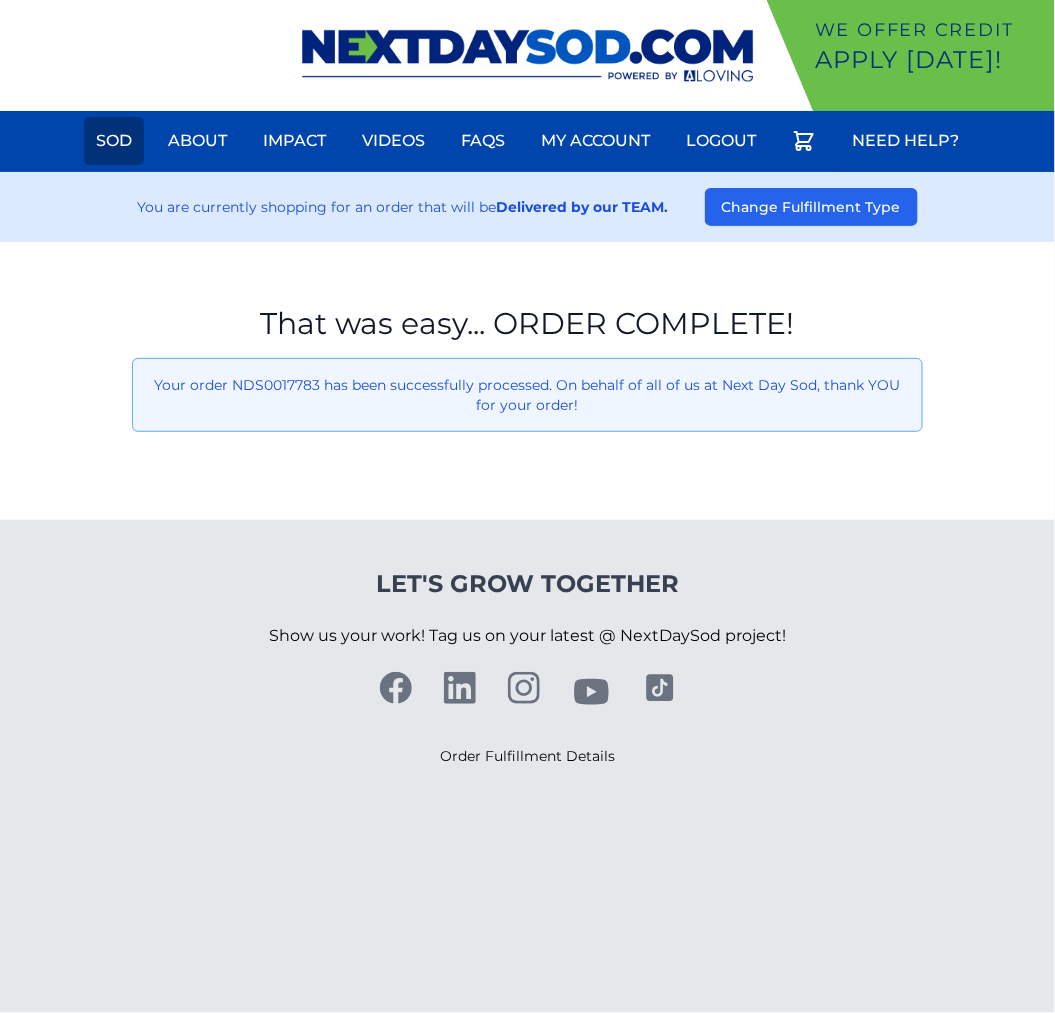 click on "Sod" at bounding box center [114, 141] 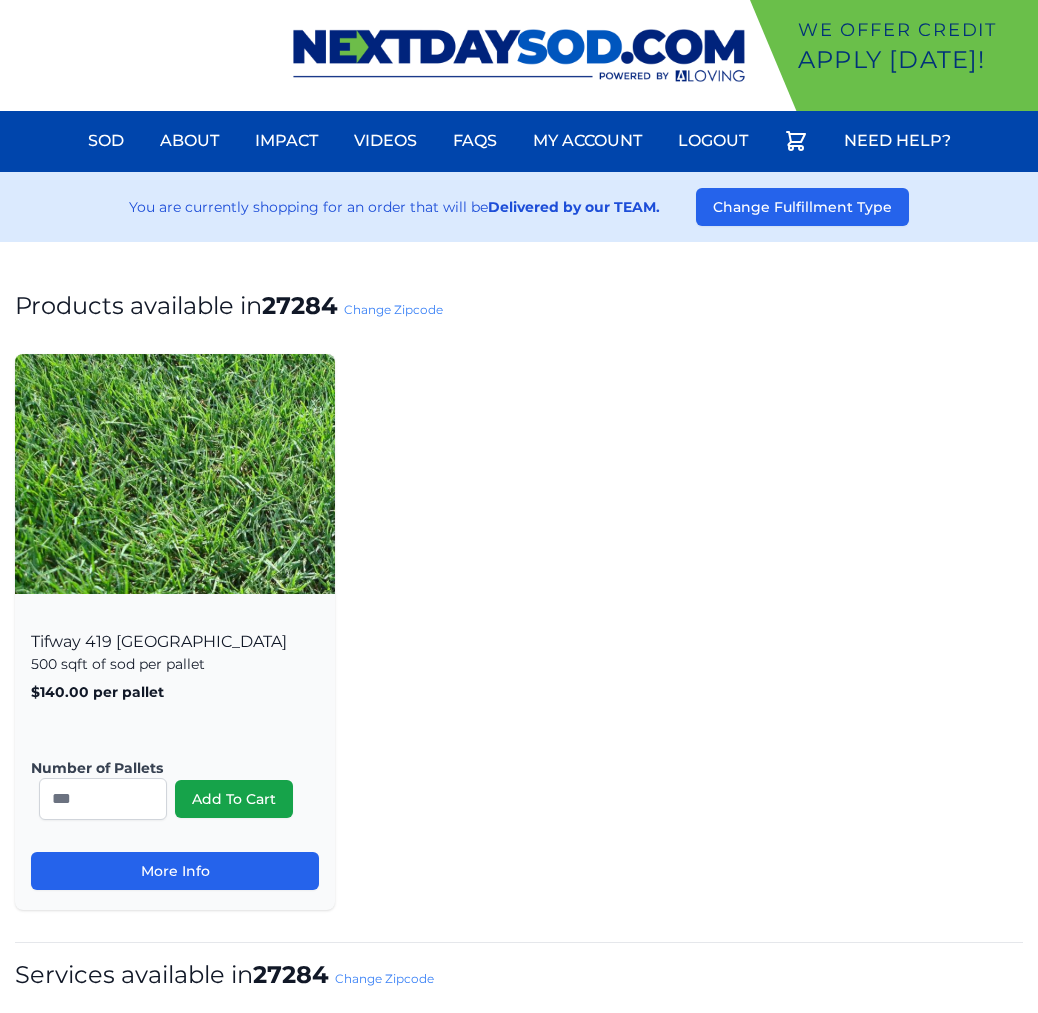 scroll, scrollTop: 0, scrollLeft: 0, axis: both 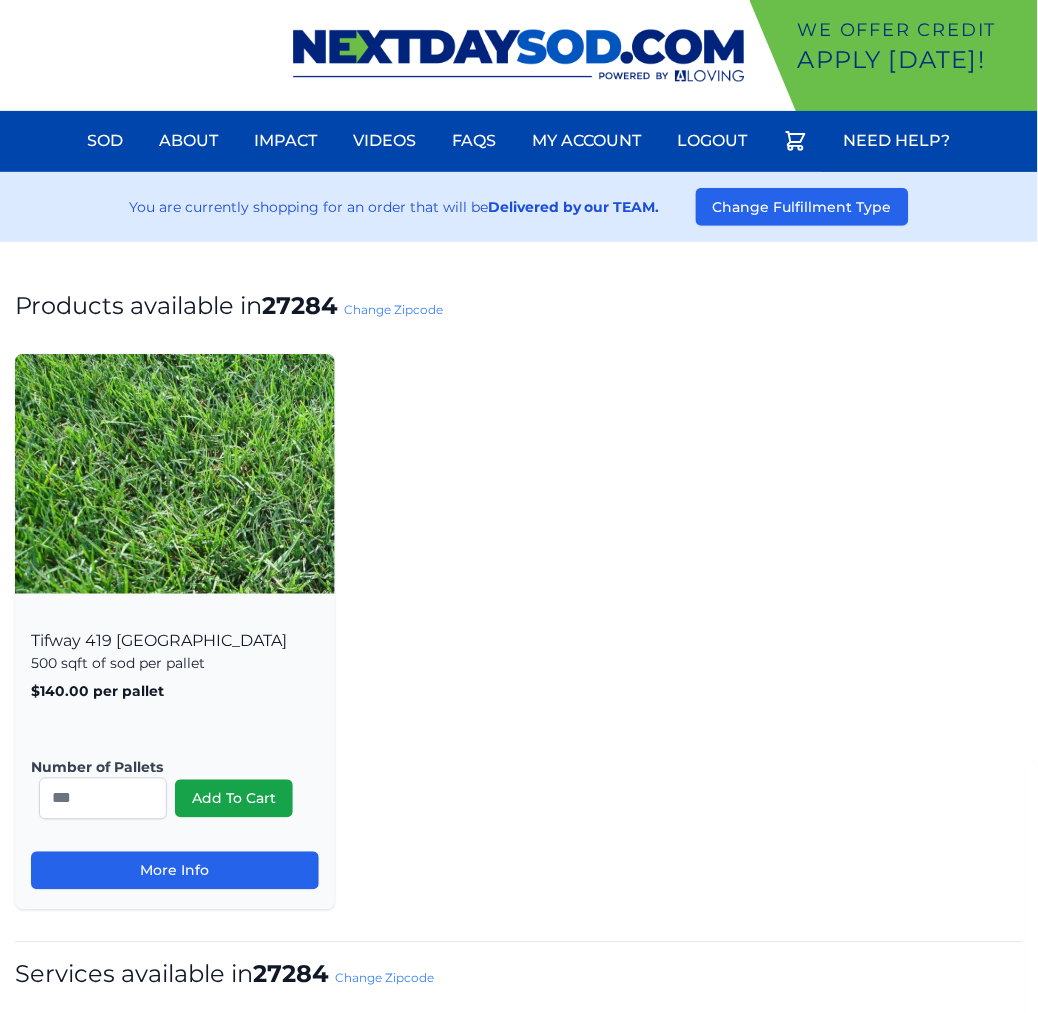 click on "Products available in  27284   Change Zipcode" at bounding box center [519, 306] 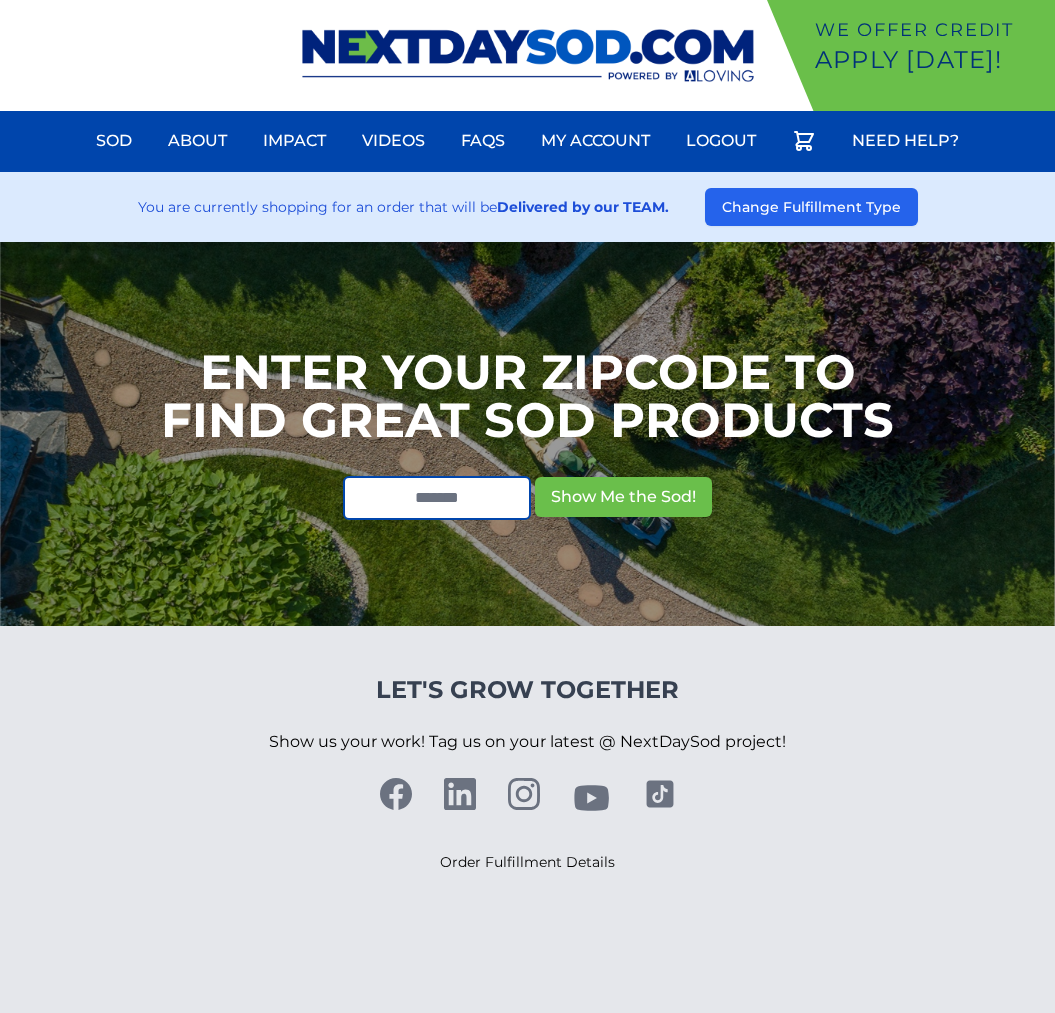 scroll, scrollTop: 0, scrollLeft: 0, axis: both 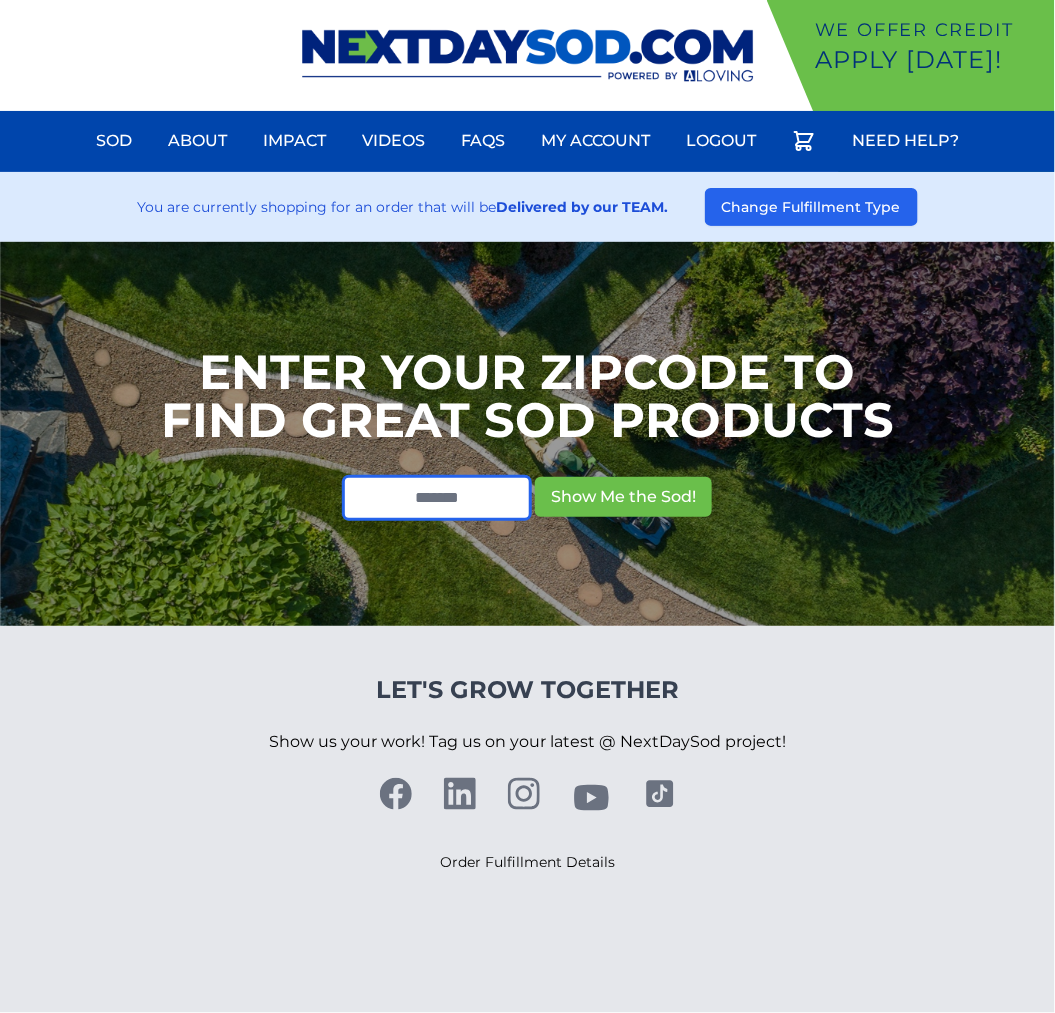 click at bounding box center (437, 498) 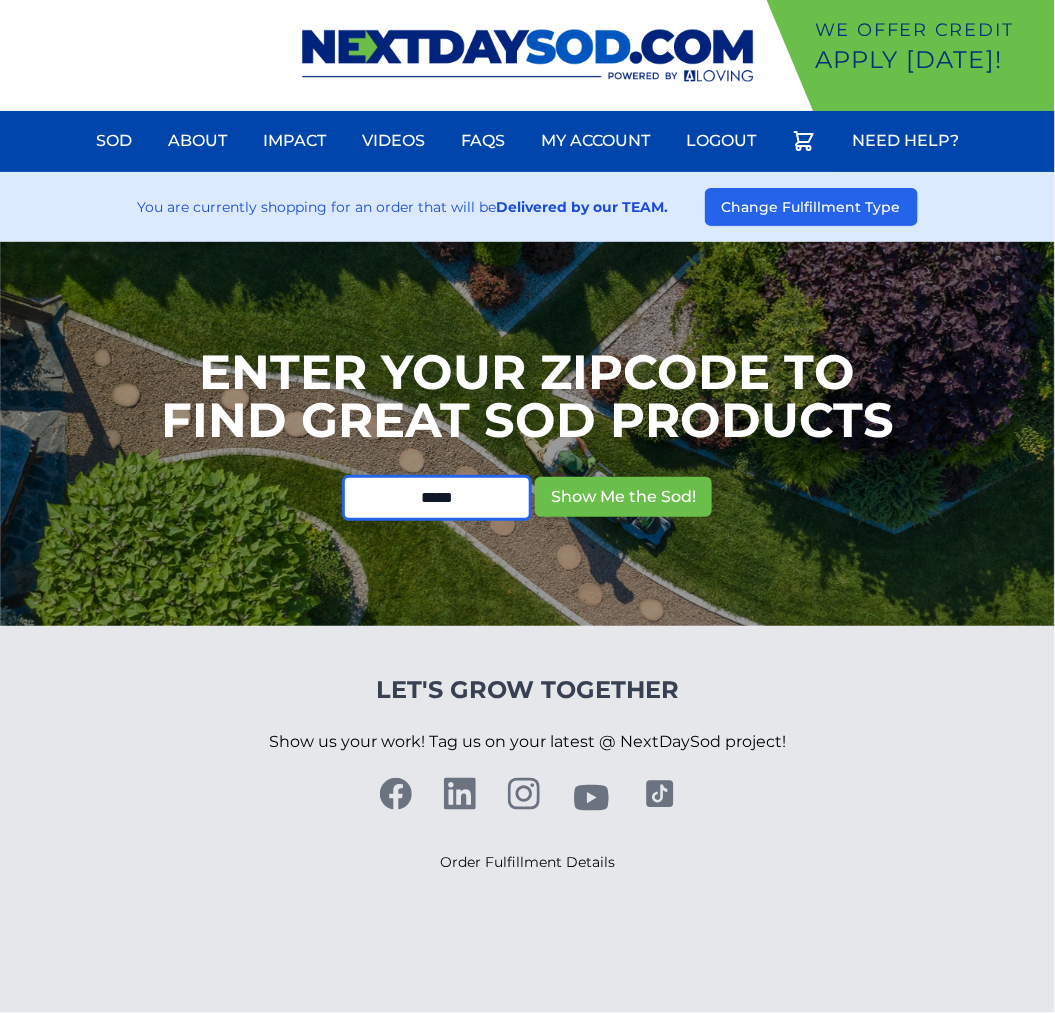 type on "*****" 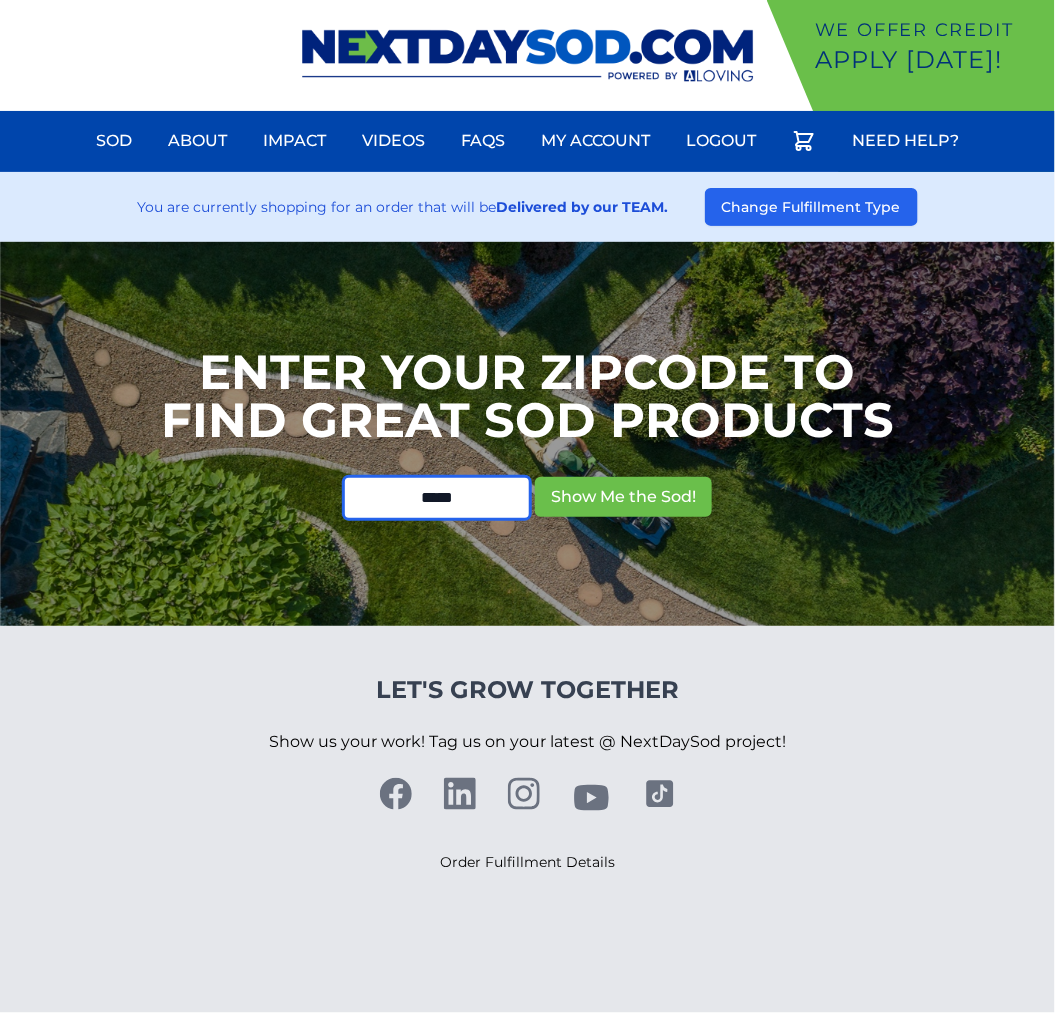click on "Show Me the Sod!" at bounding box center [623, 497] 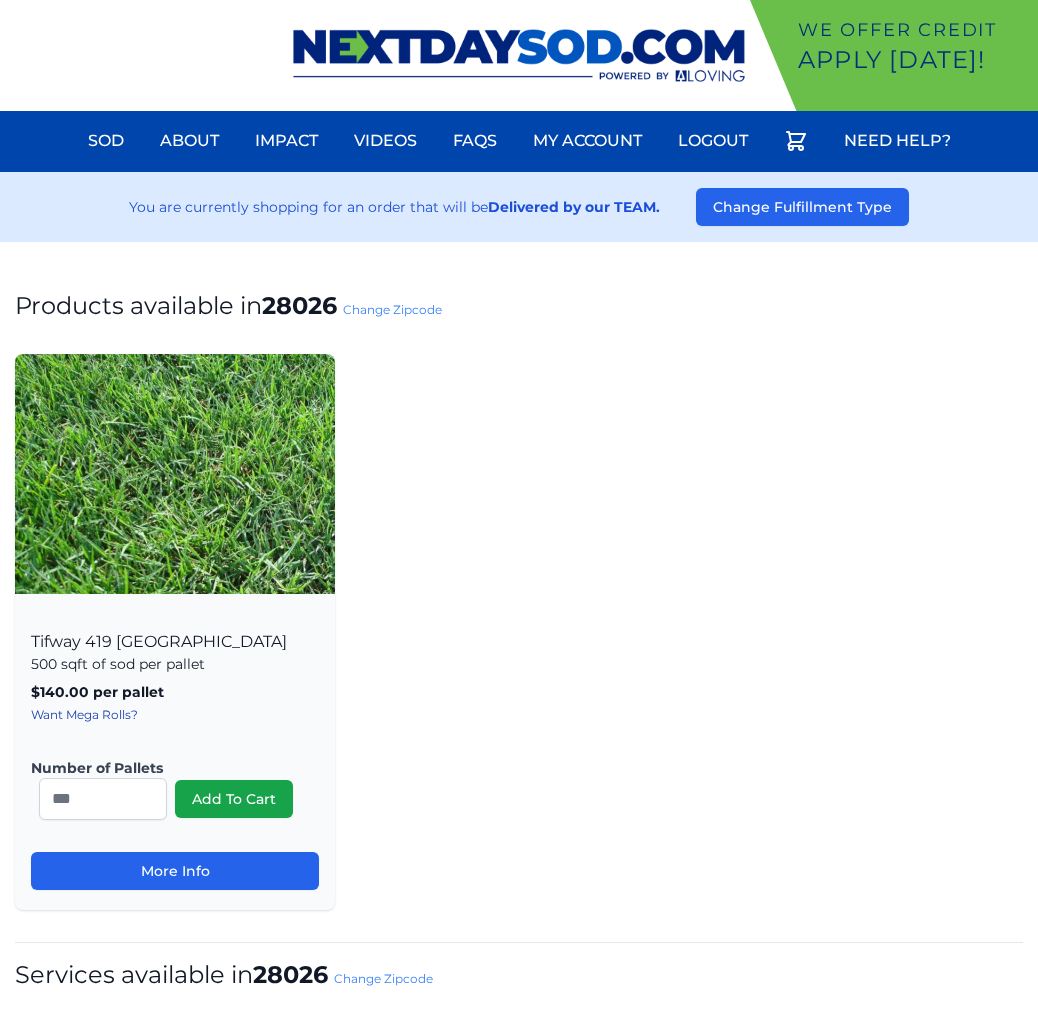 scroll, scrollTop: 0, scrollLeft: 0, axis: both 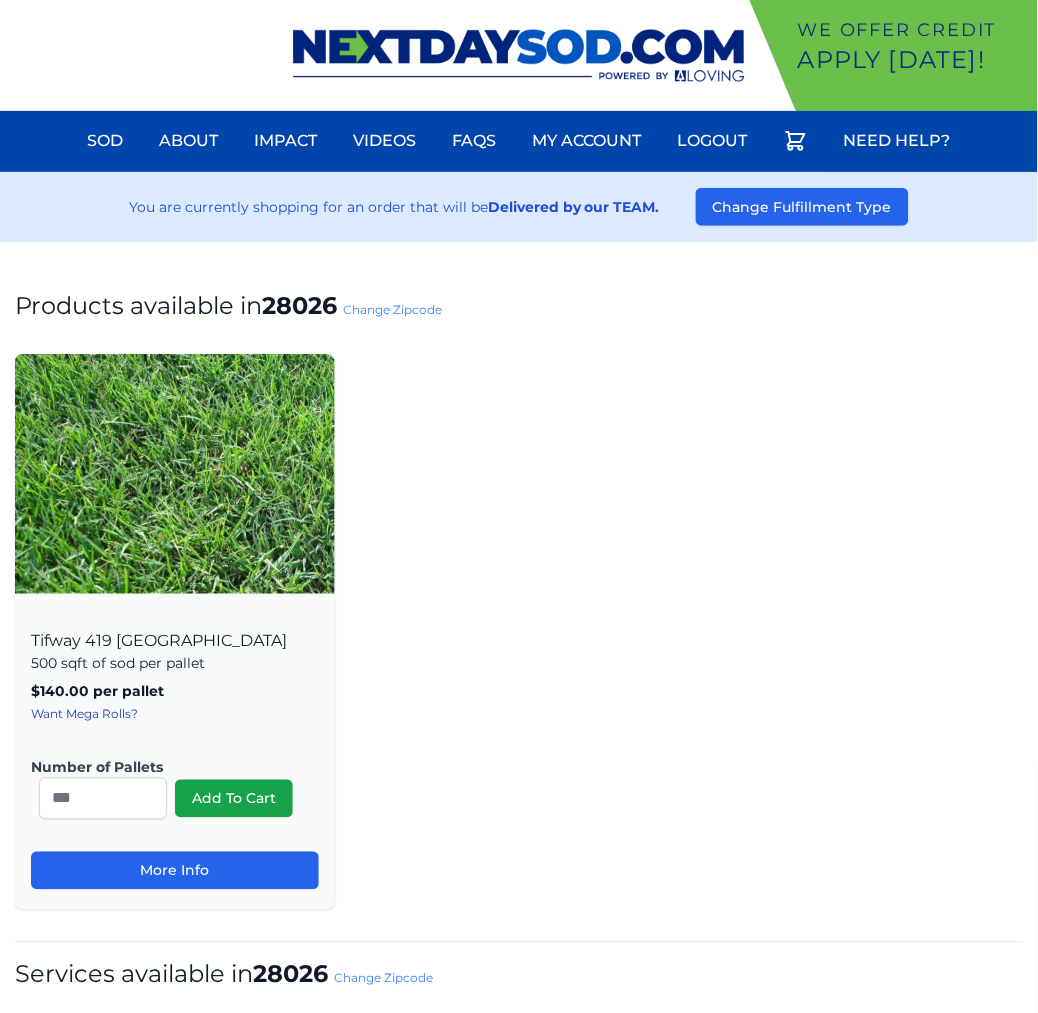 click on "Change Zipcode" at bounding box center [392, 309] 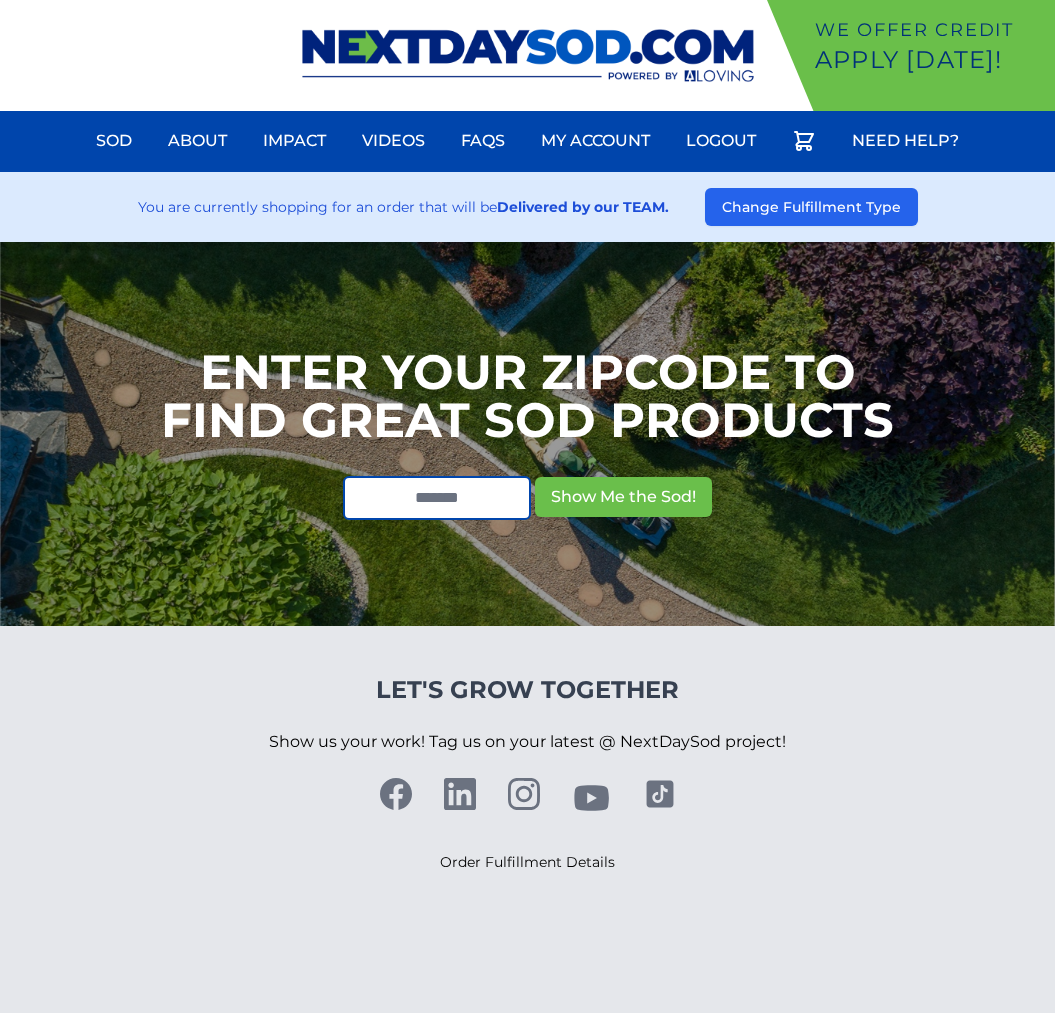 scroll, scrollTop: 0, scrollLeft: 0, axis: both 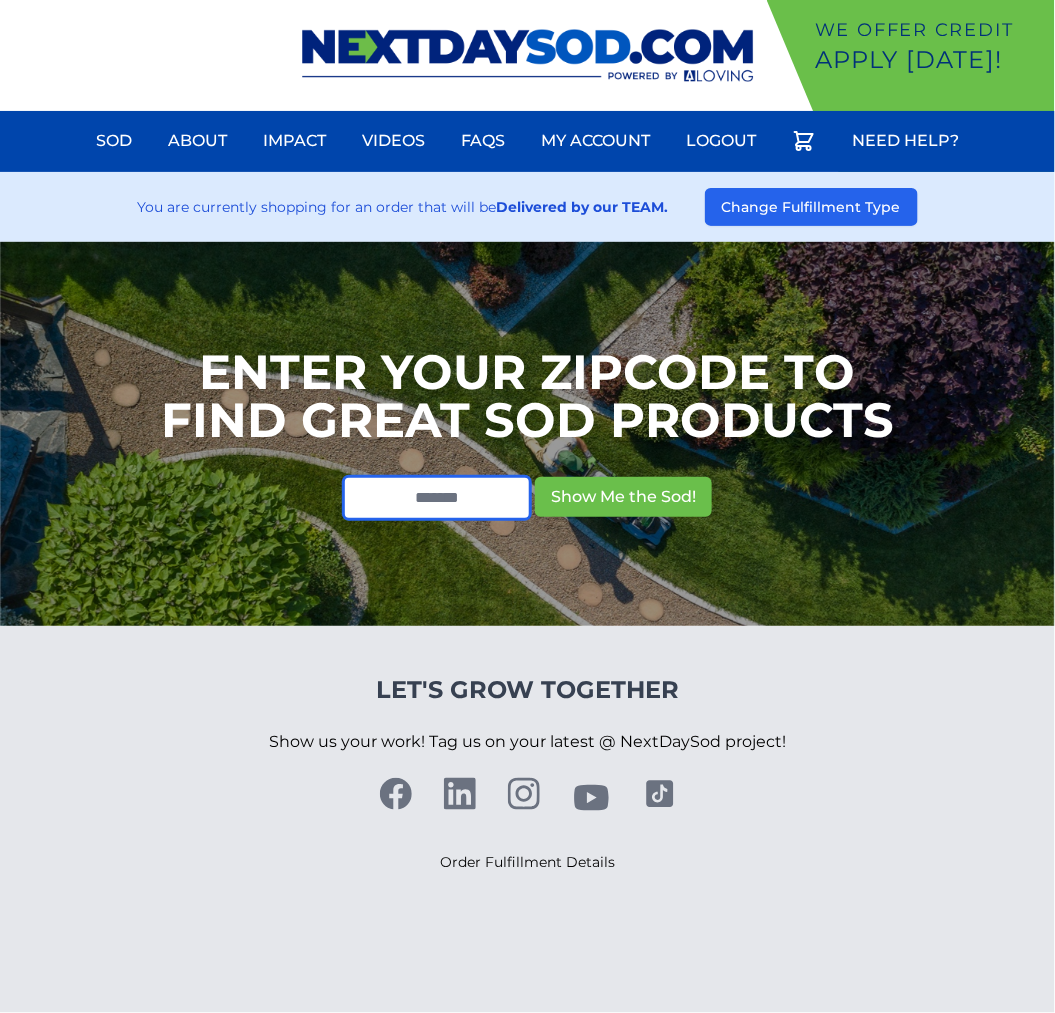 click at bounding box center [437, 498] 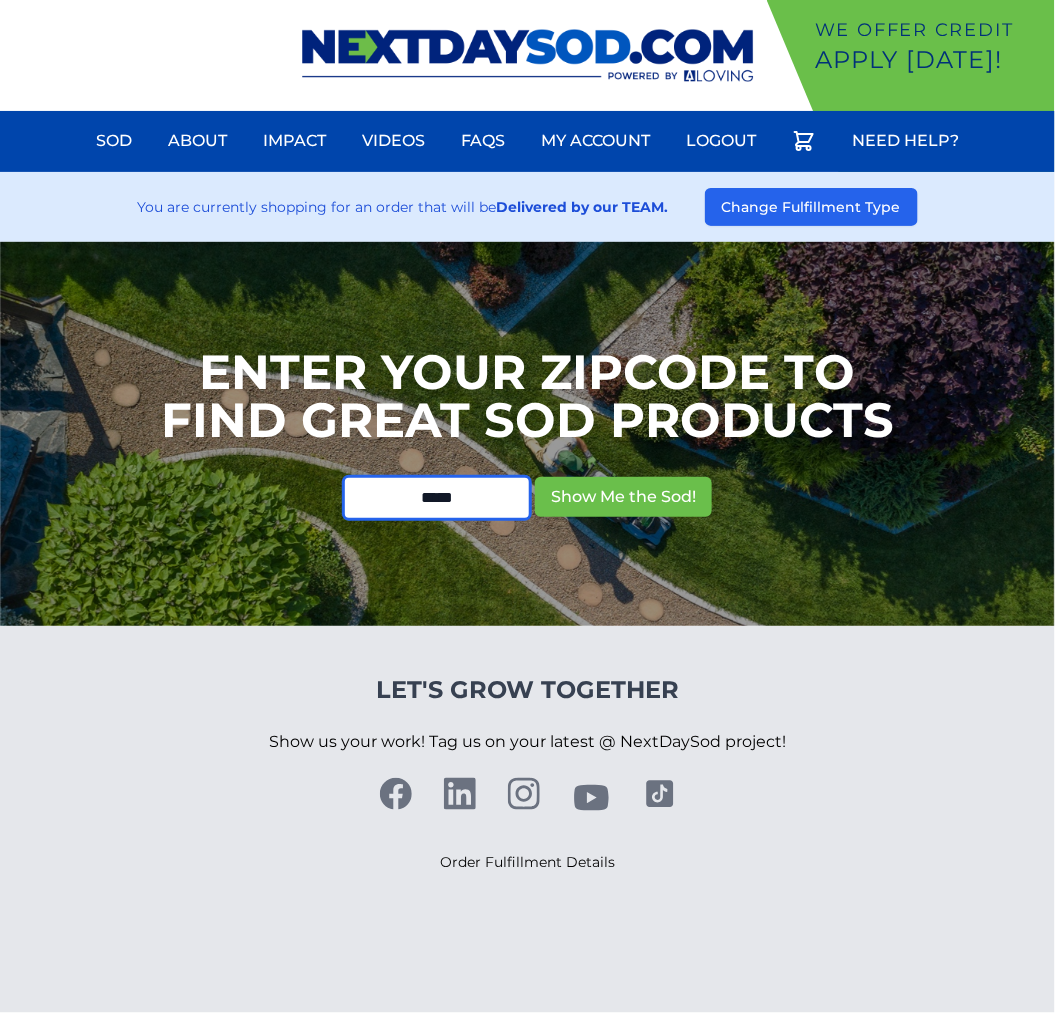 type on "*****" 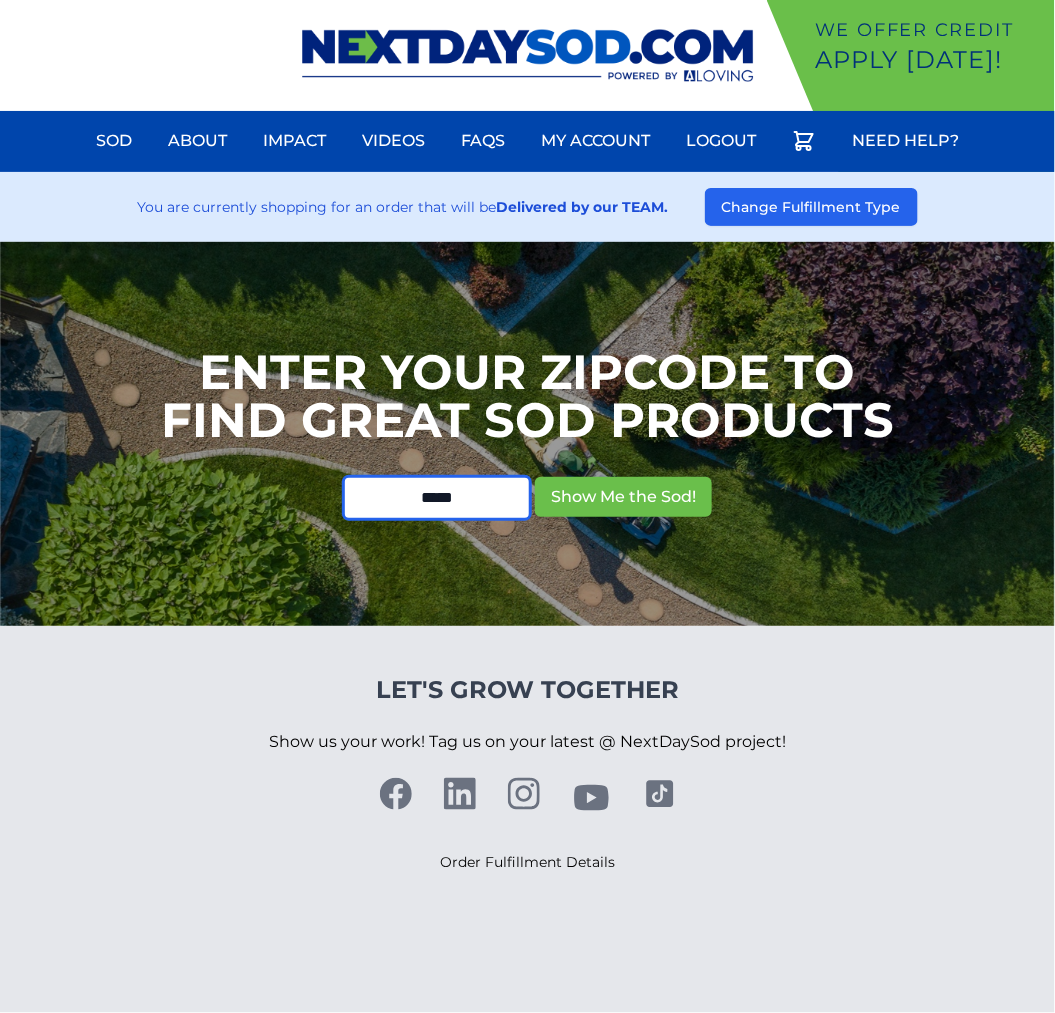 click on "Show Me the Sod!" at bounding box center (623, 497) 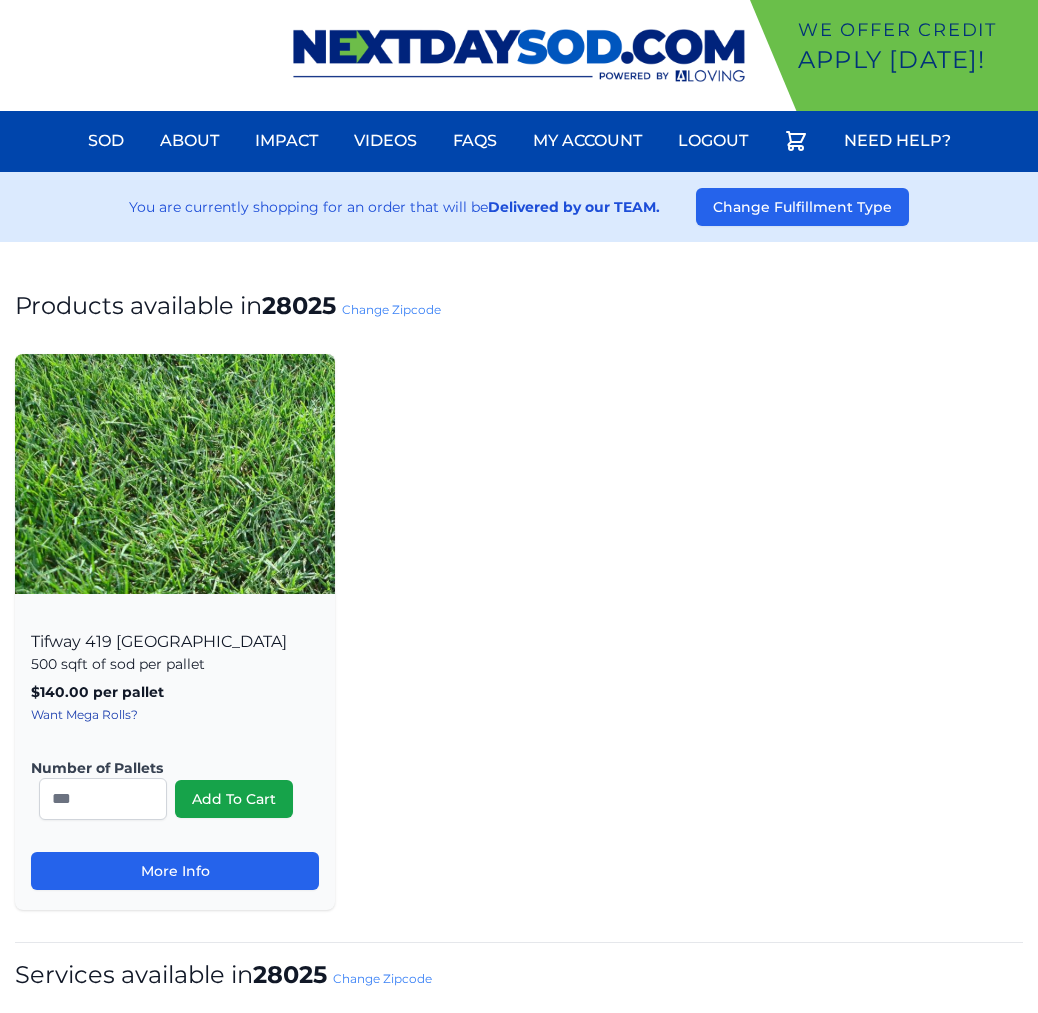 scroll, scrollTop: 0, scrollLeft: 0, axis: both 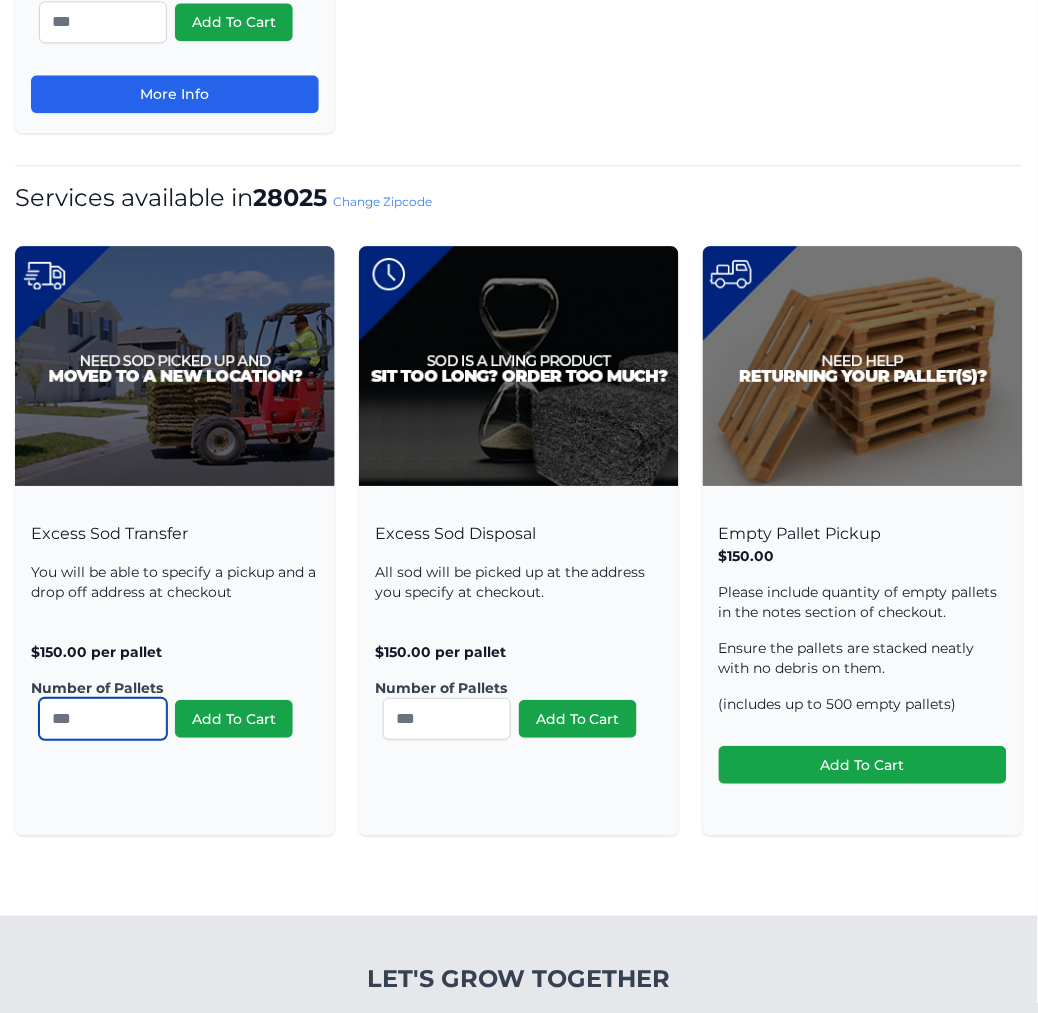 drag, startPoint x: 121, startPoint y: 730, endPoint x: -37, endPoint y: 727, distance: 158.02847 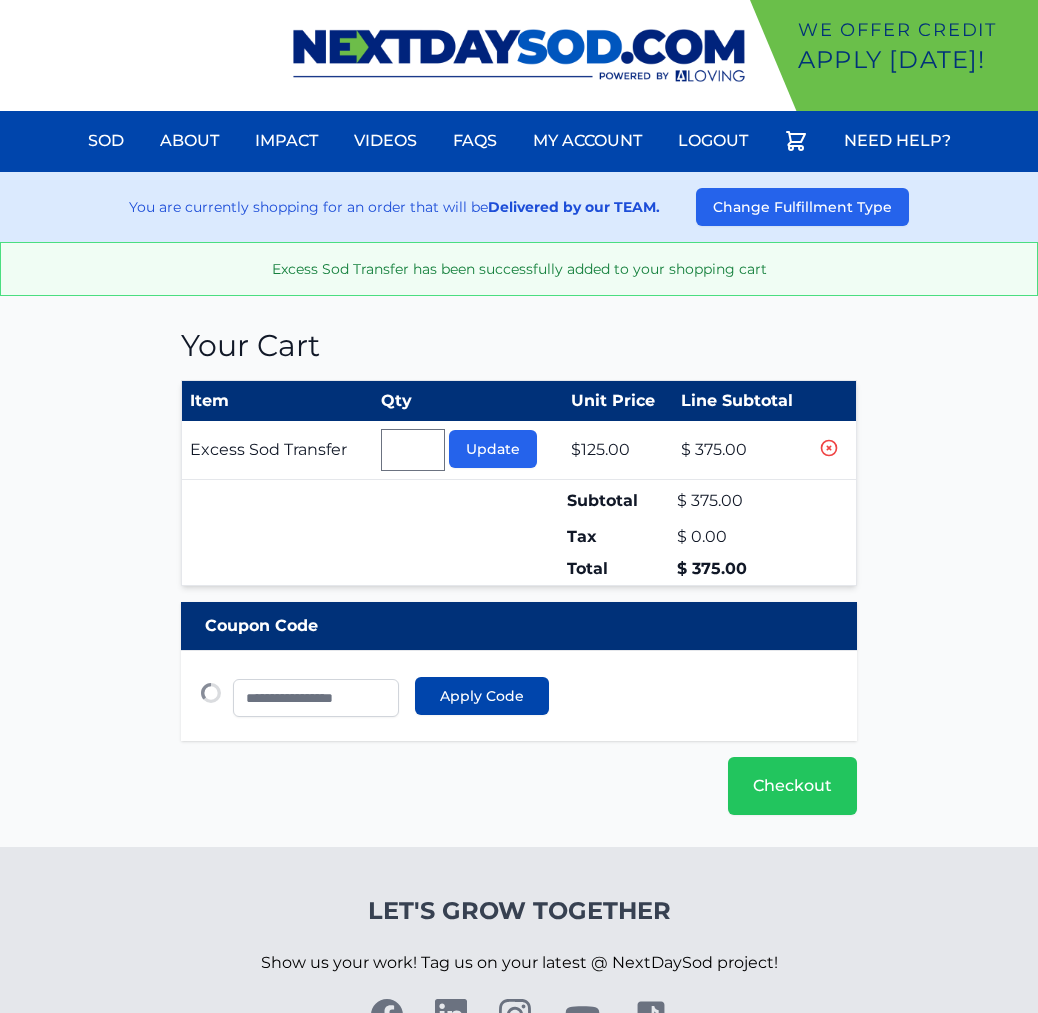 type 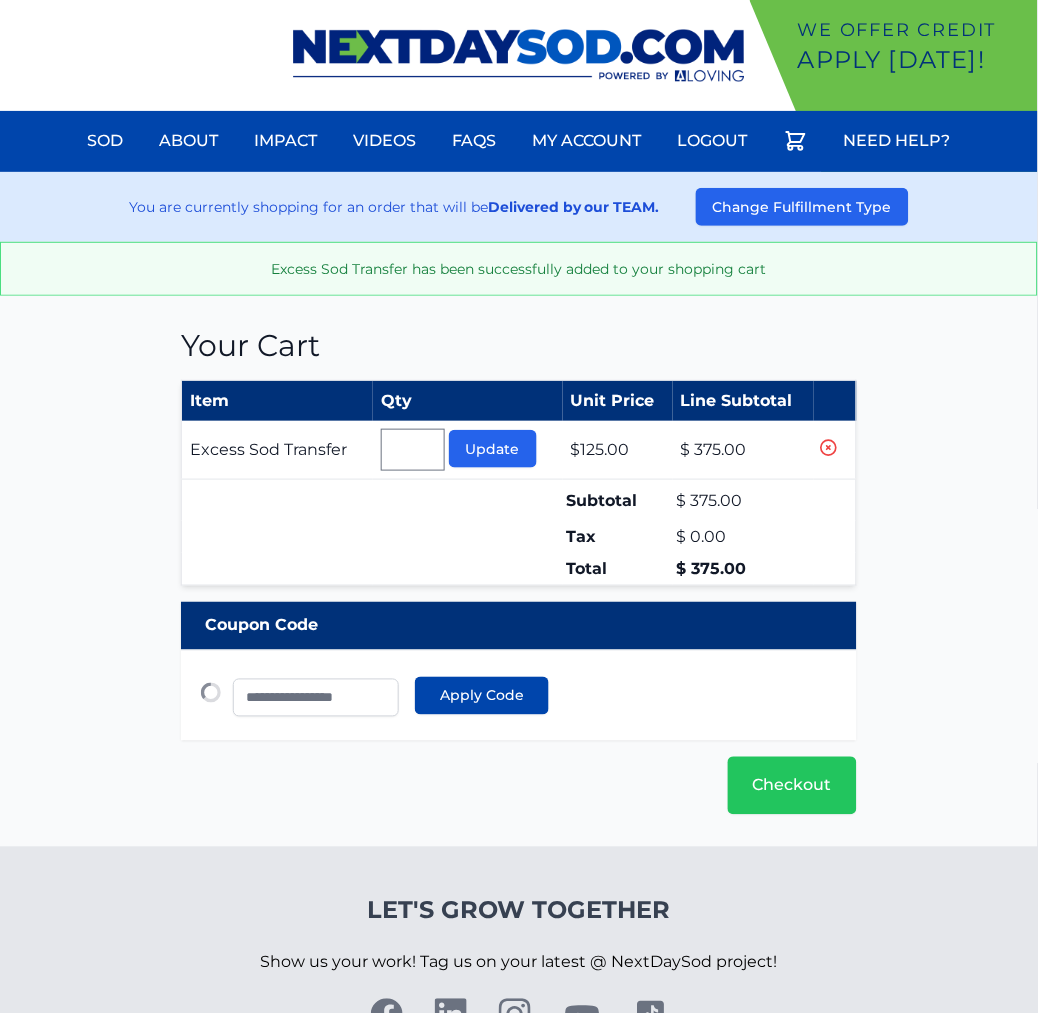 scroll, scrollTop: 0, scrollLeft: 0, axis: both 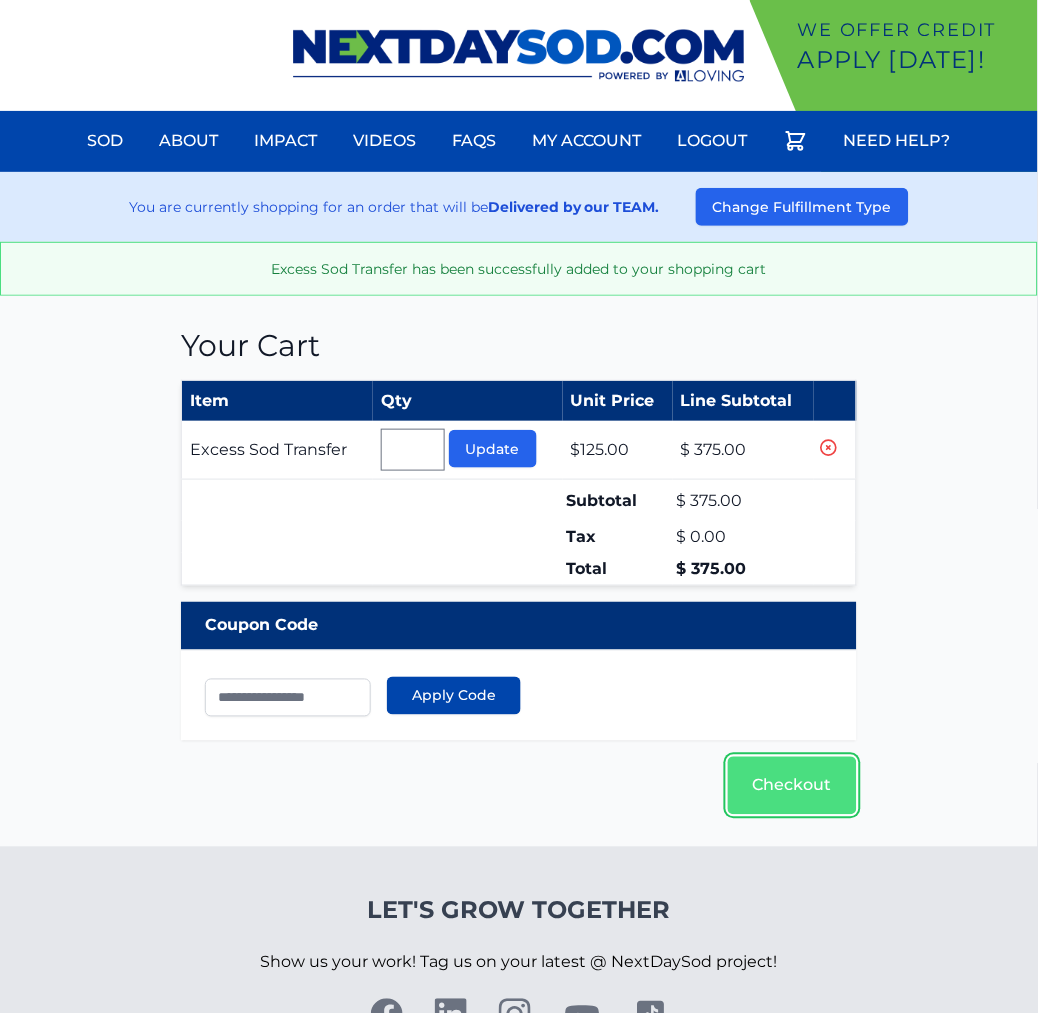 click on "Checkout" at bounding box center [792, 786] 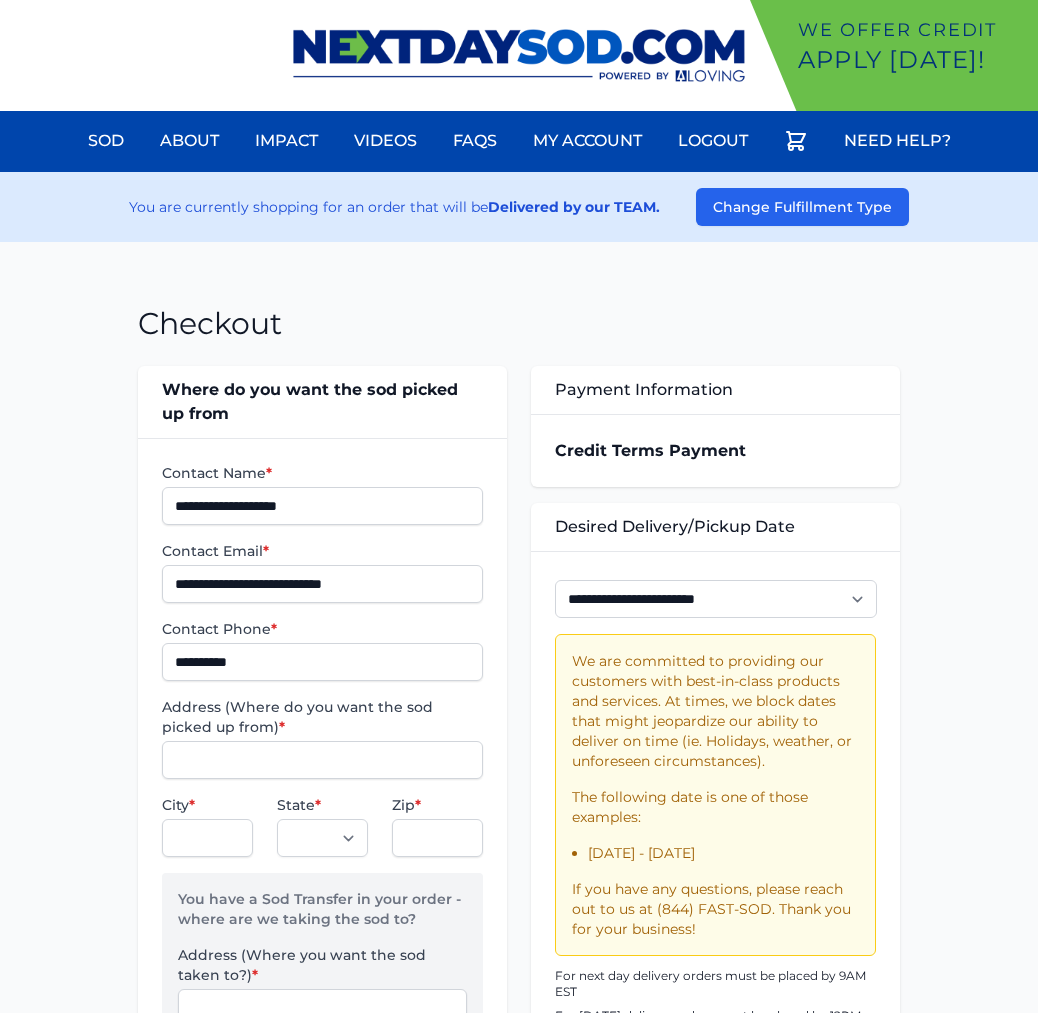 scroll, scrollTop: 0, scrollLeft: 0, axis: both 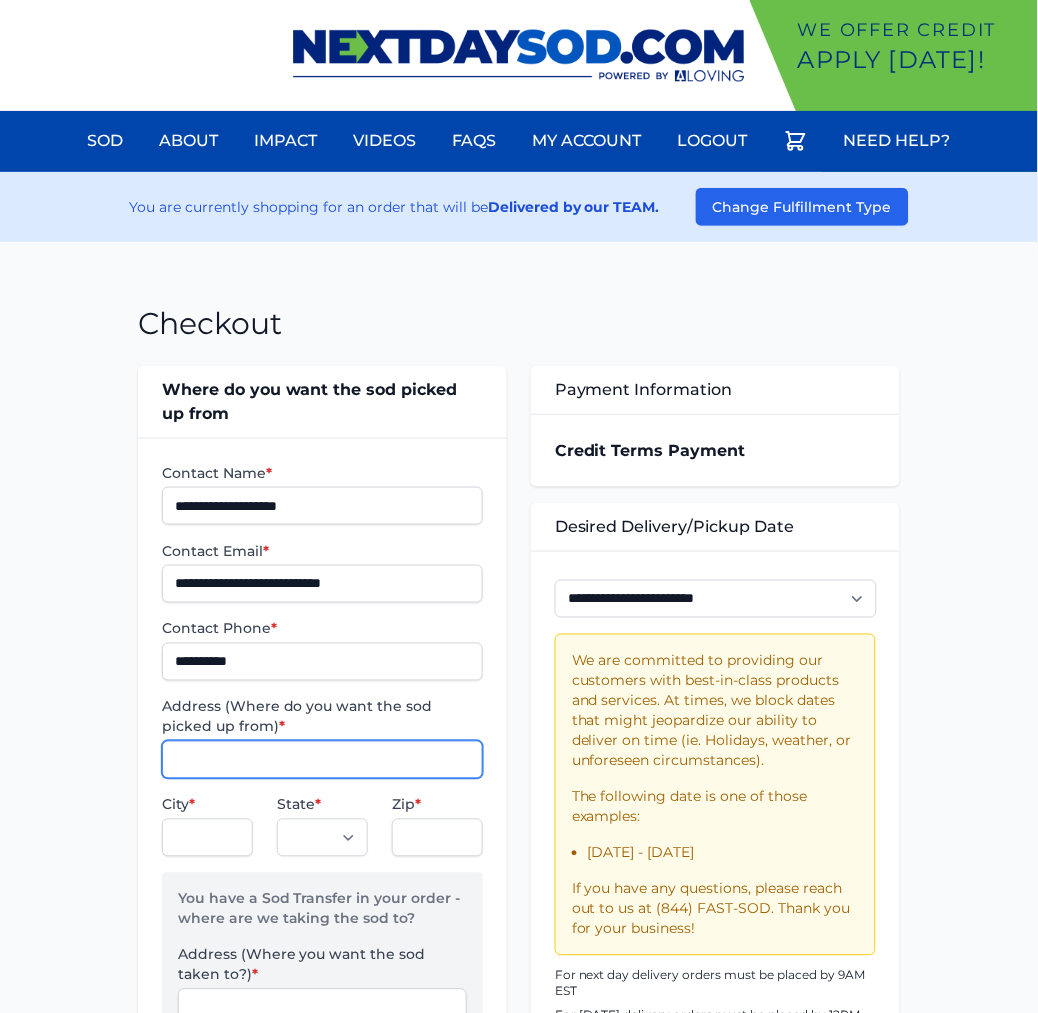 click on "Address (Where do you want the sod picked up from)
*" at bounding box center [322, 760] 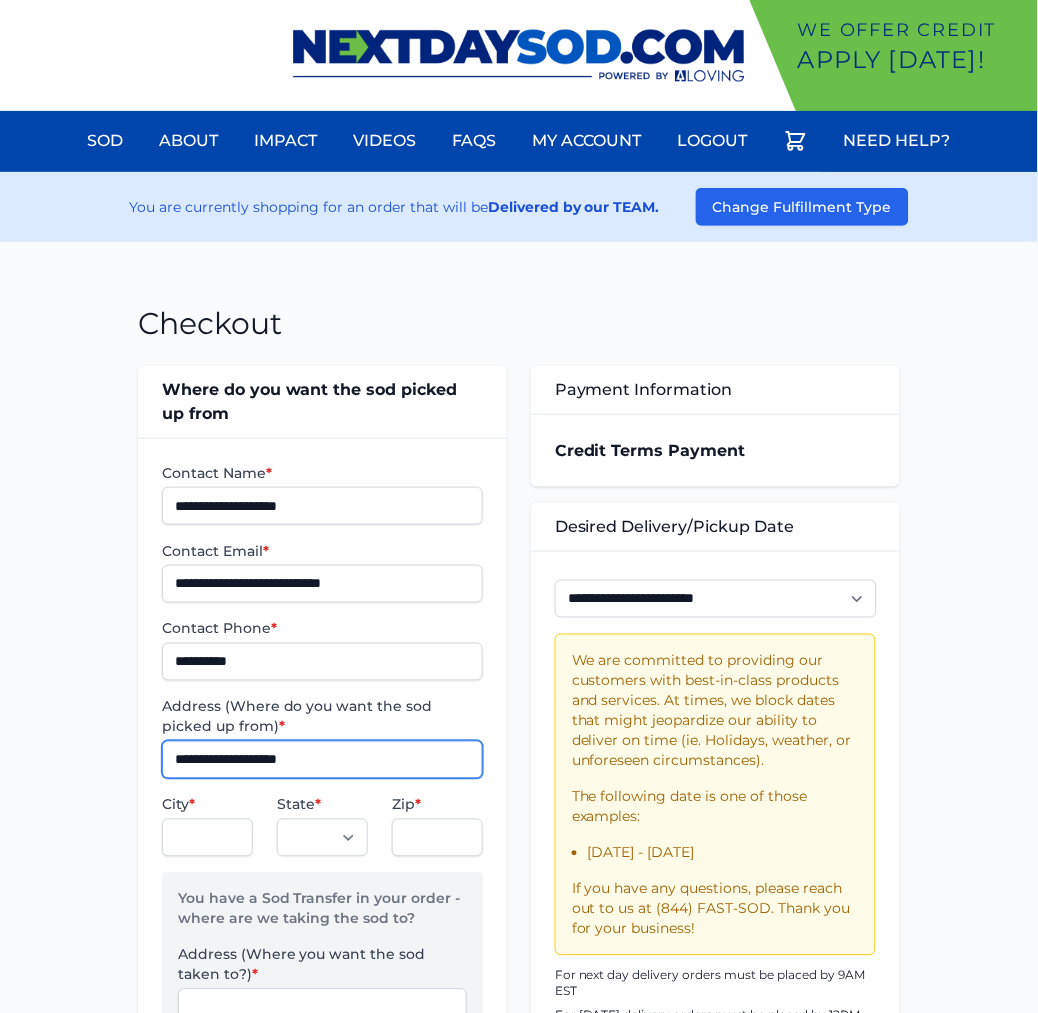 type on "**********" 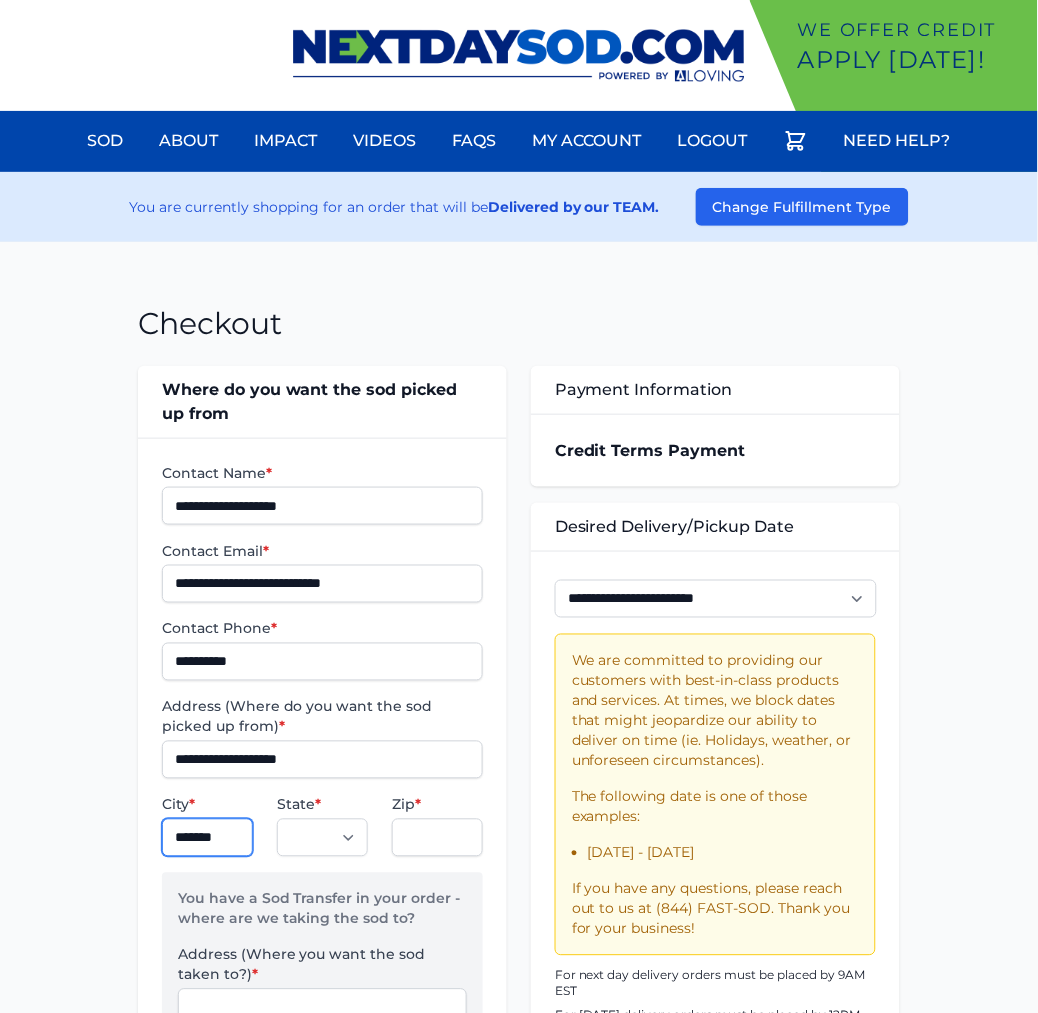type on "*******" 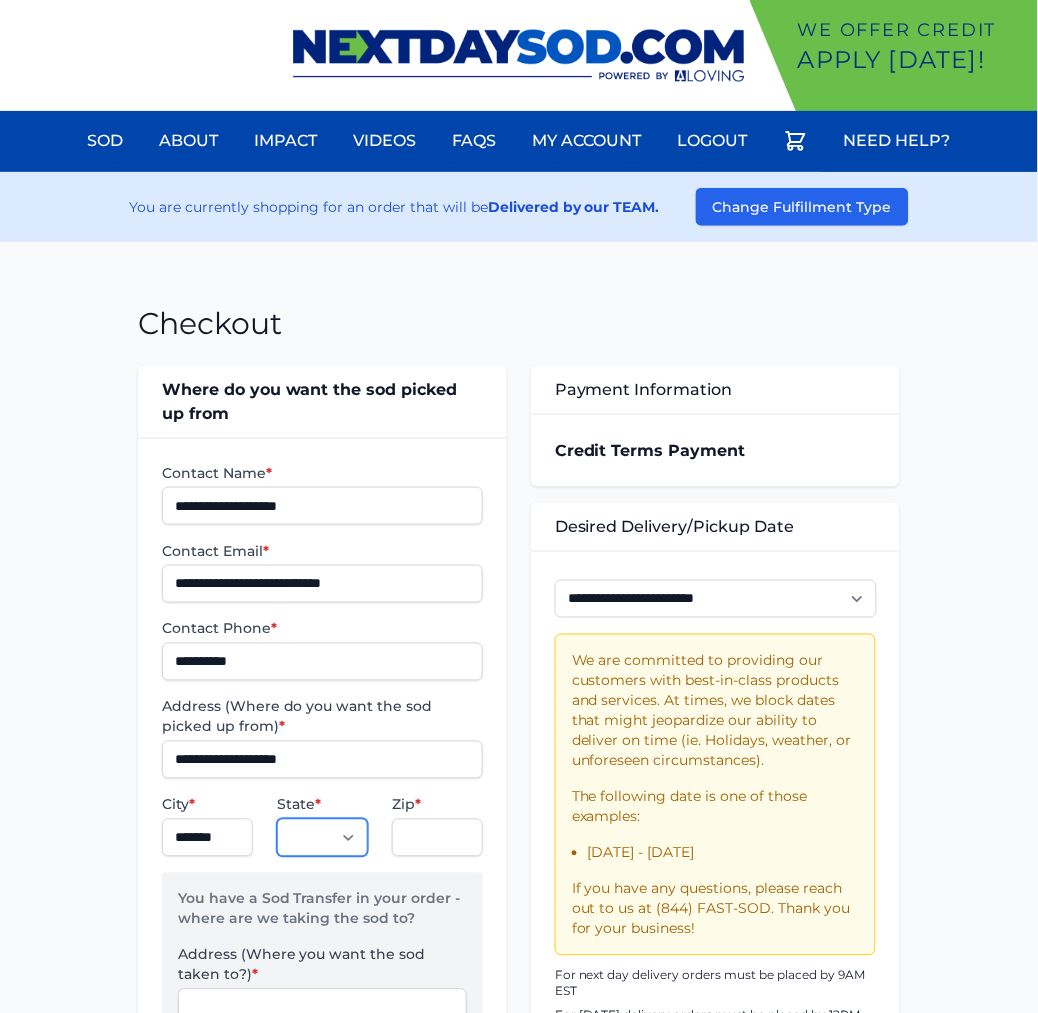 select on "**" 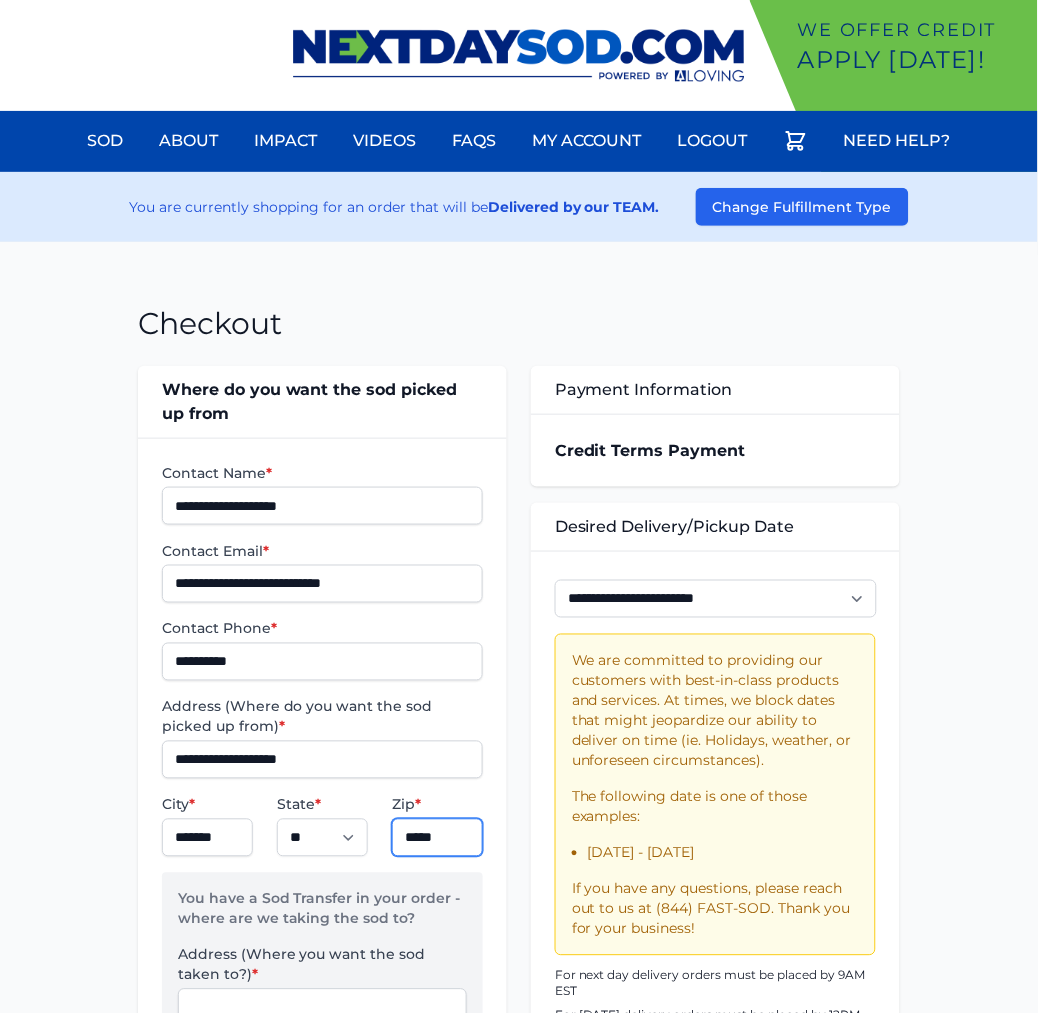 type on "*****" 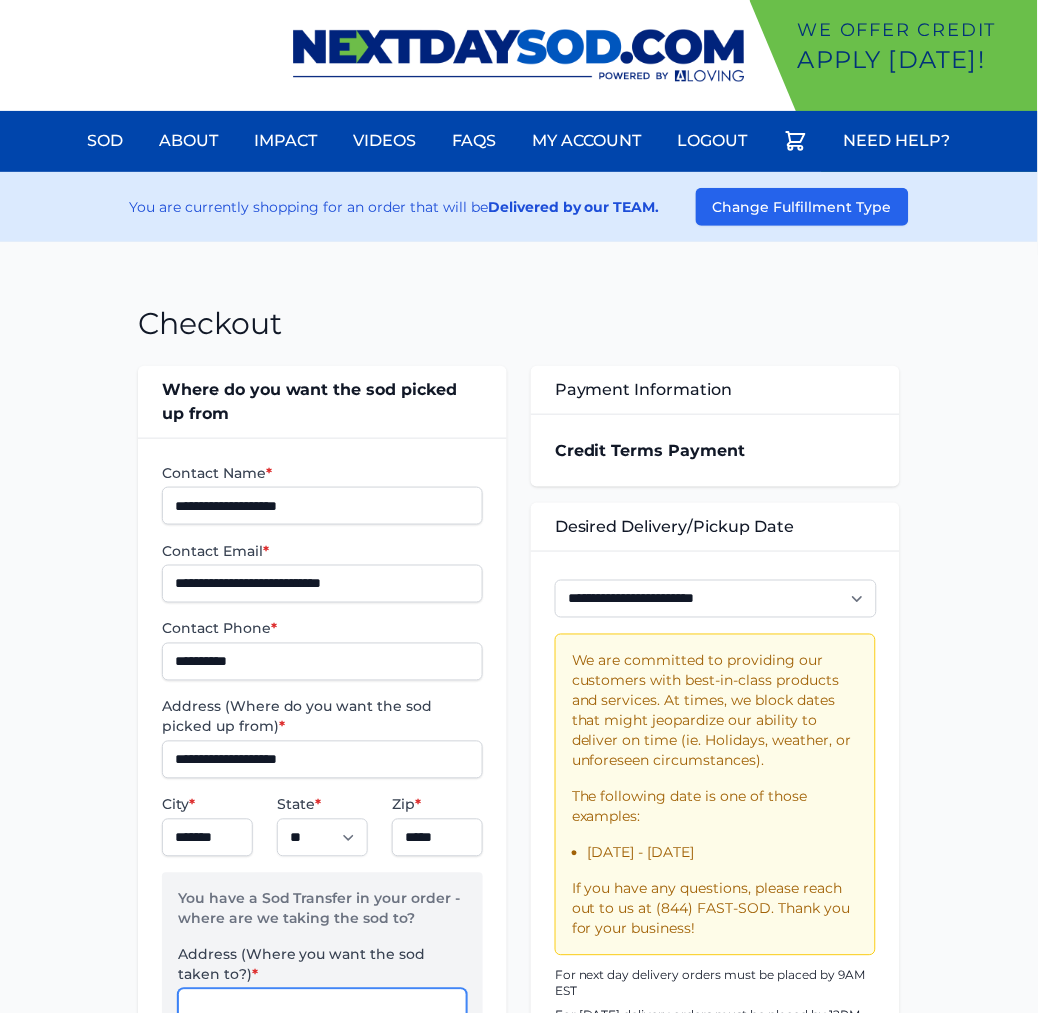 scroll, scrollTop: 15, scrollLeft: 0, axis: vertical 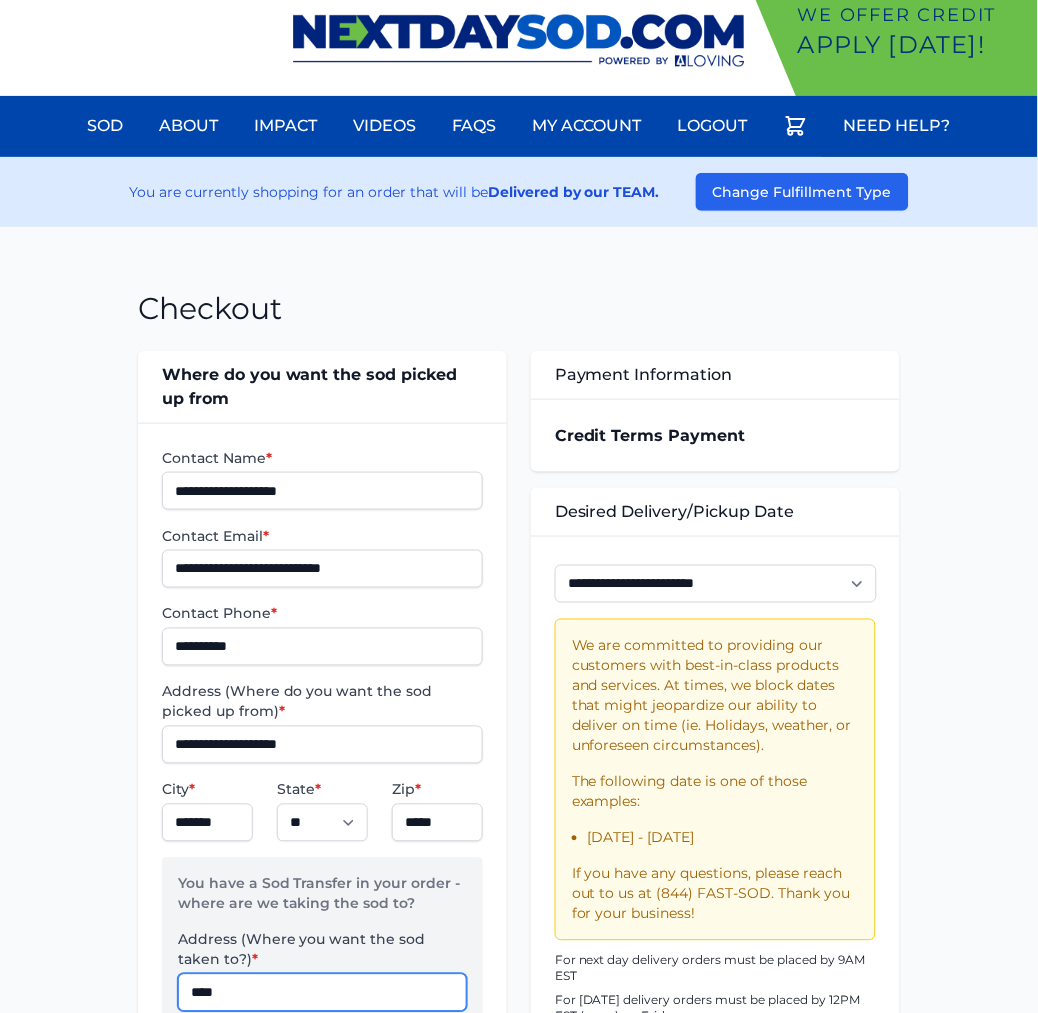 type on "**********" 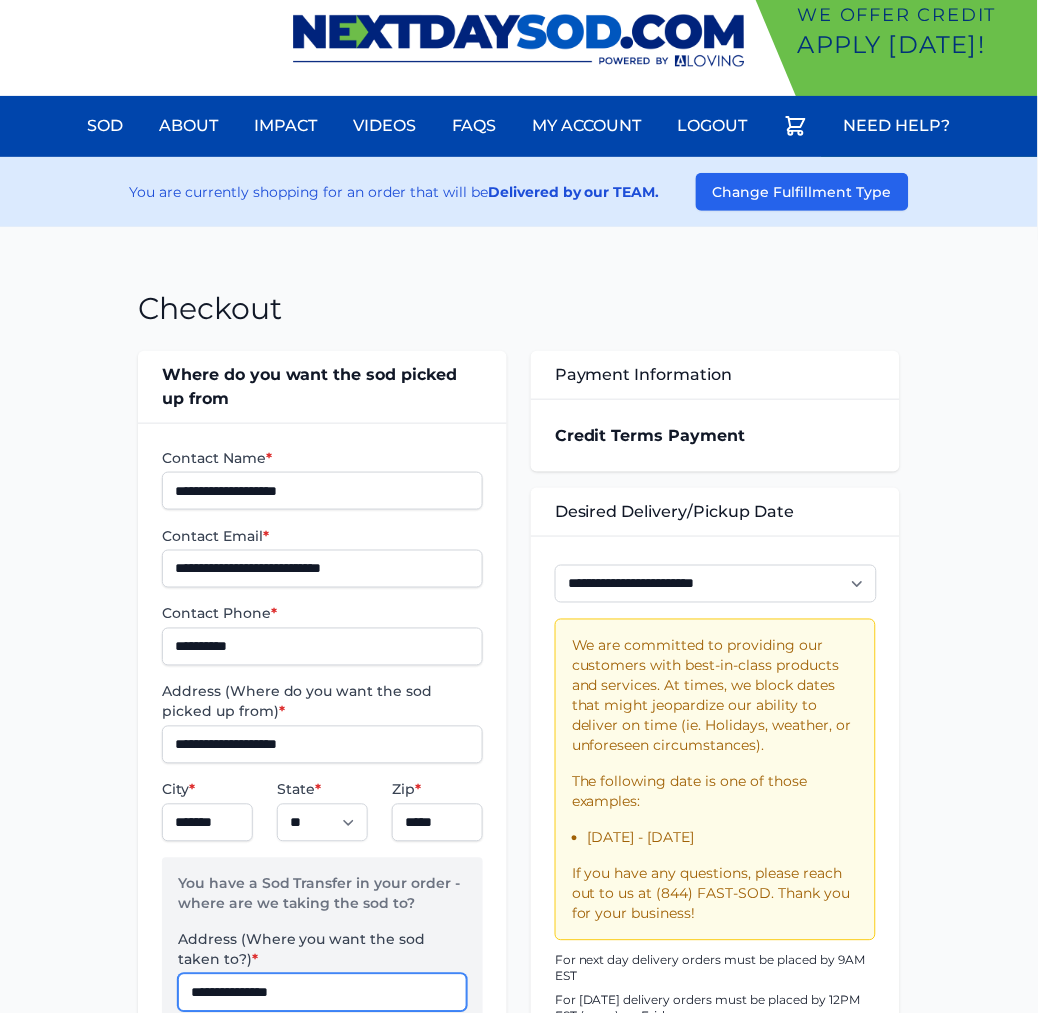 type on "*******" 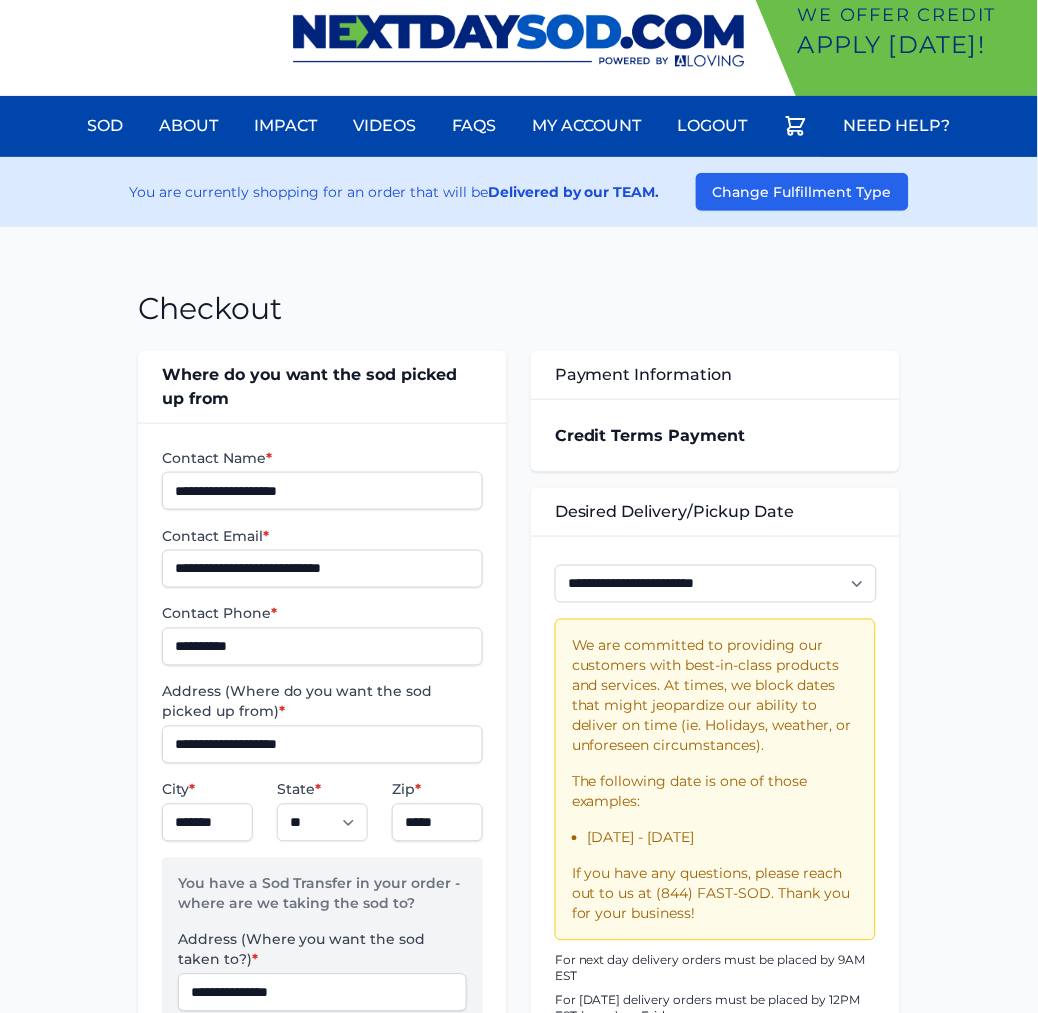 type on "*****" 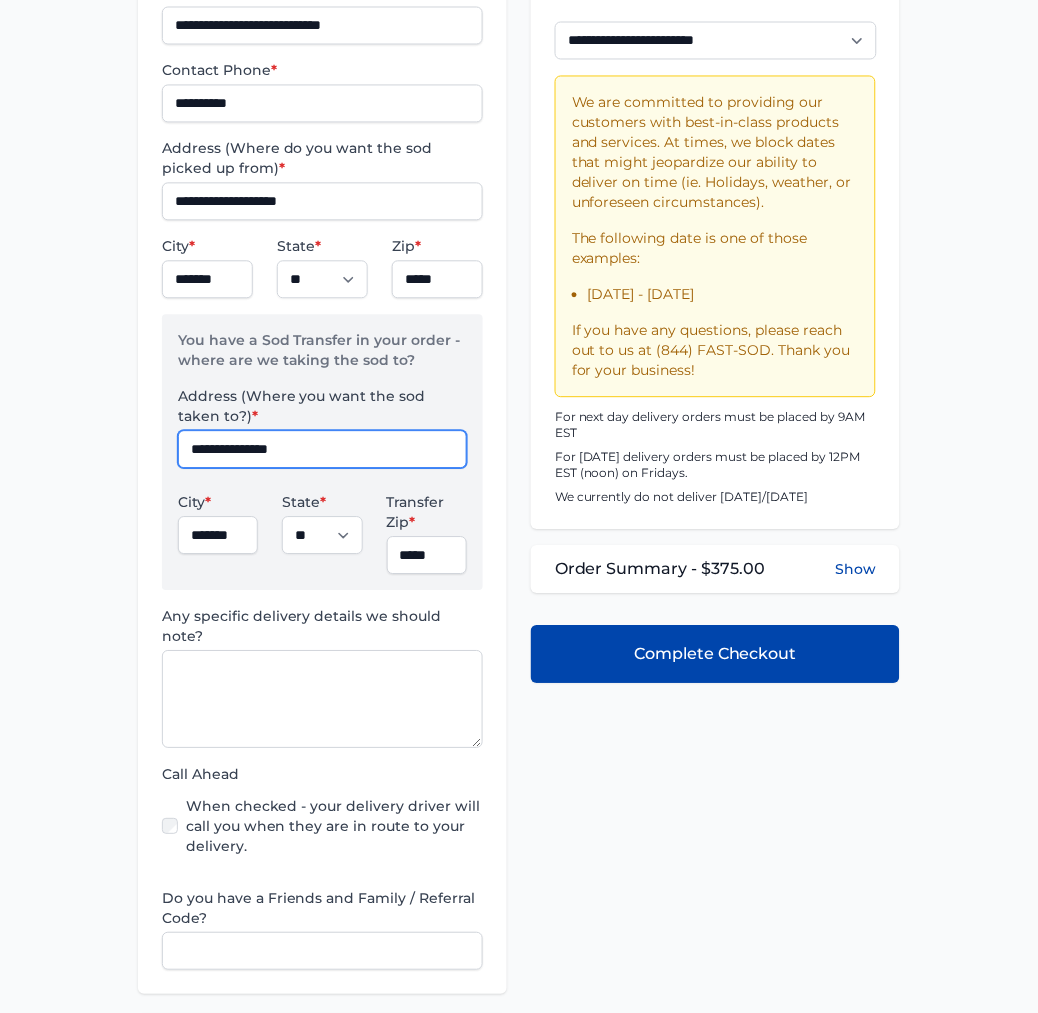 scroll, scrollTop: 571, scrollLeft: 0, axis: vertical 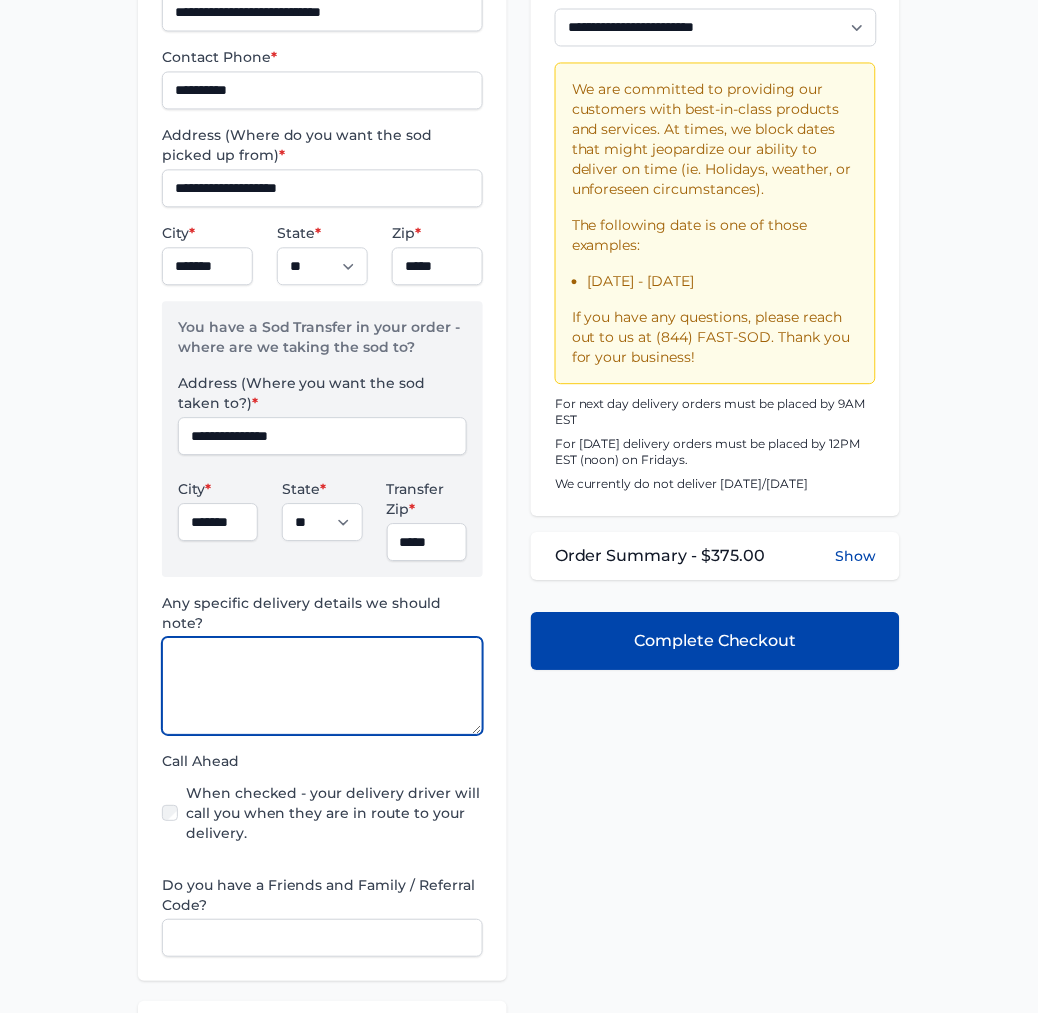 click at bounding box center (322, 687) 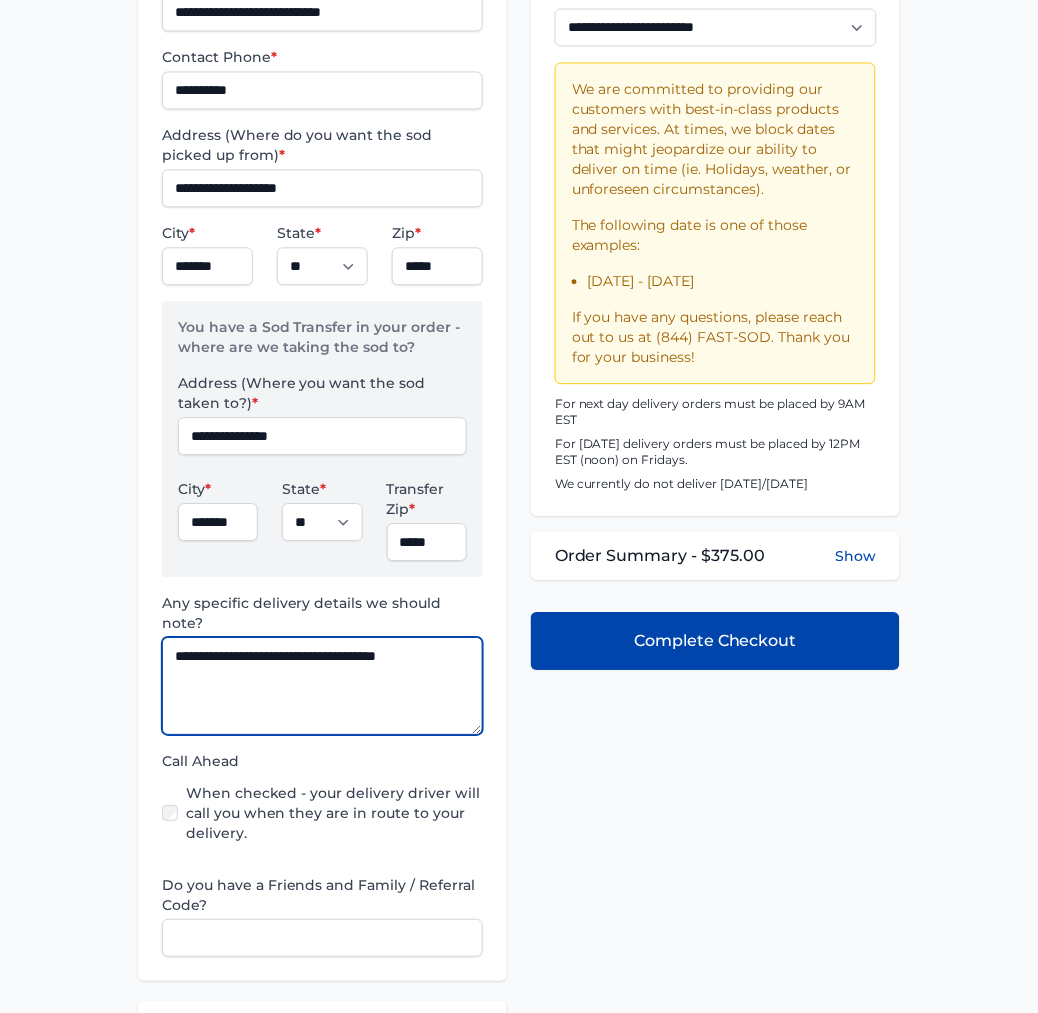 type on "**********" 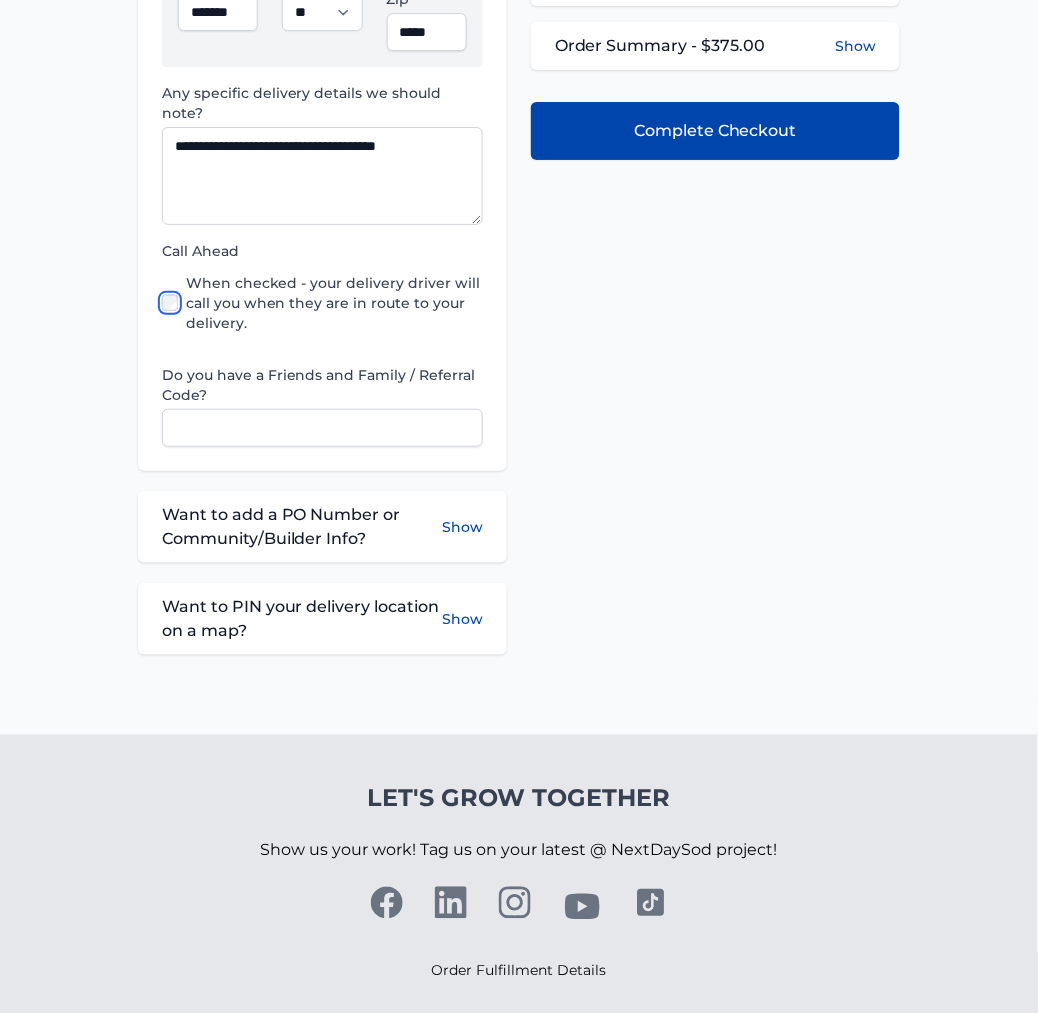 scroll, scrollTop: 971, scrollLeft: 0, axis: vertical 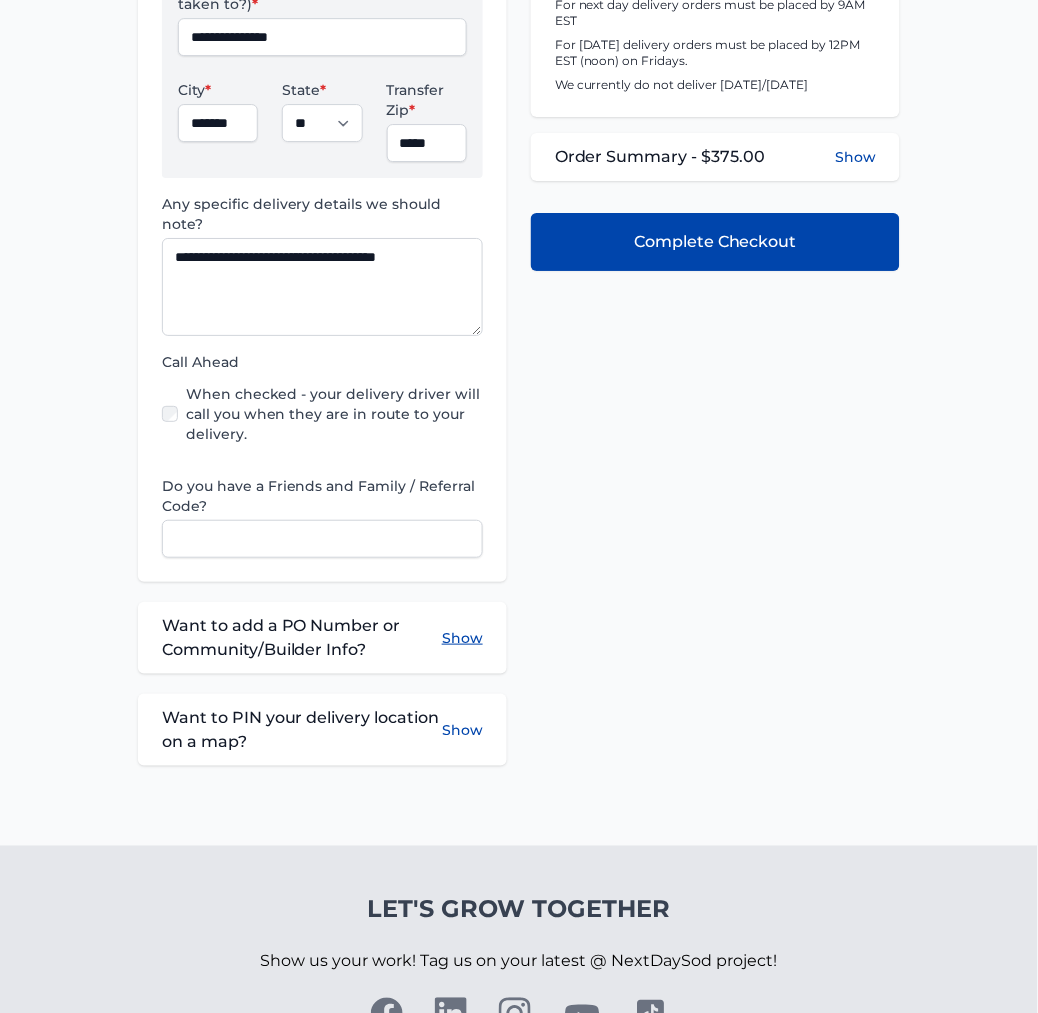 click on "Show" at bounding box center [462, 638] 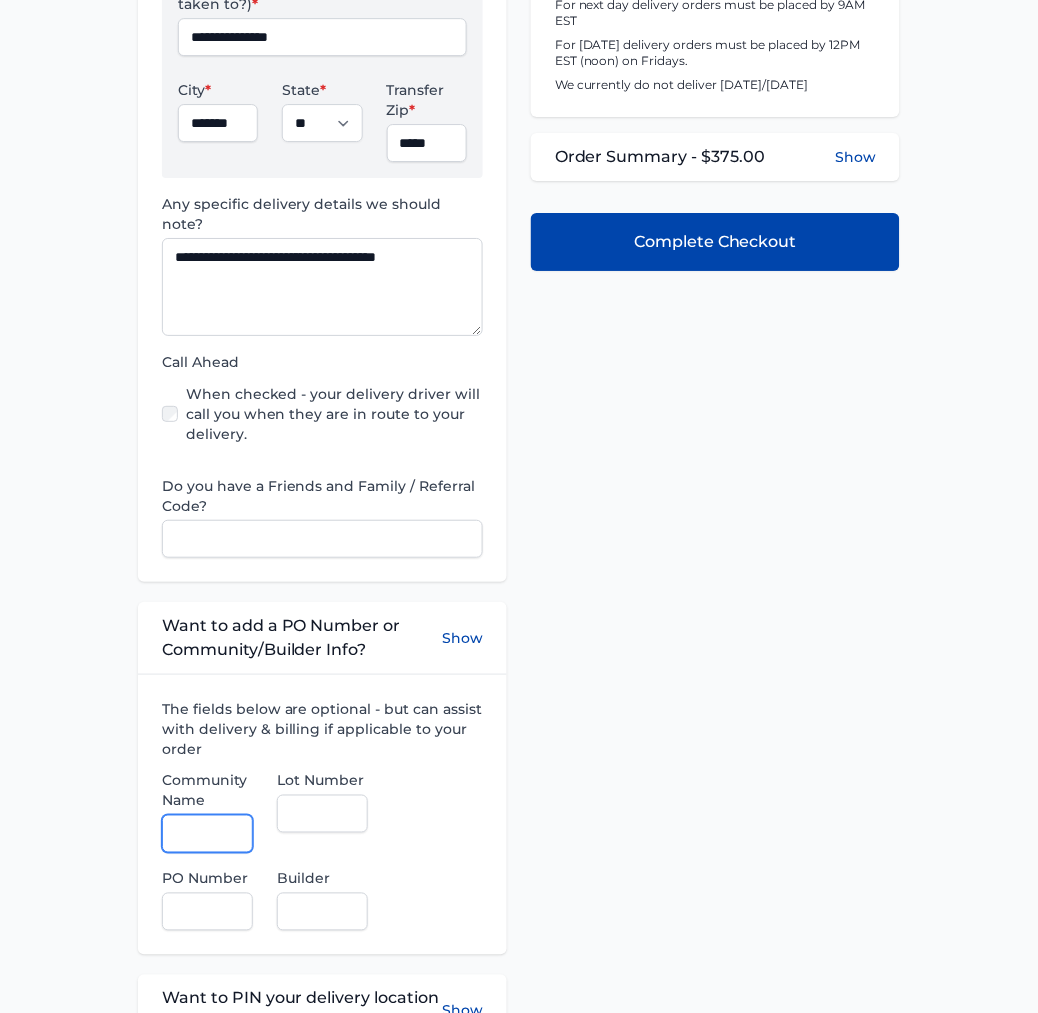 click on "Community Name" at bounding box center [207, 834] 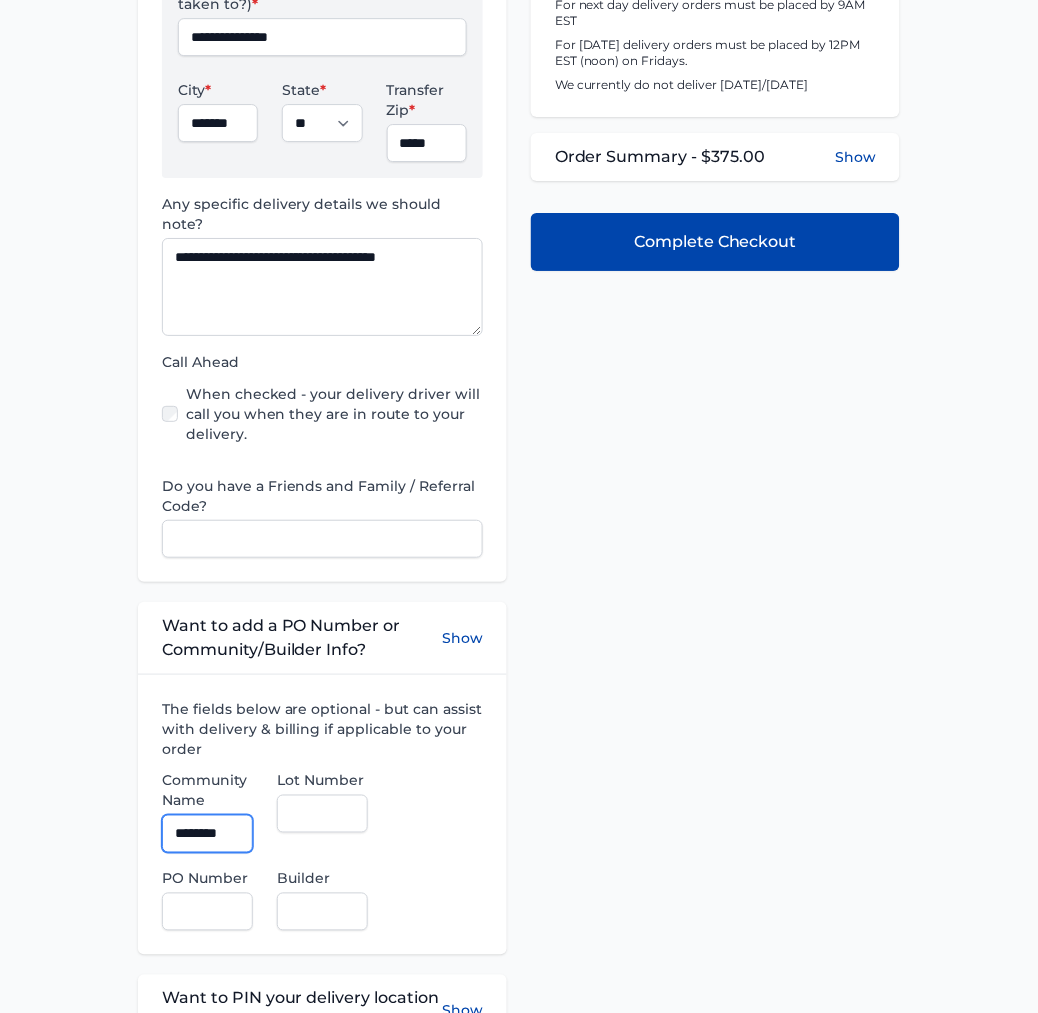 type on "**********" 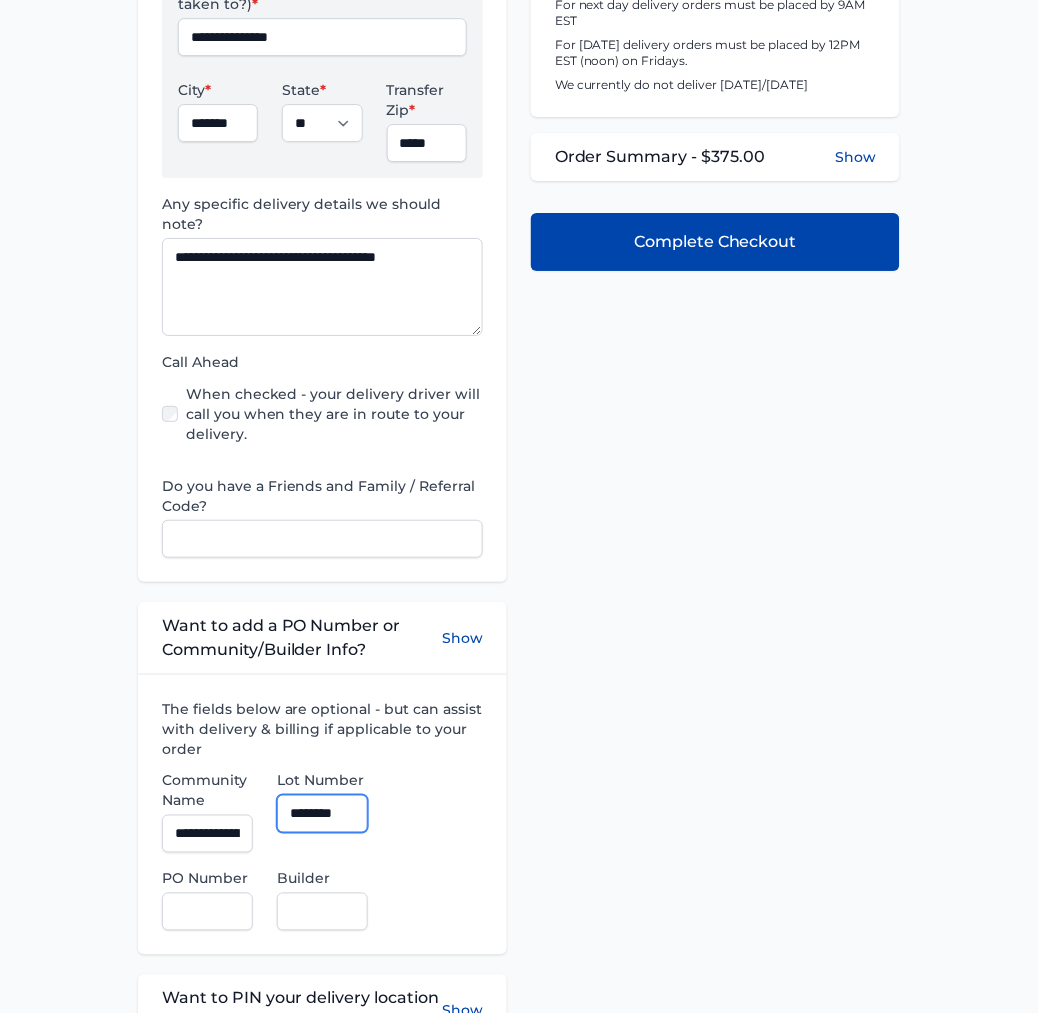type on "********" 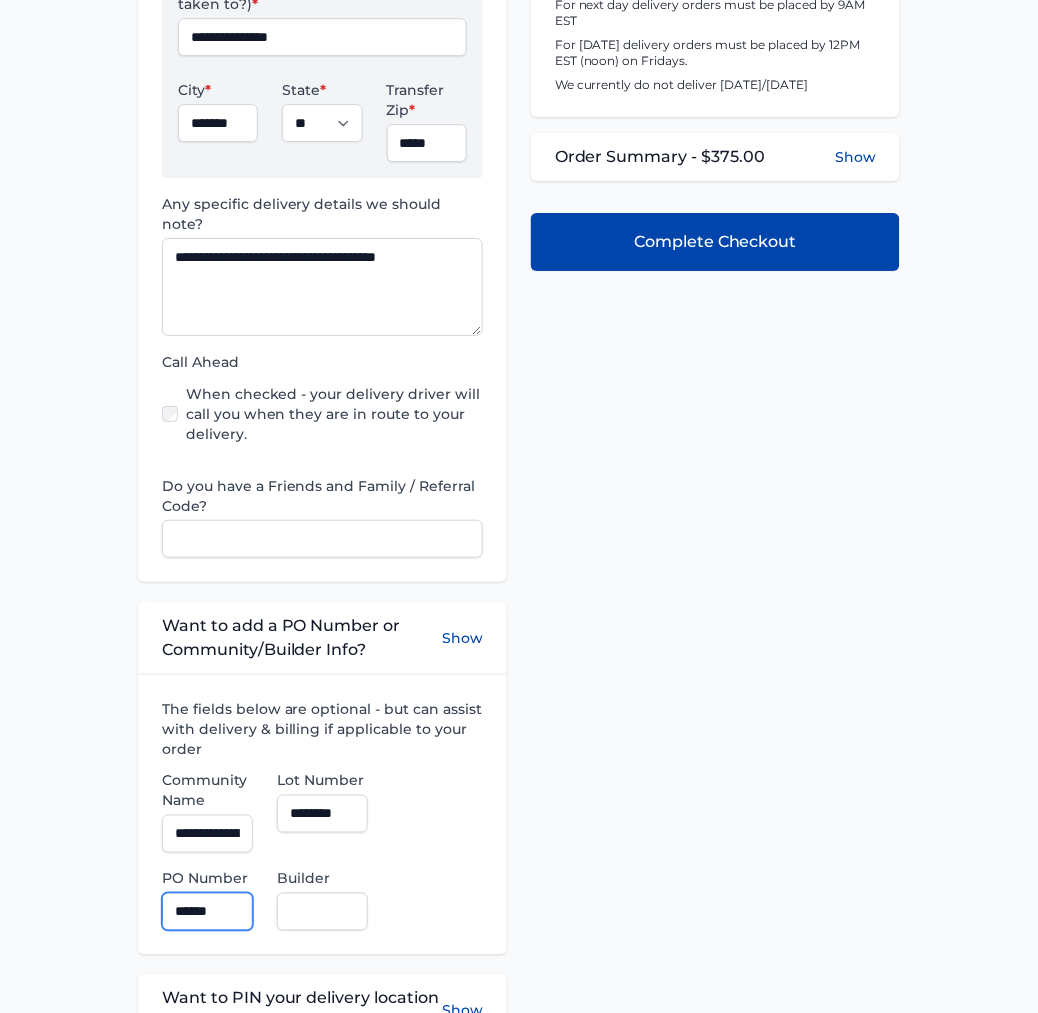 type on "******" 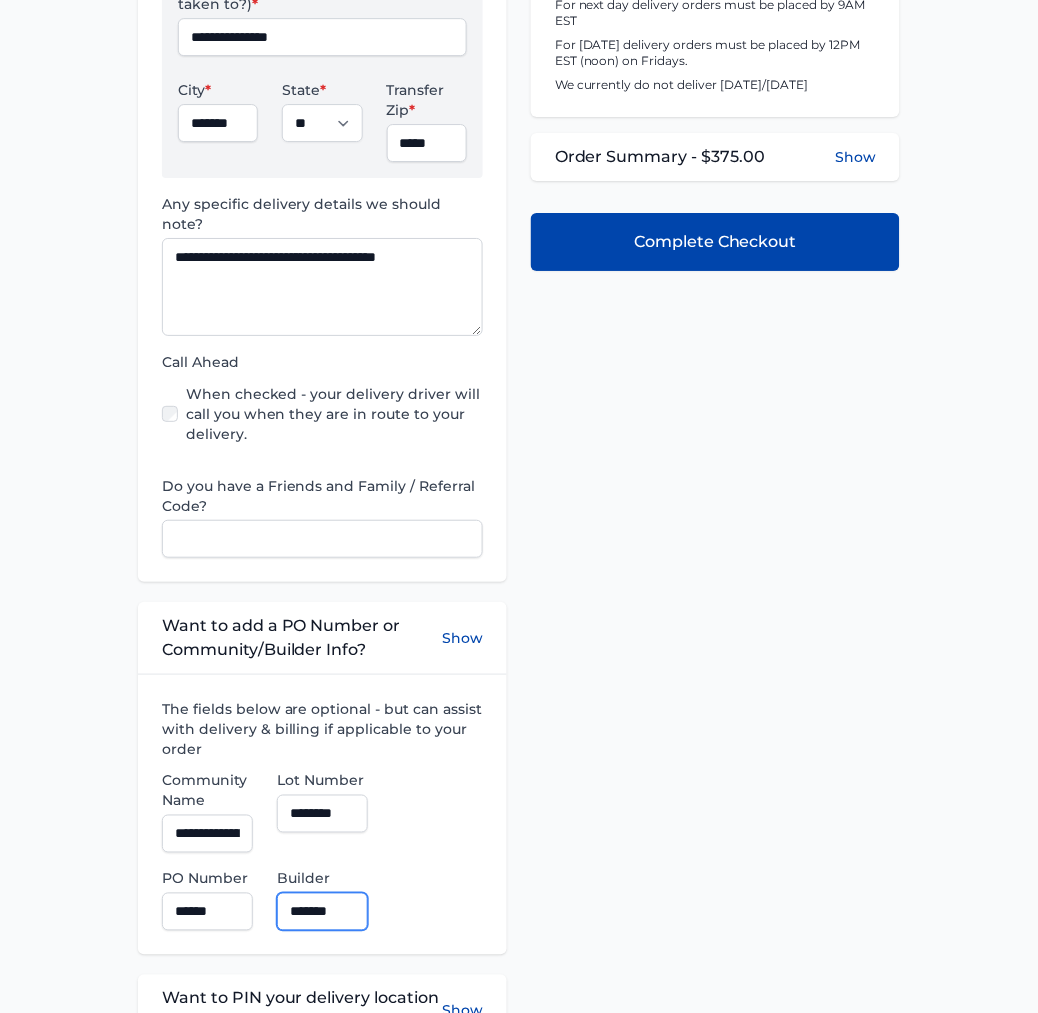 type on "**********" 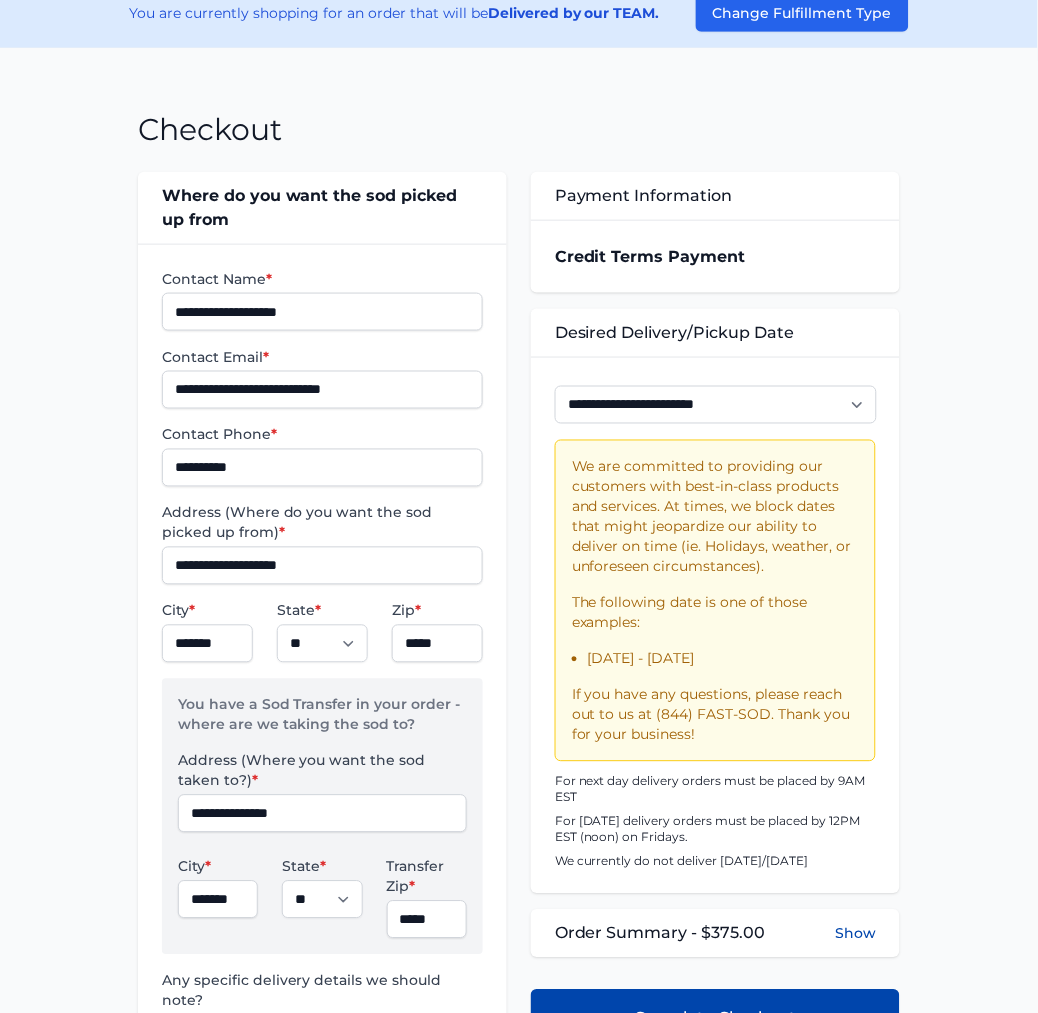scroll, scrollTop: 193, scrollLeft: 0, axis: vertical 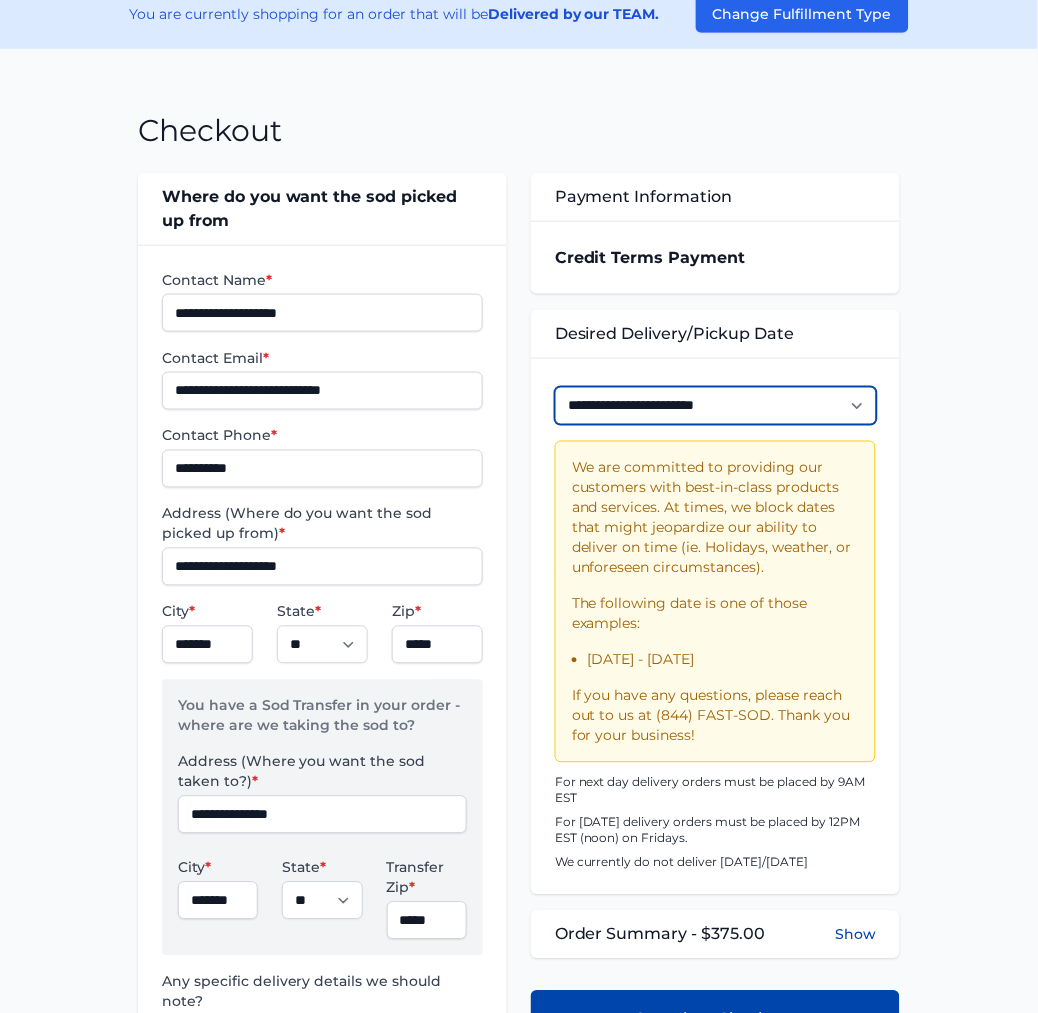 click on "**********" at bounding box center (716, 406) 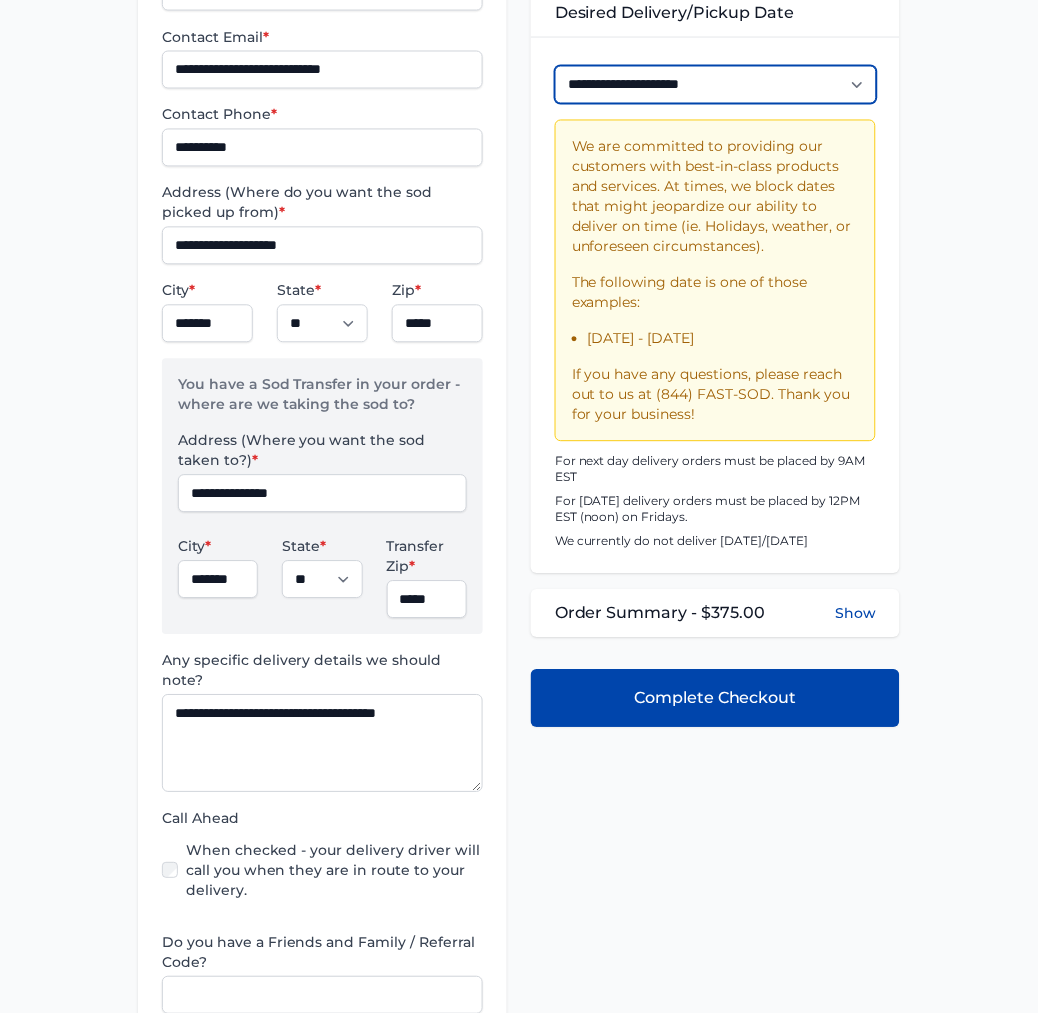 scroll, scrollTop: 526, scrollLeft: 0, axis: vertical 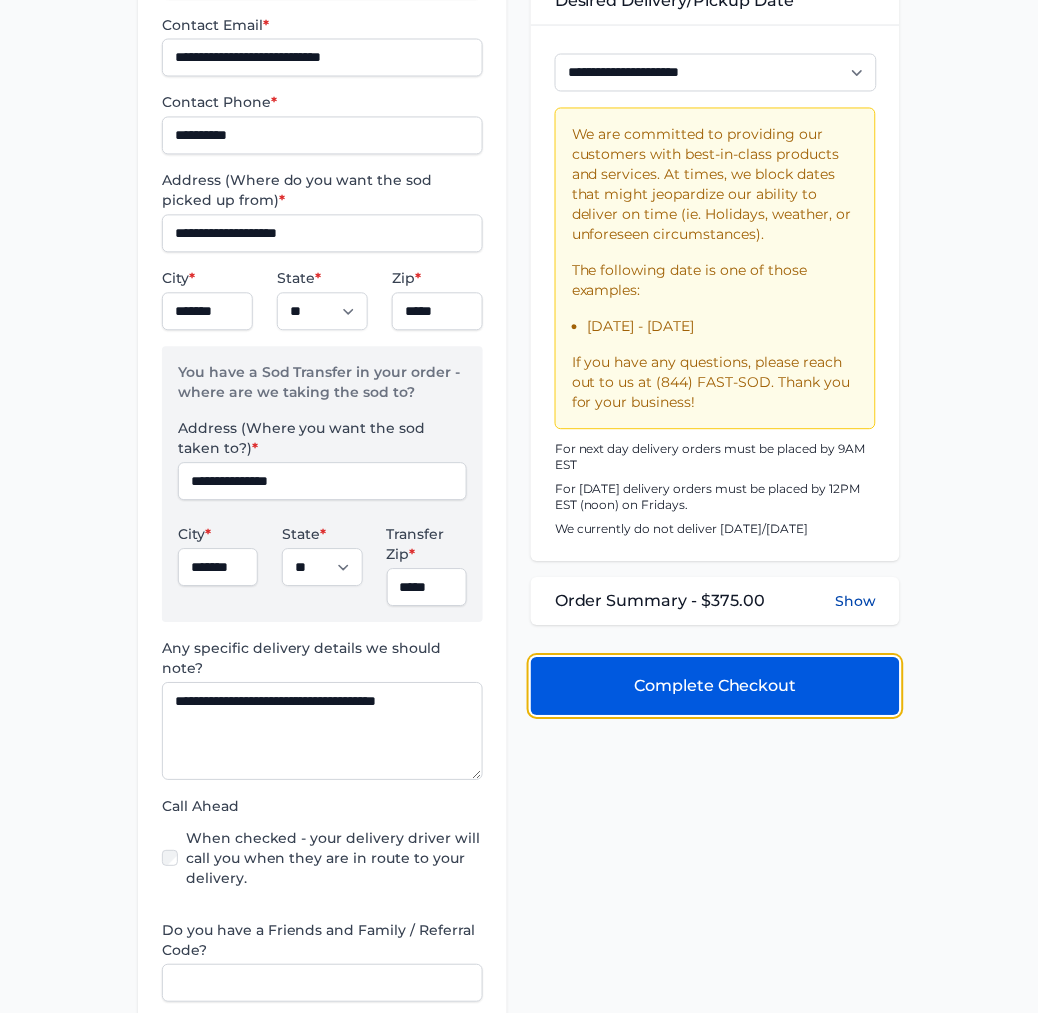 click on "Complete Checkout" at bounding box center [715, 687] 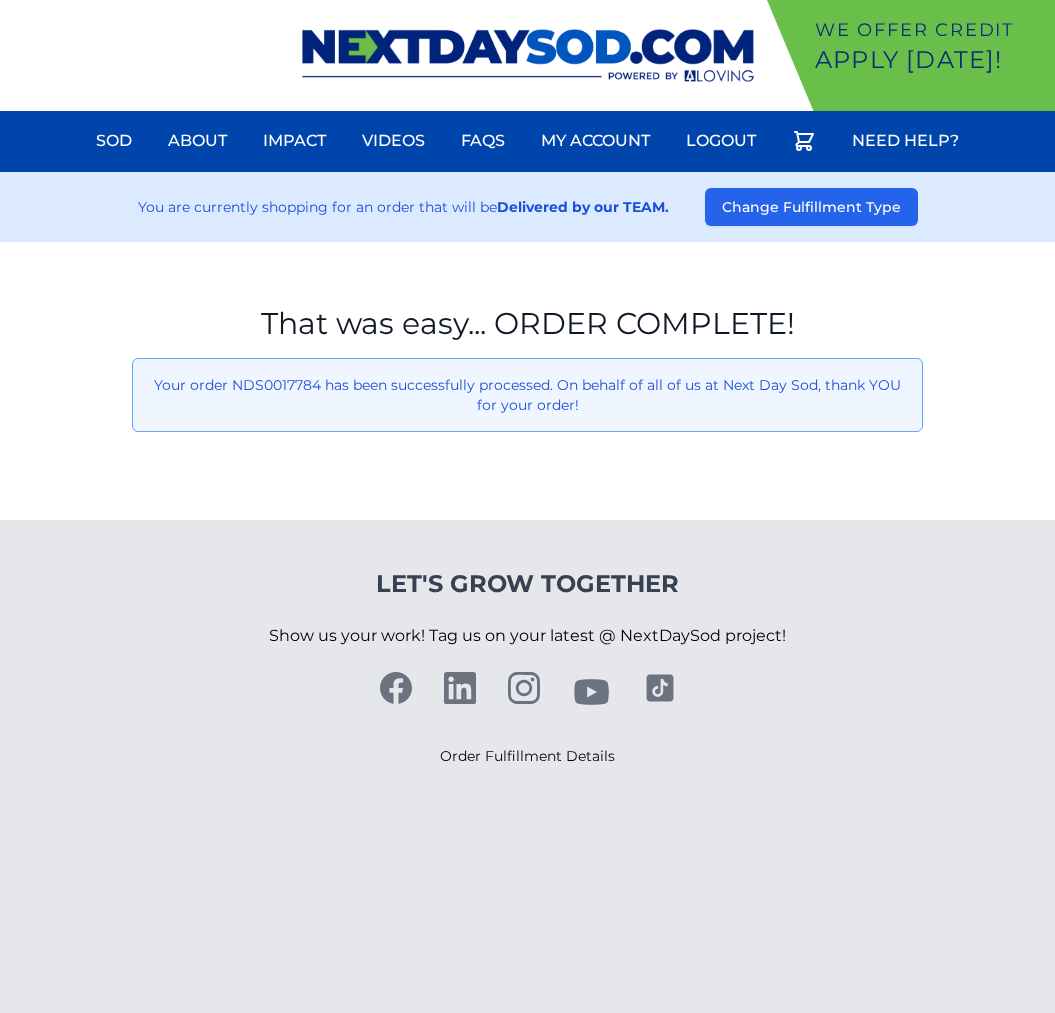 scroll, scrollTop: 0, scrollLeft: 0, axis: both 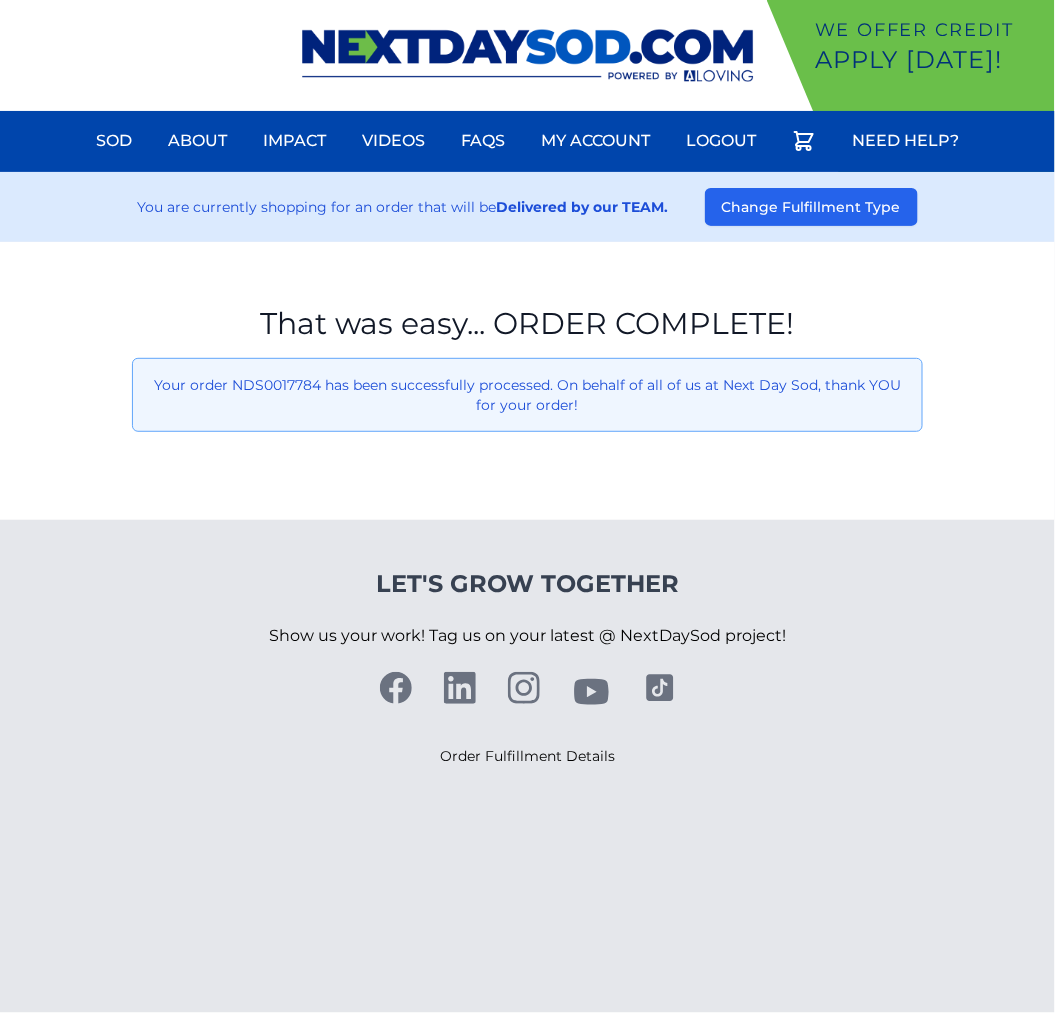 drag, startPoint x: 85, startPoint y: 385, endPoint x: 127, endPoint y: 264, distance: 128.082 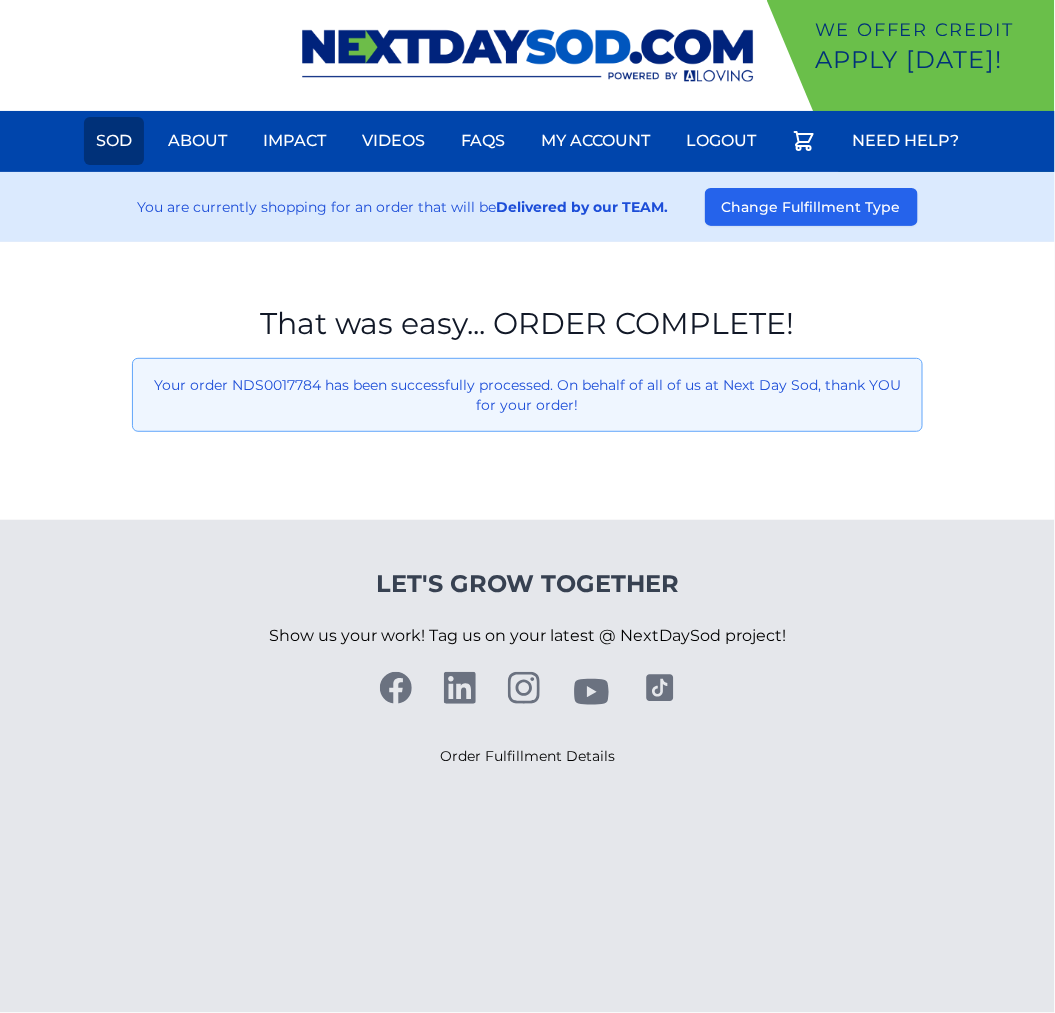 click on "Sod" at bounding box center (114, 141) 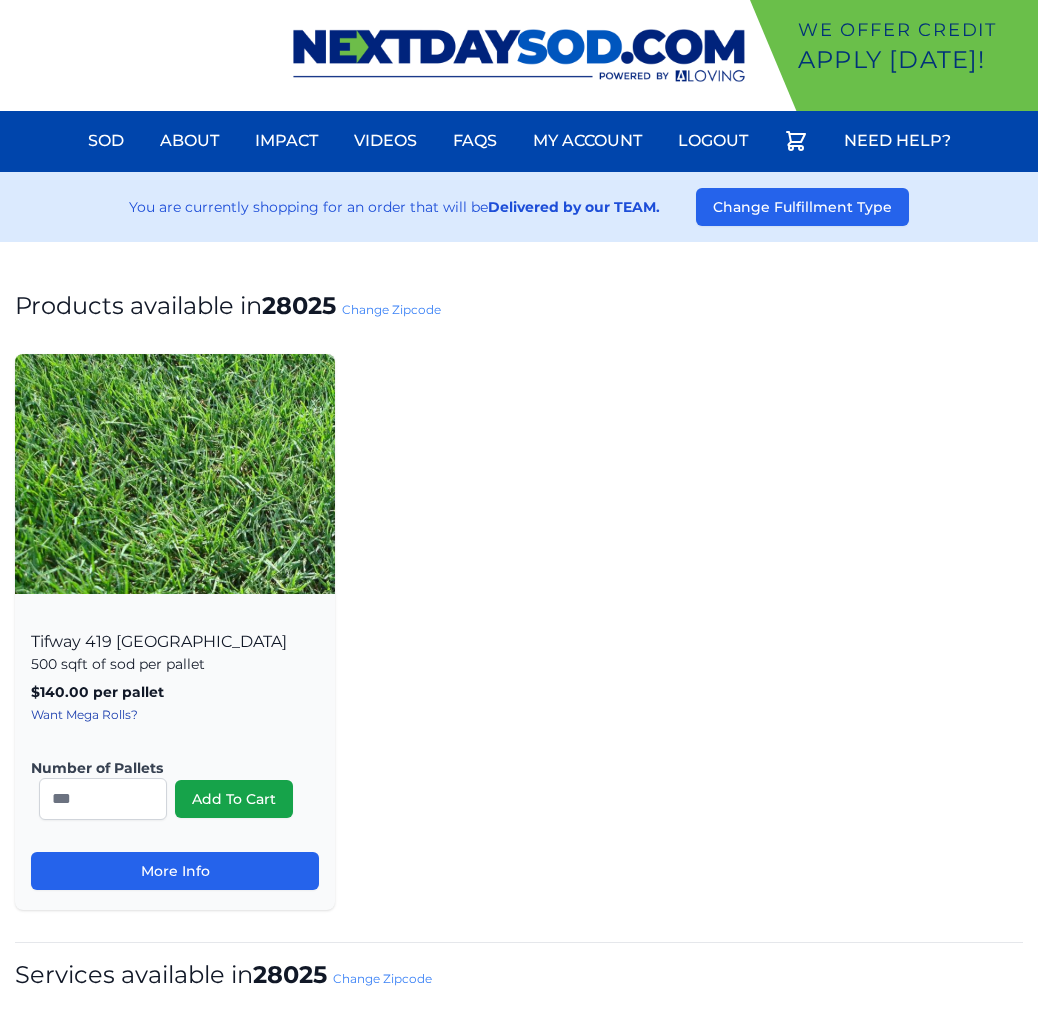 scroll, scrollTop: 0, scrollLeft: 0, axis: both 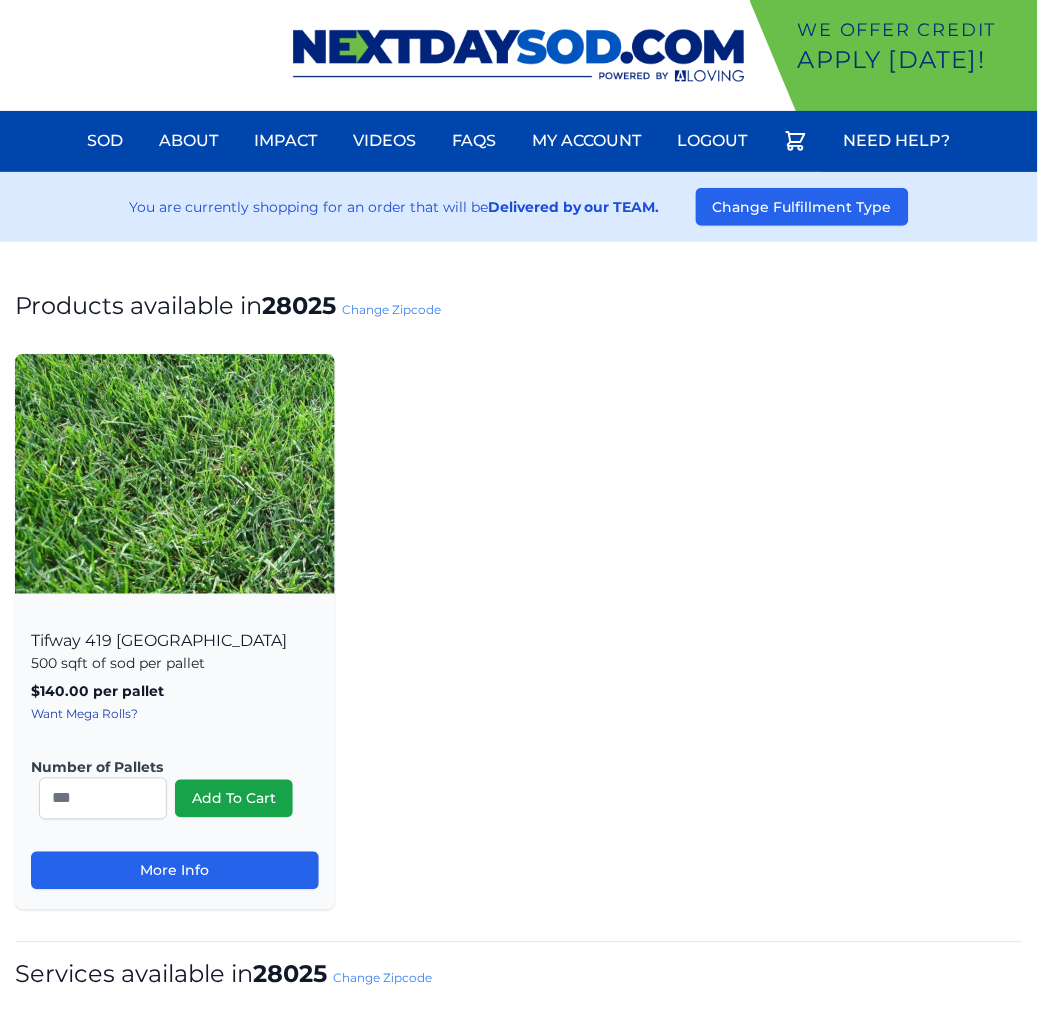 click on "Change Zipcode" at bounding box center [391, 309] 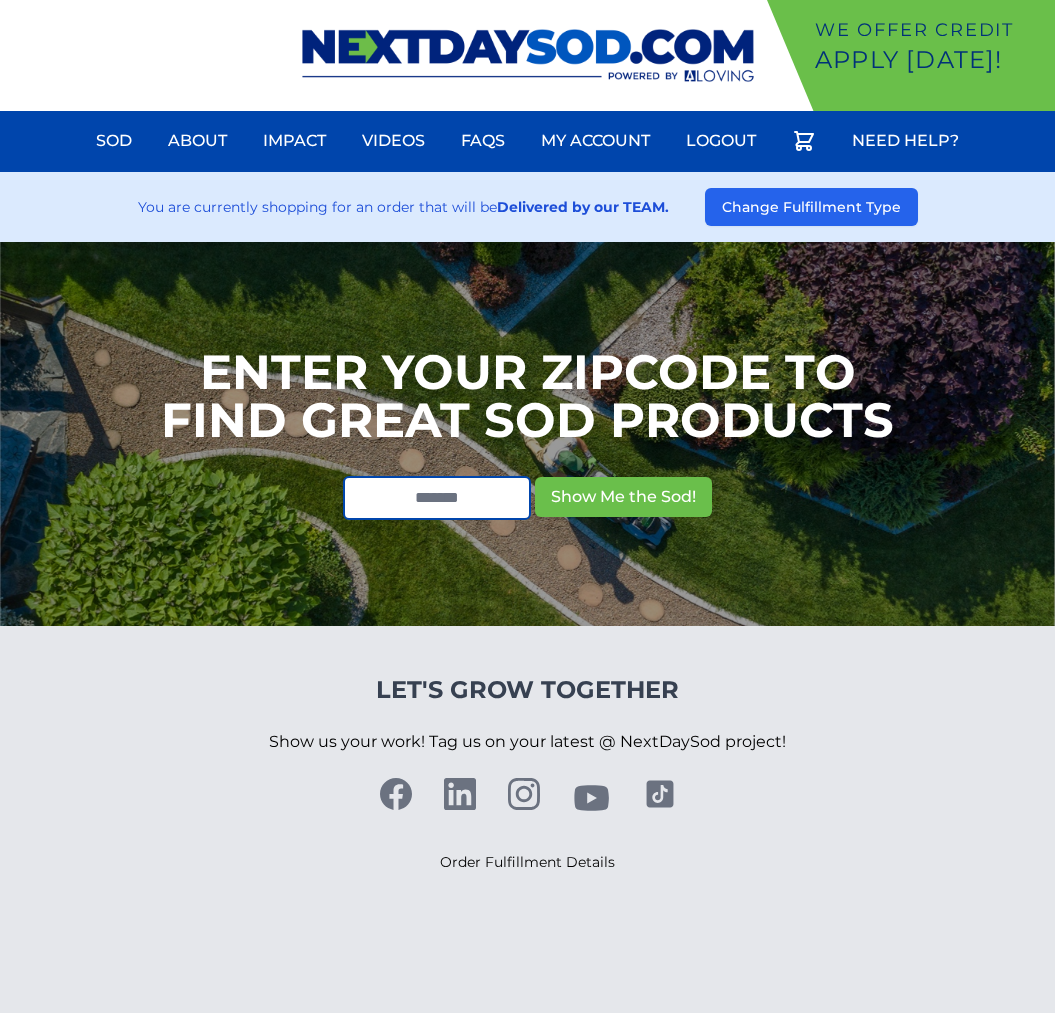 scroll, scrollTop: 0, scrollLeft: 0, axis: both 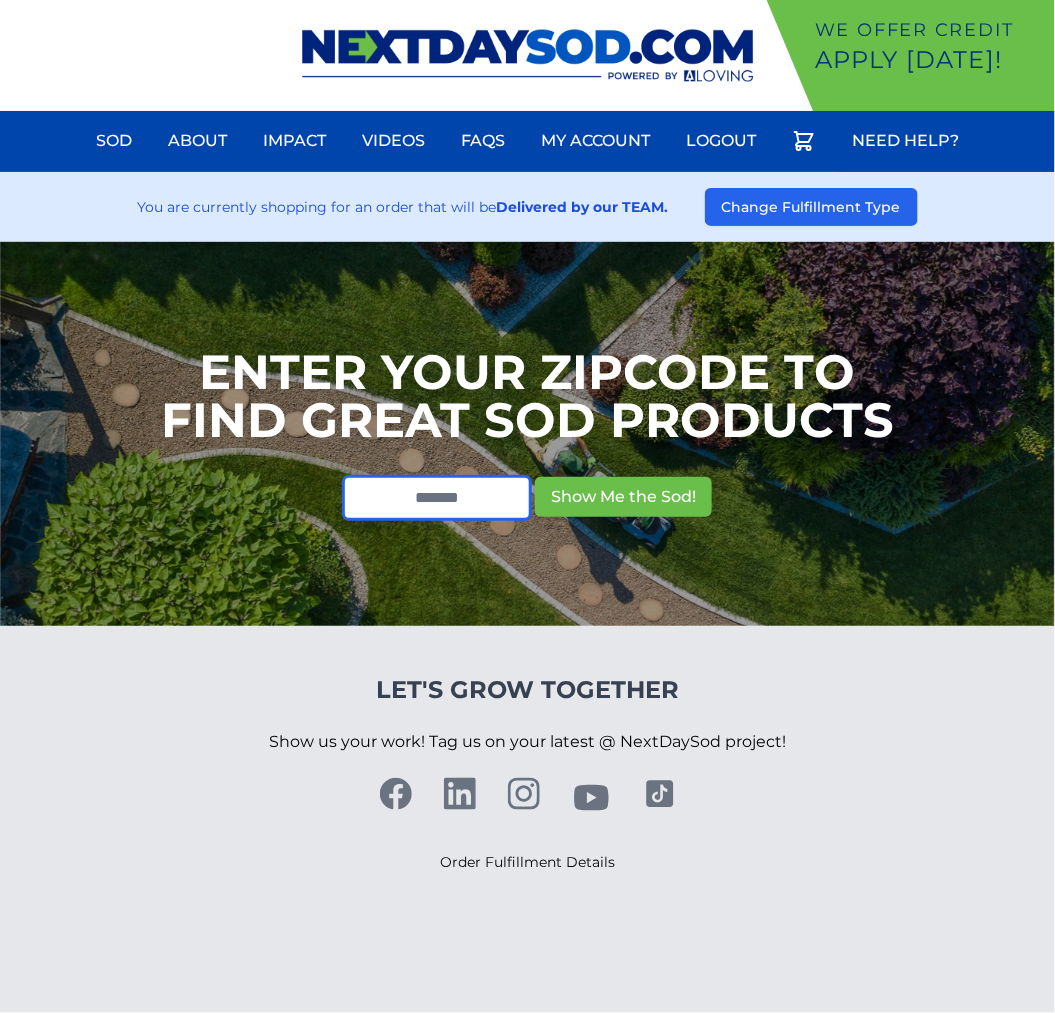 click at bounding box center (437, 498) 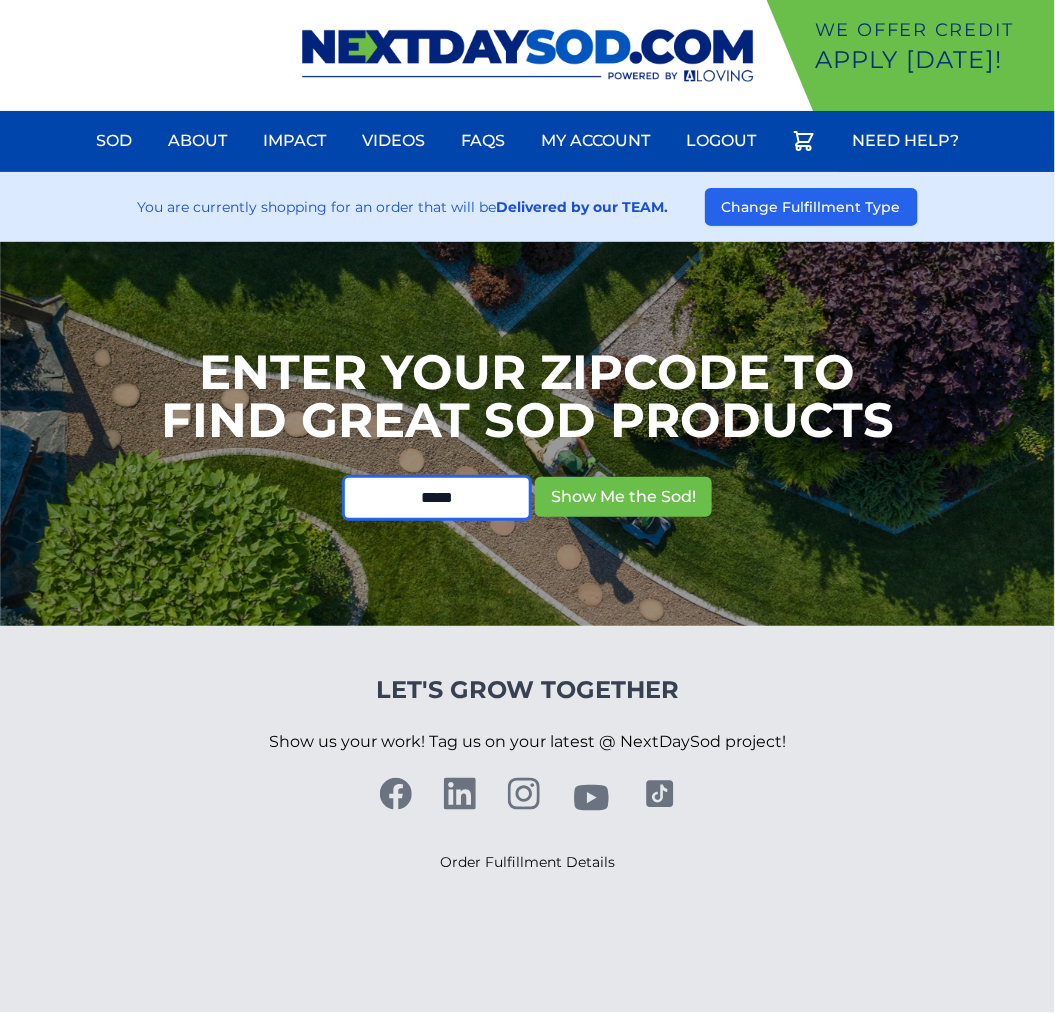 type on "*****" 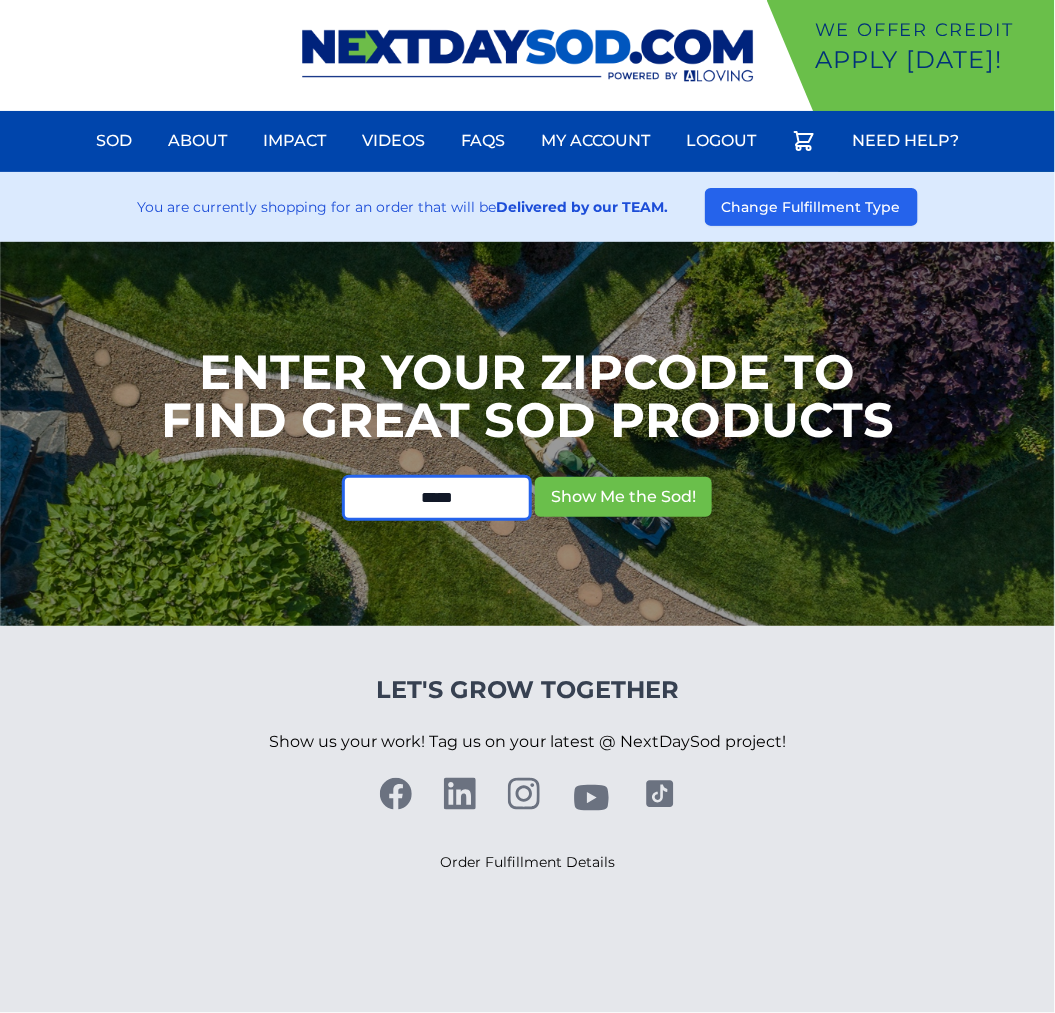 click on "Show Me the Sod!" at bounding box center (623, 497) 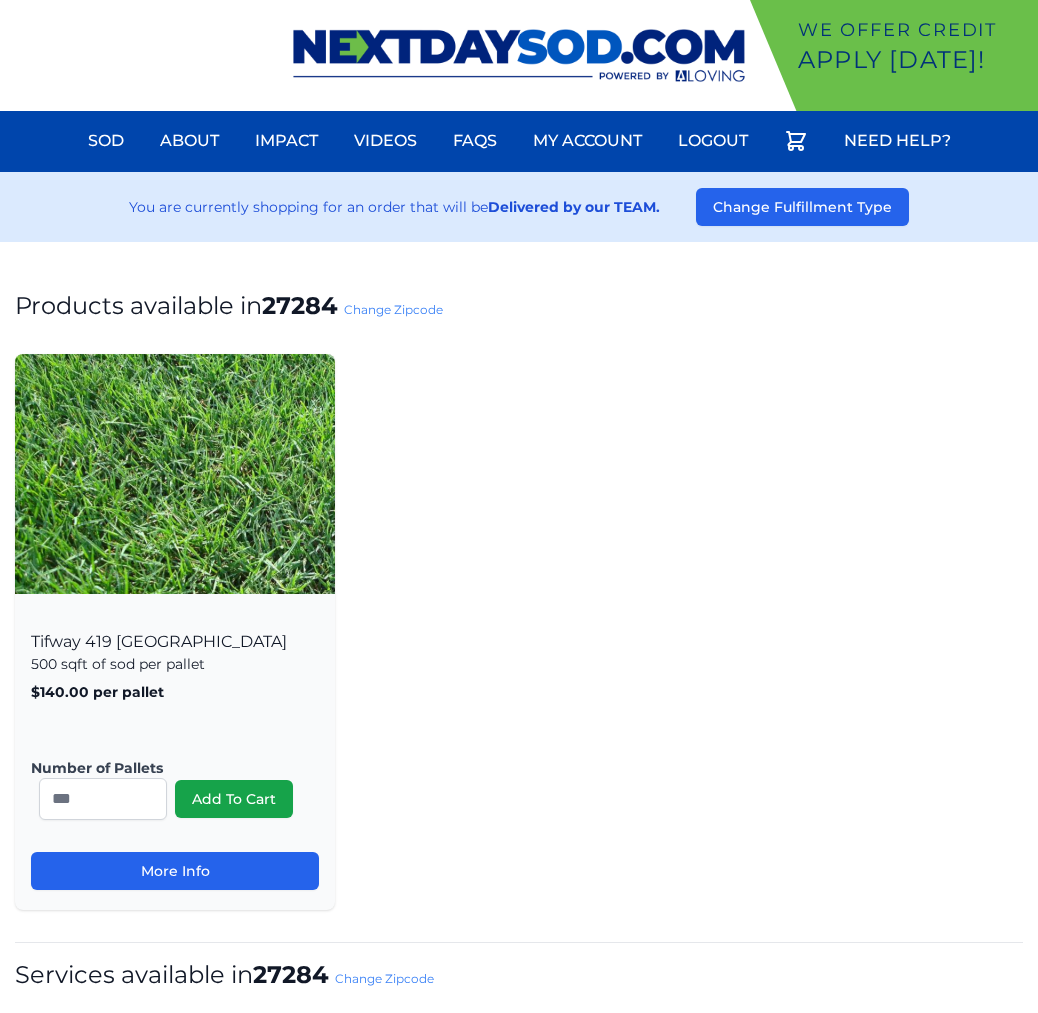 scroll, scrollTop: 0, scrollLeft: 0, axis: both 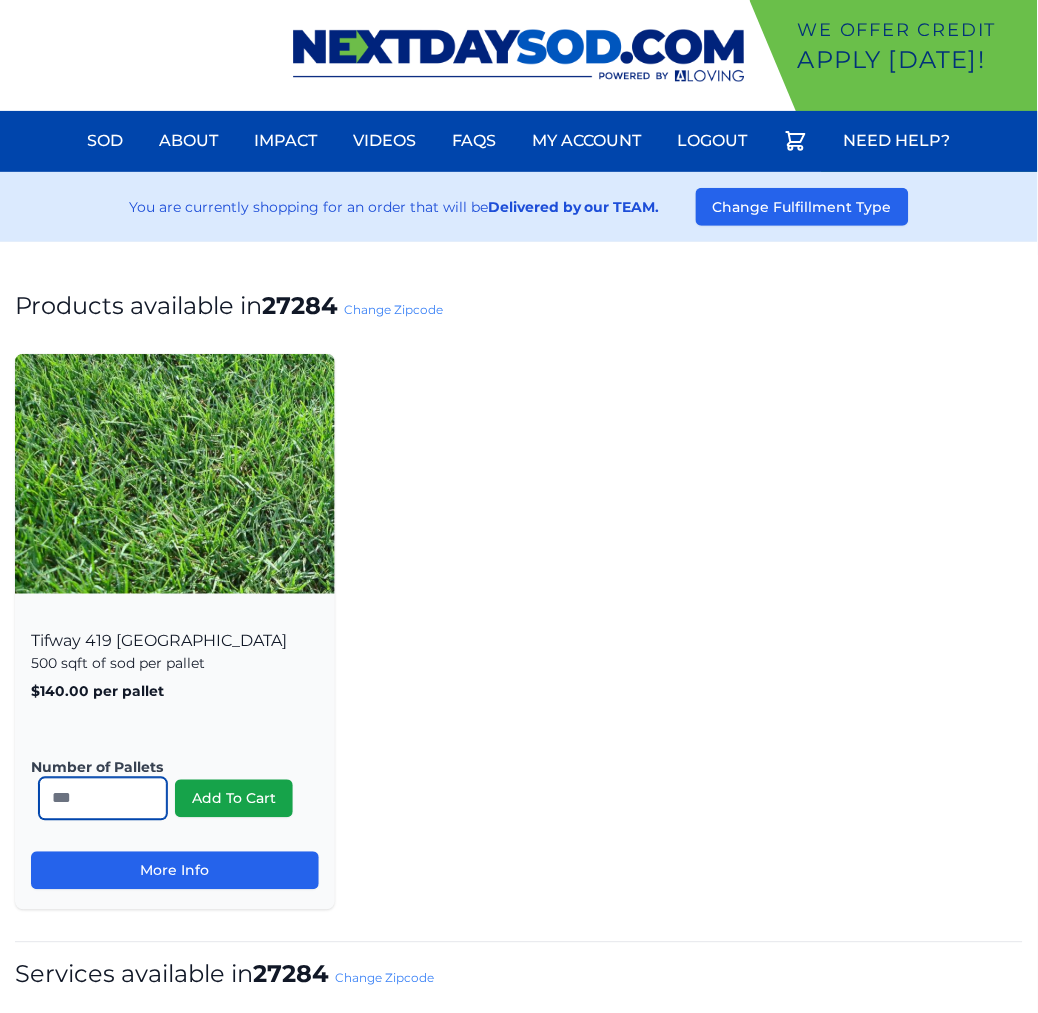 drag, startPoint x: -45, startPoint y: 771, endPoint x: -128, endPoint y: 754, distance: 84.723076 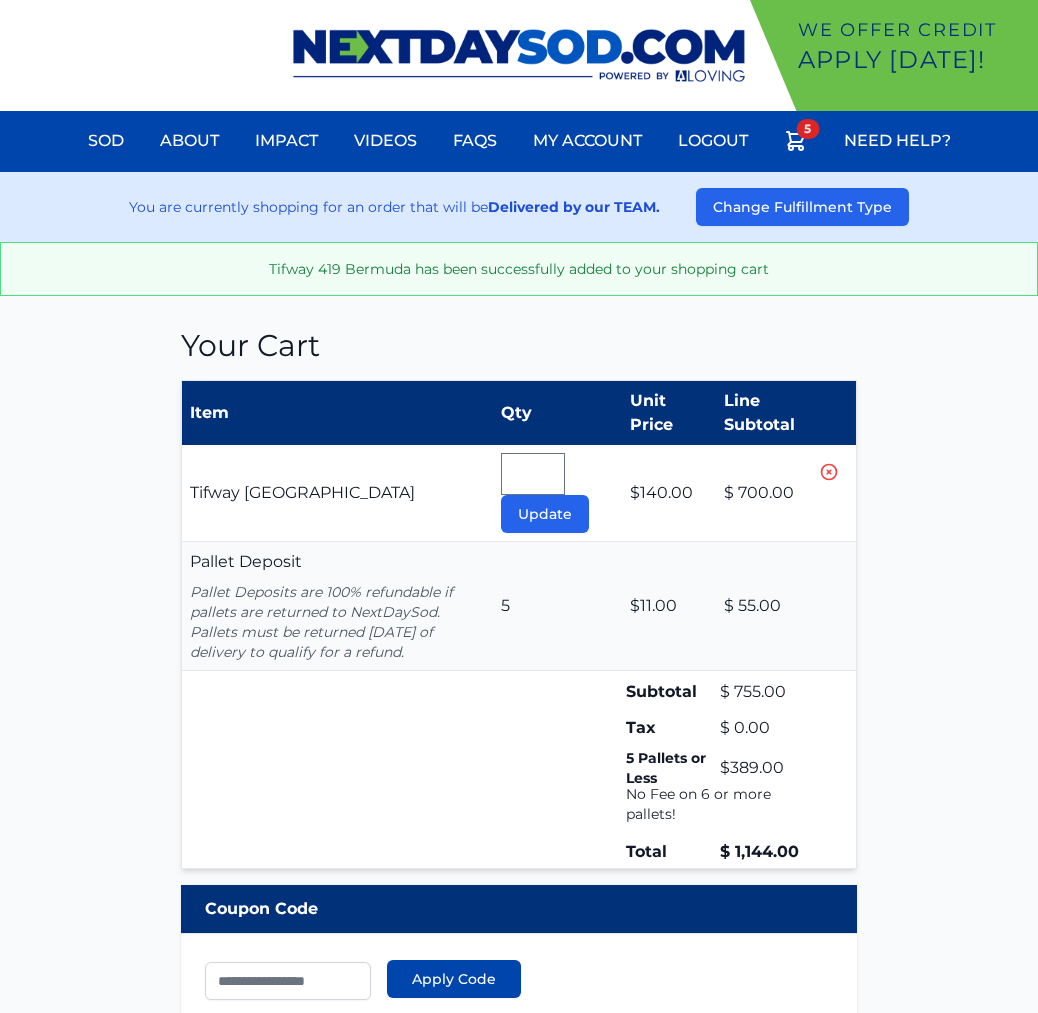 scroll, scrollTop: 0, scrollLeft: 0, axis: both 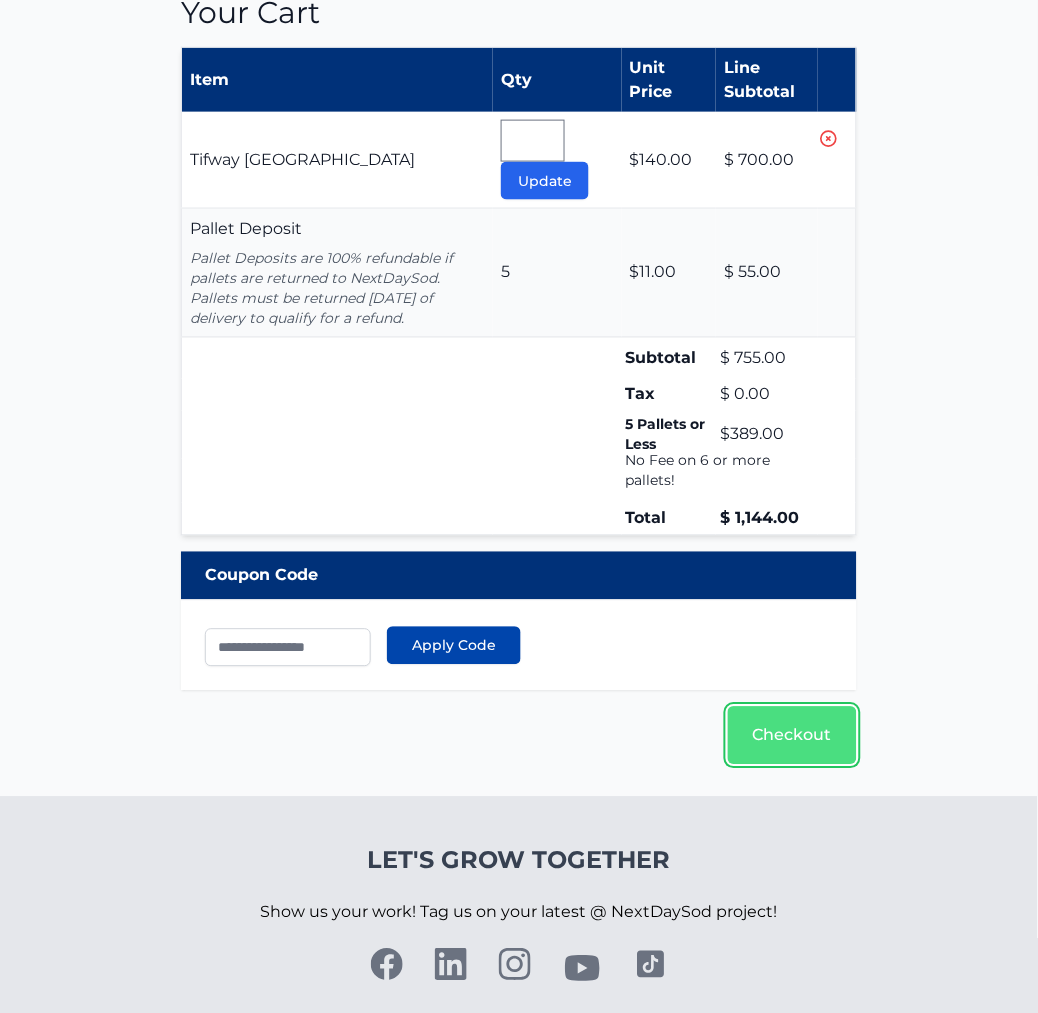click on "Checkout" at bounding box center [792, 736] 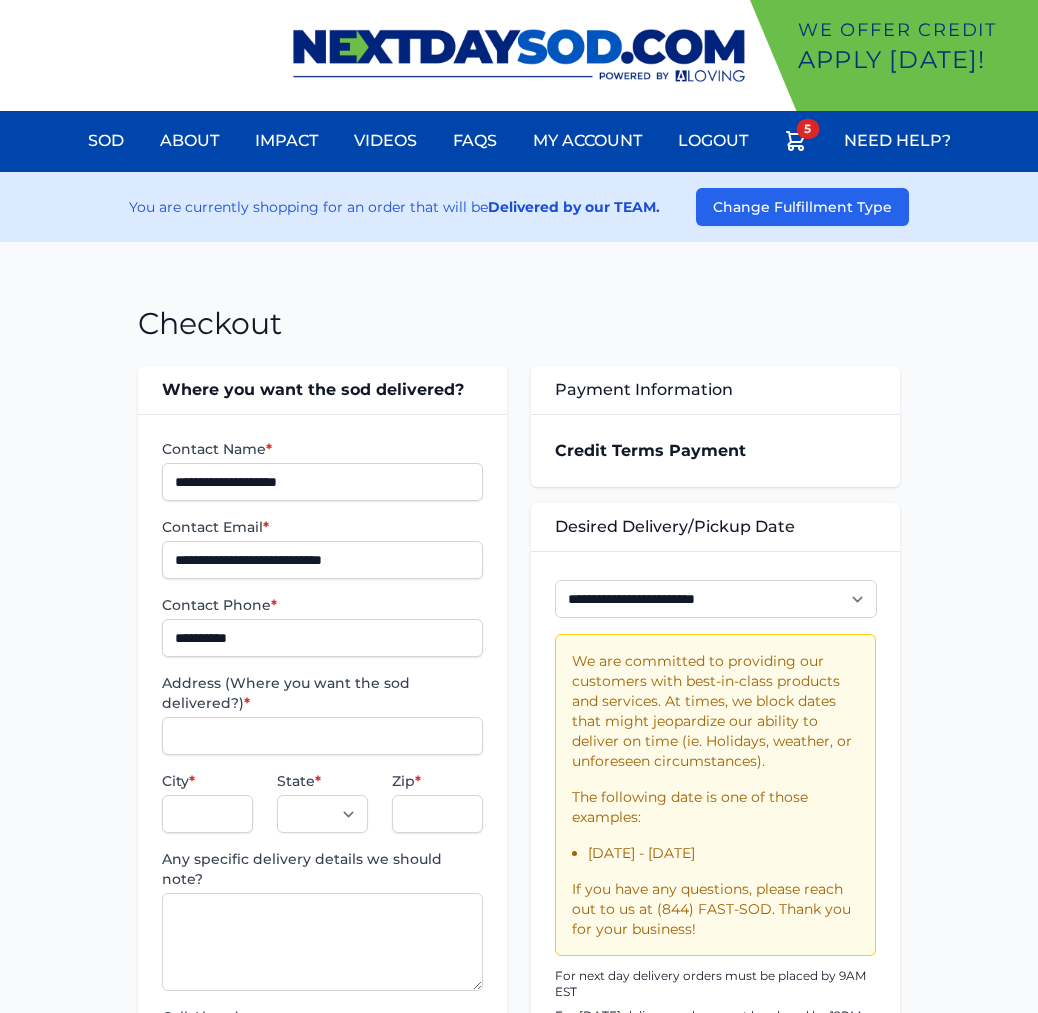 scroll, scrollTop: 0, scrollLeft: 0, axis: both 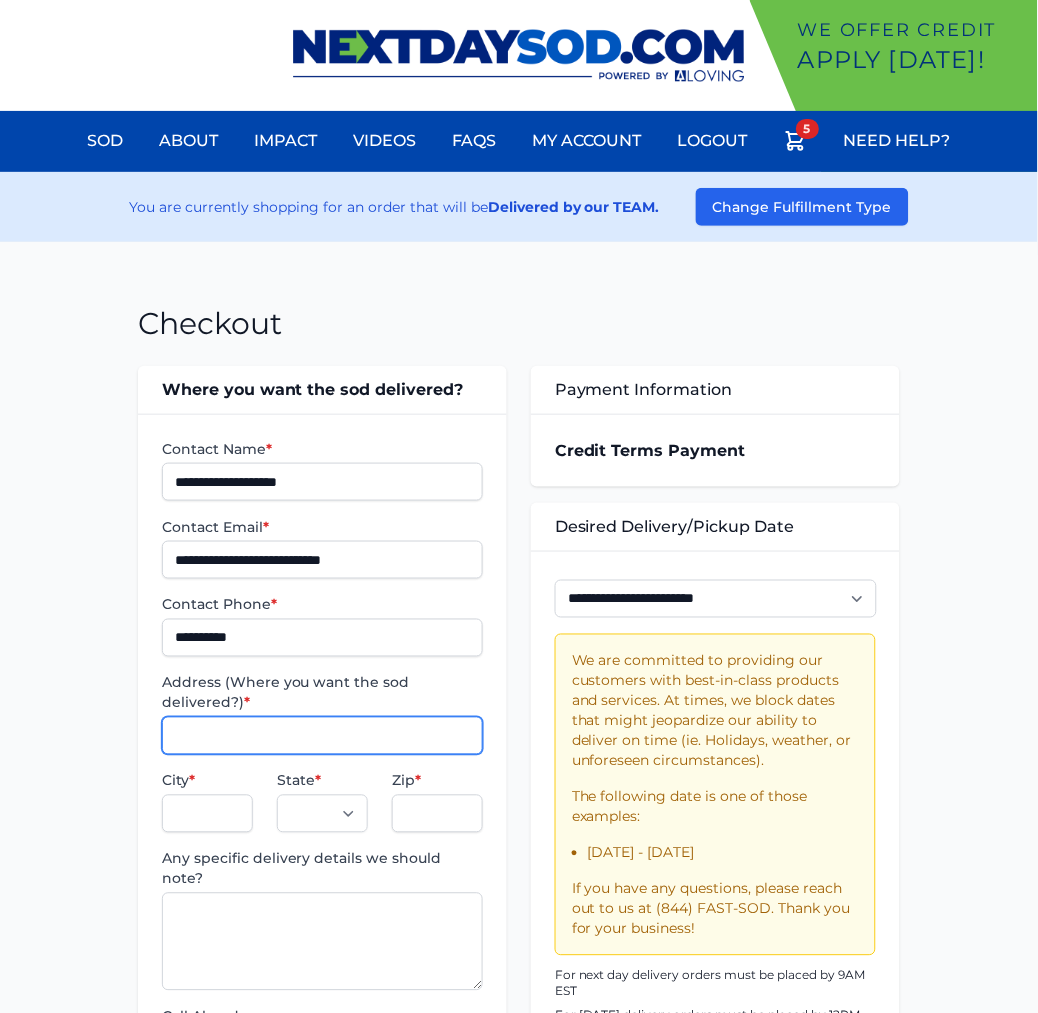 click on "Address (Where you want the sod delivered?)
*" at bounding box center (322, 736) 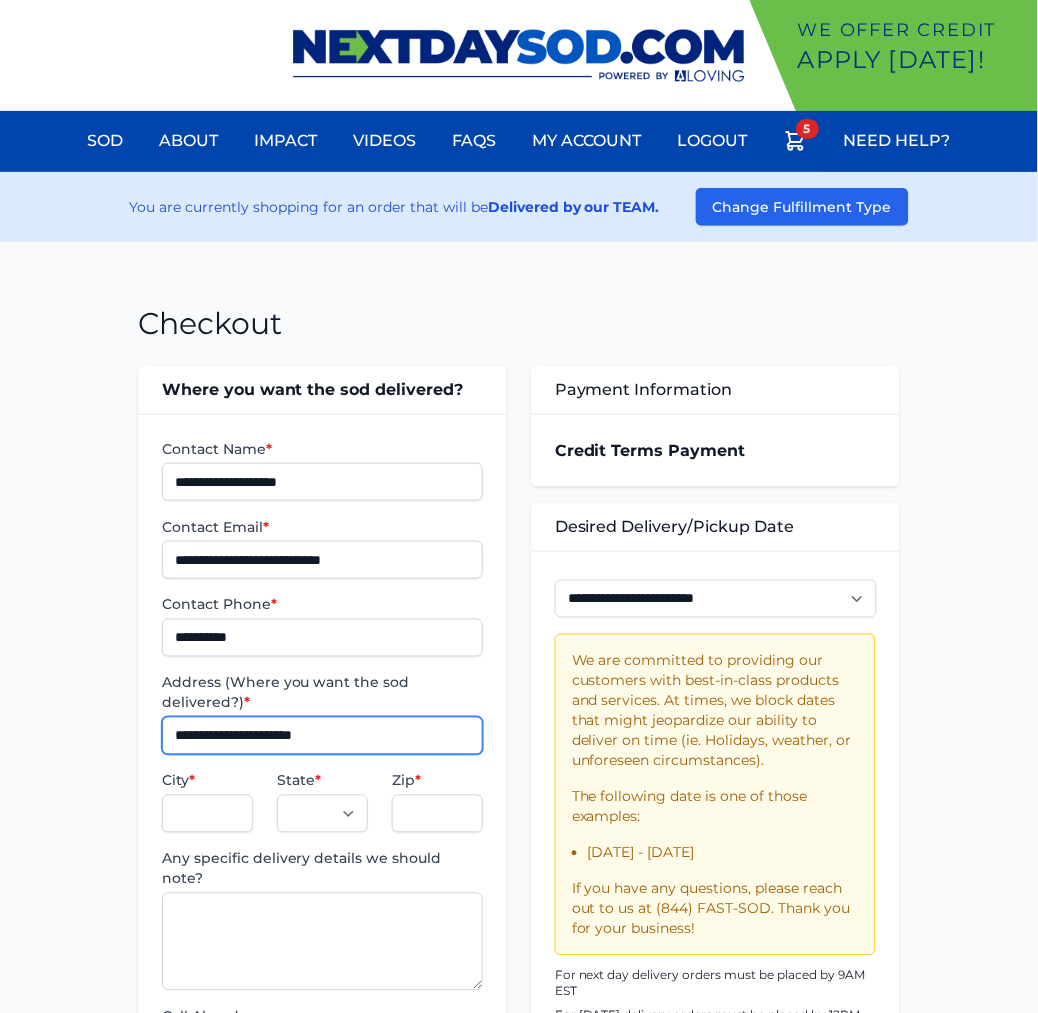 type on "**********" 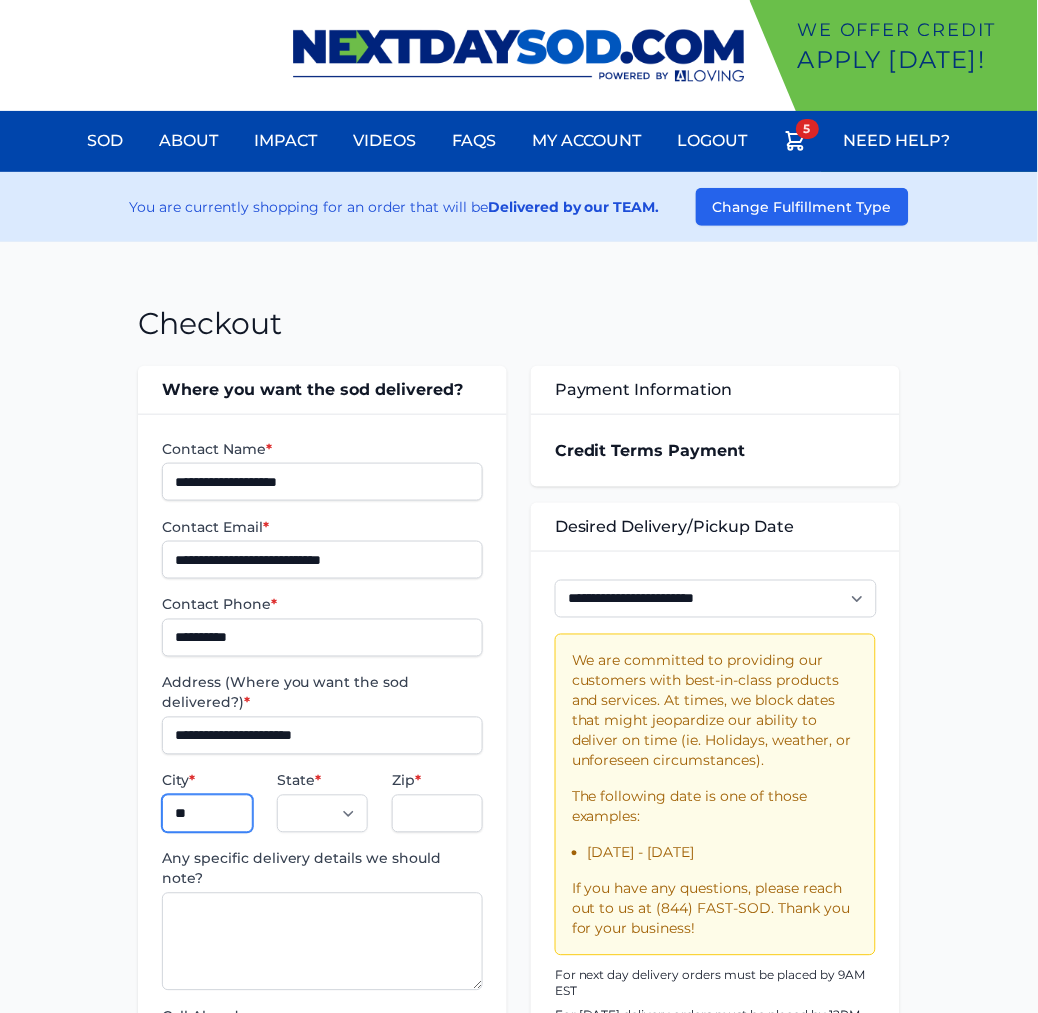 type on "**********" 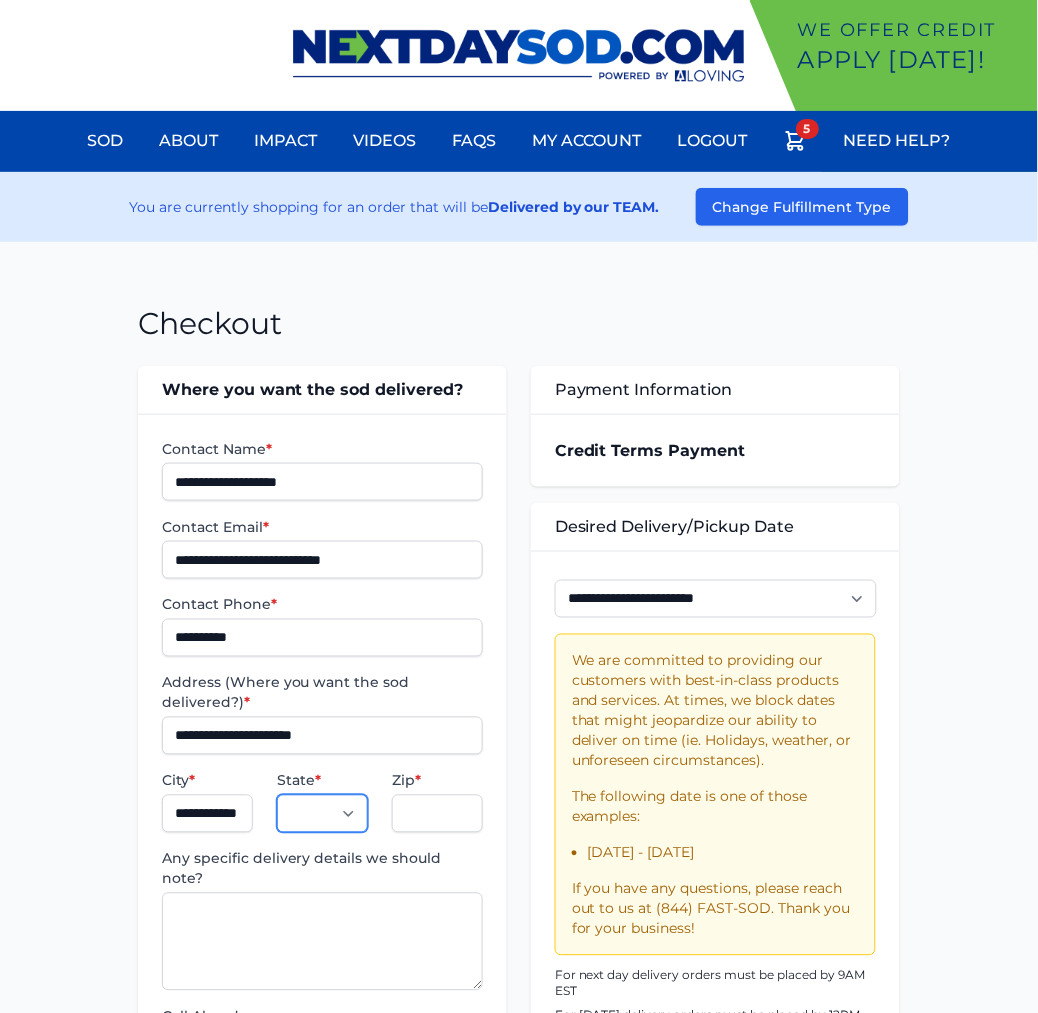 select on "**" 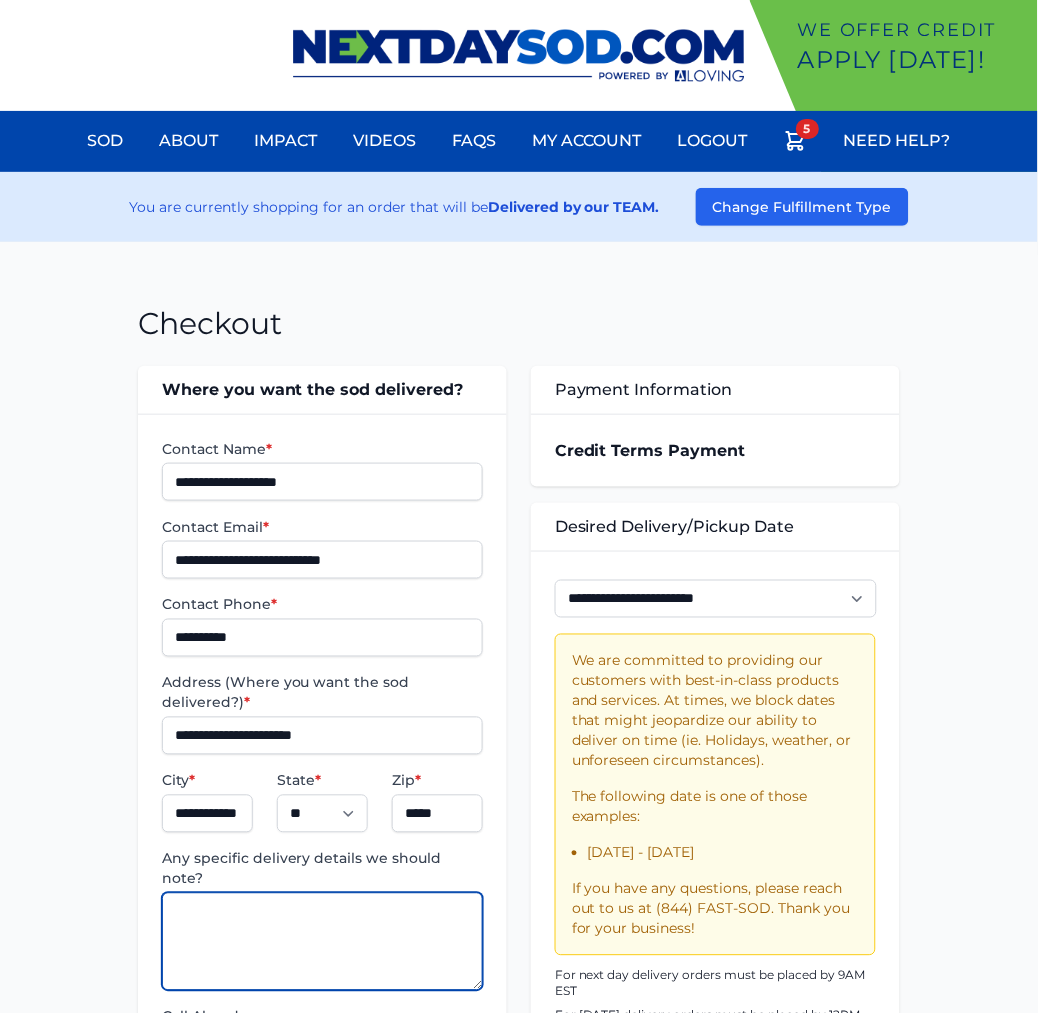 paste on "**********" 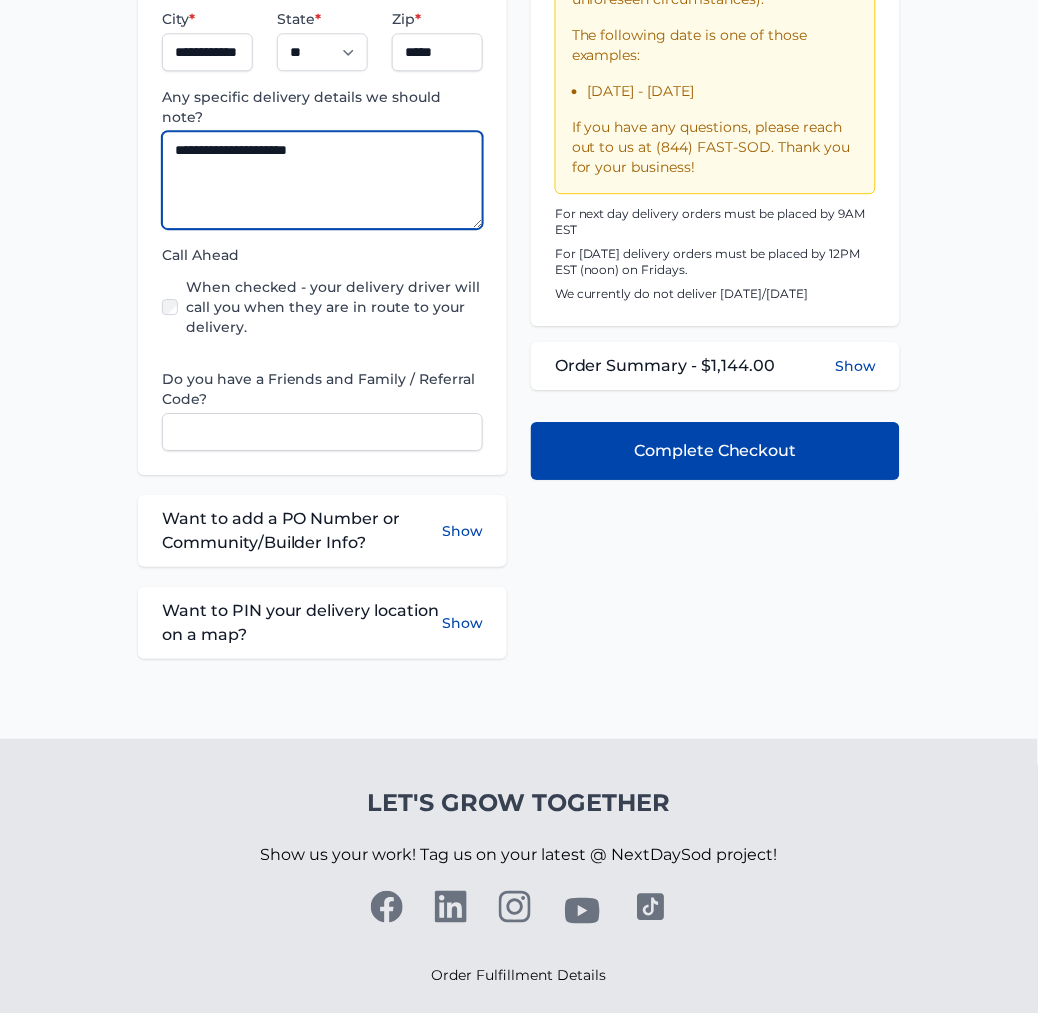 scroll, scrollTop: 765, scrollLeft: 0, axis: vertical 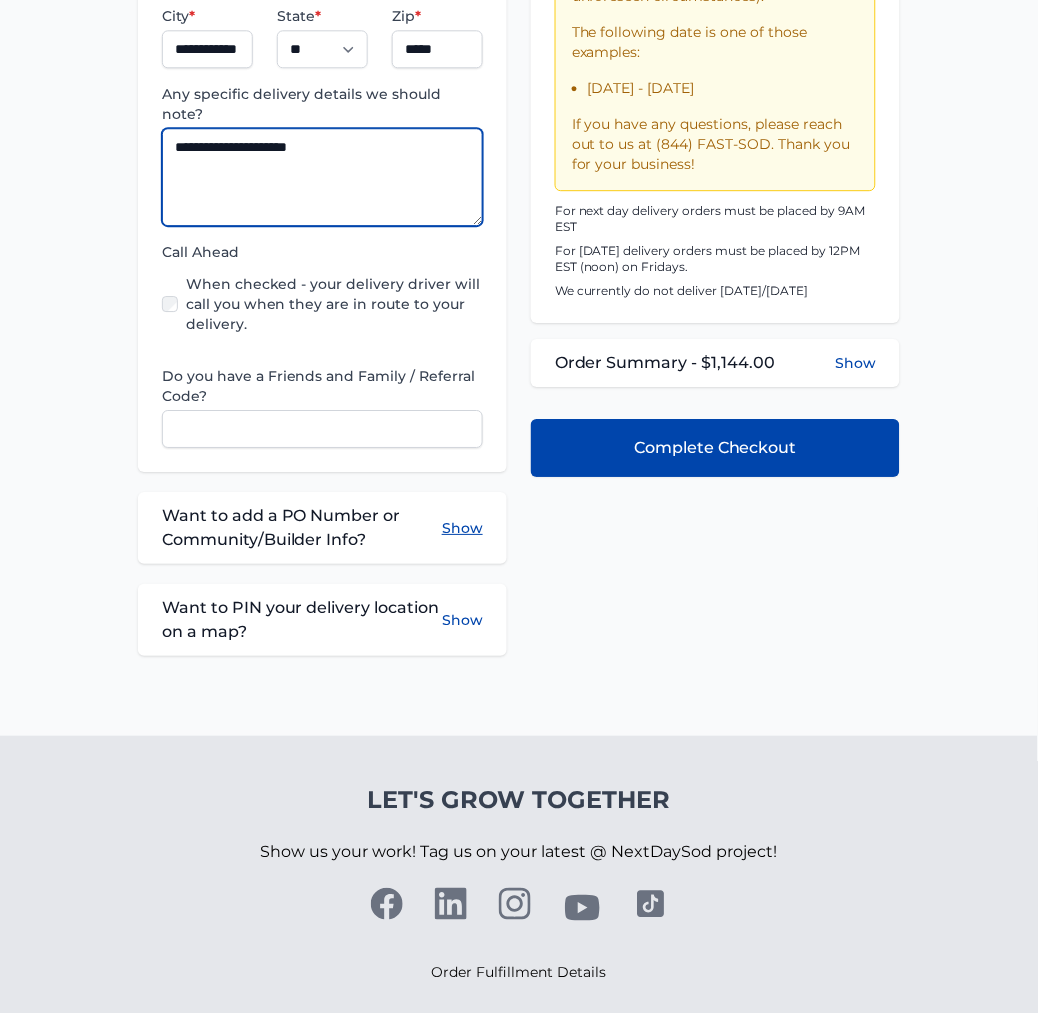 type on "**********" 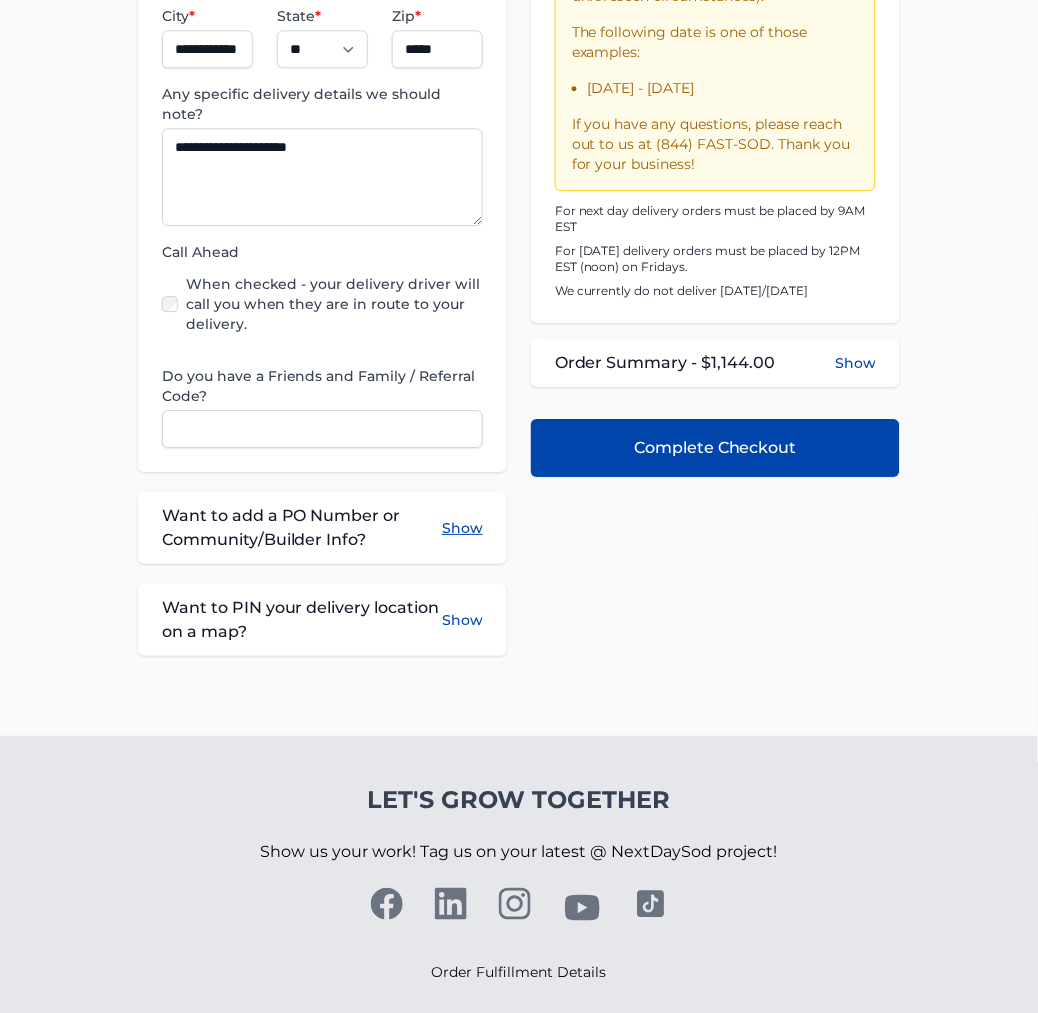 click on "Show" at bounding box center (462, 528) 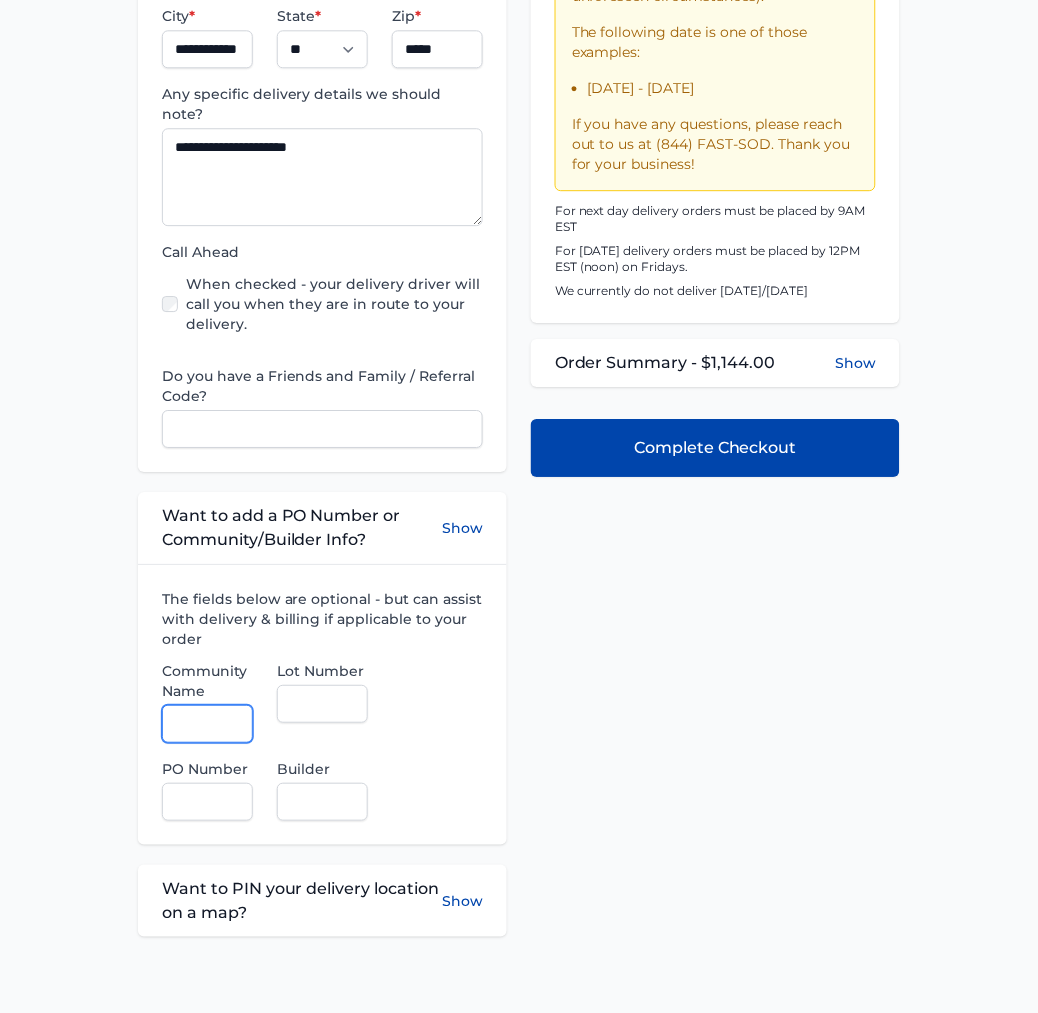 click on "Community Name" at bounding box center (207, 724) 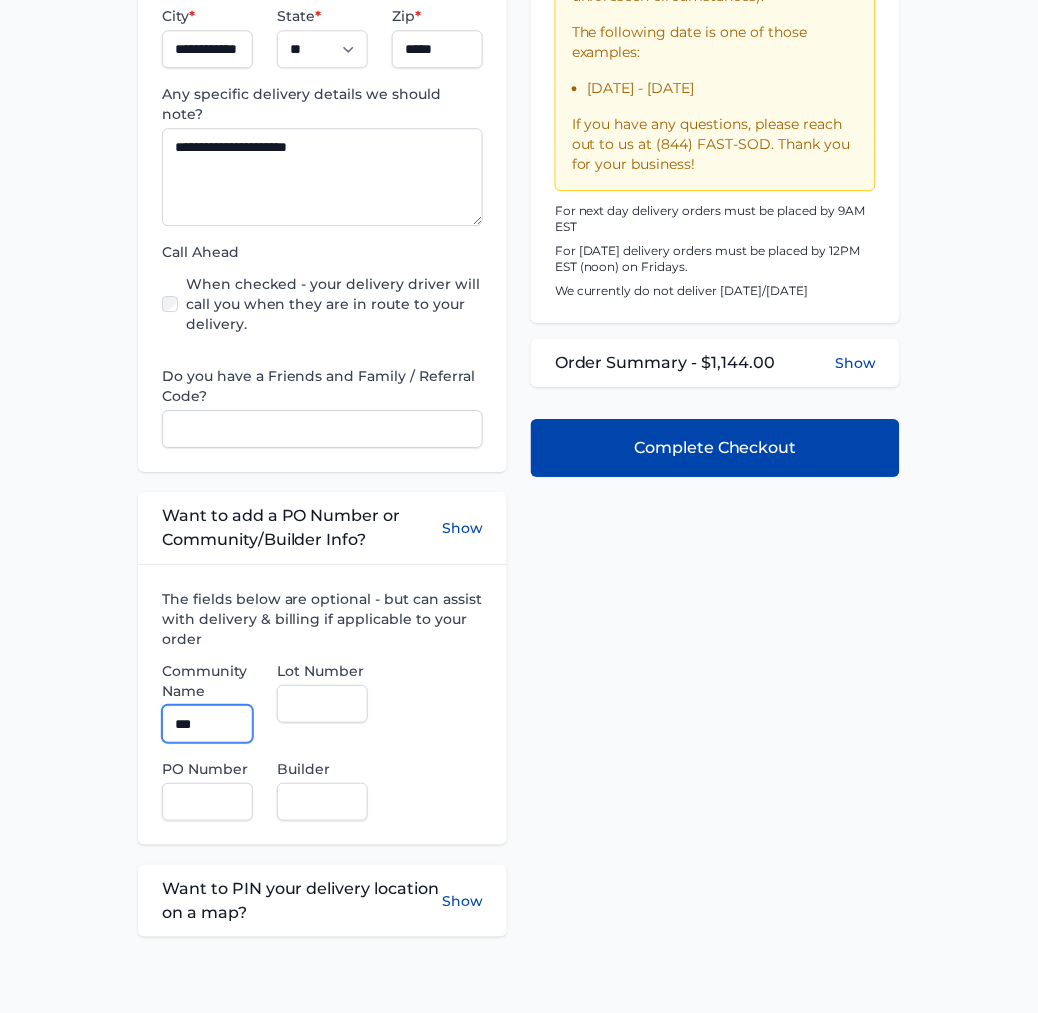 type on "**********" 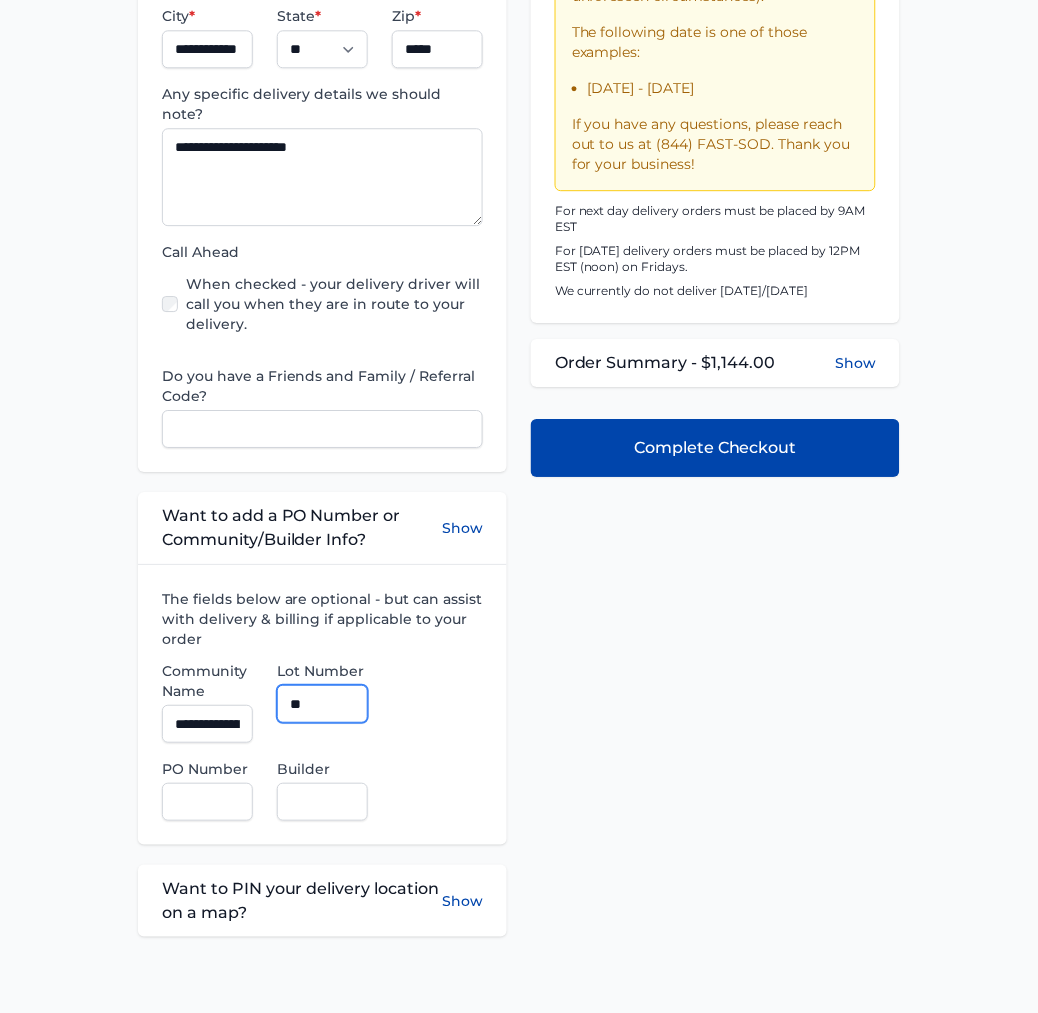 type on "**" 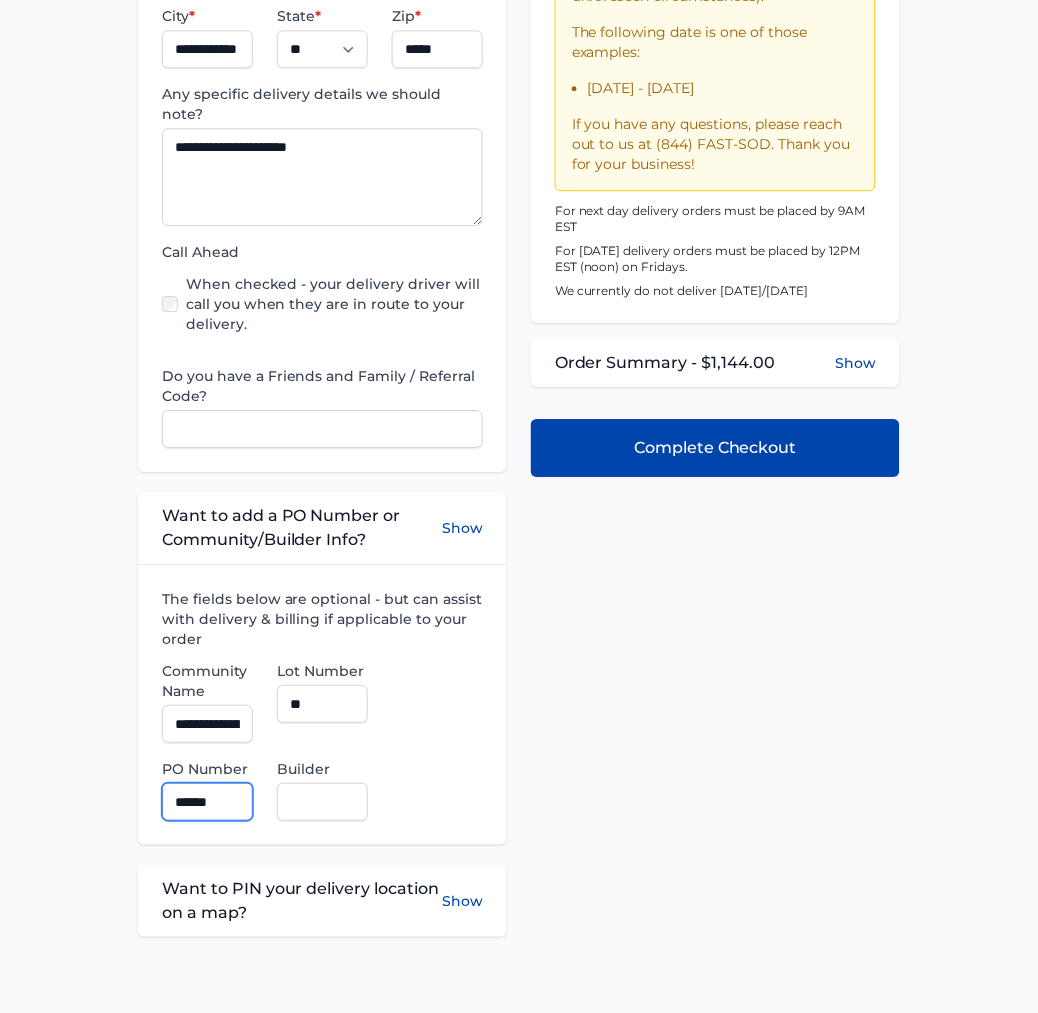 type on "******" 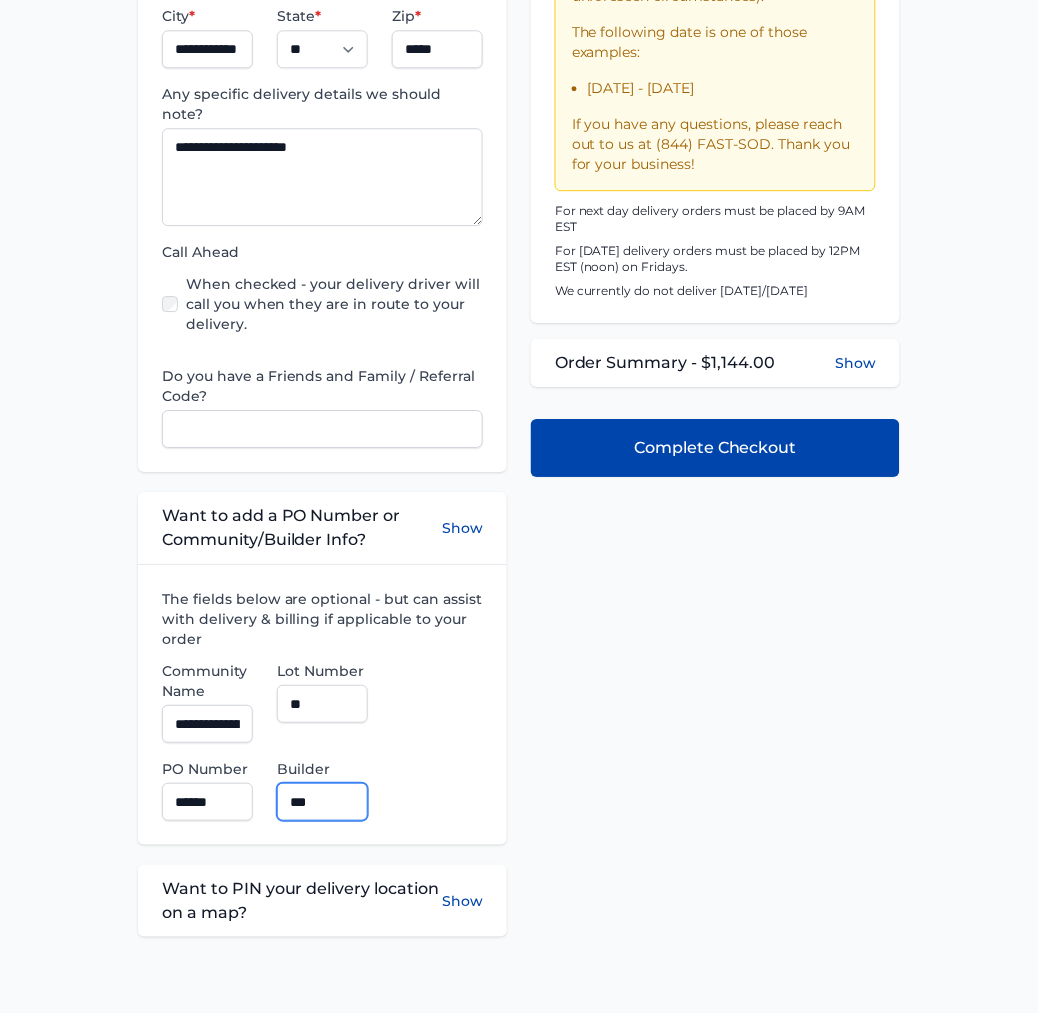 type on "**********" 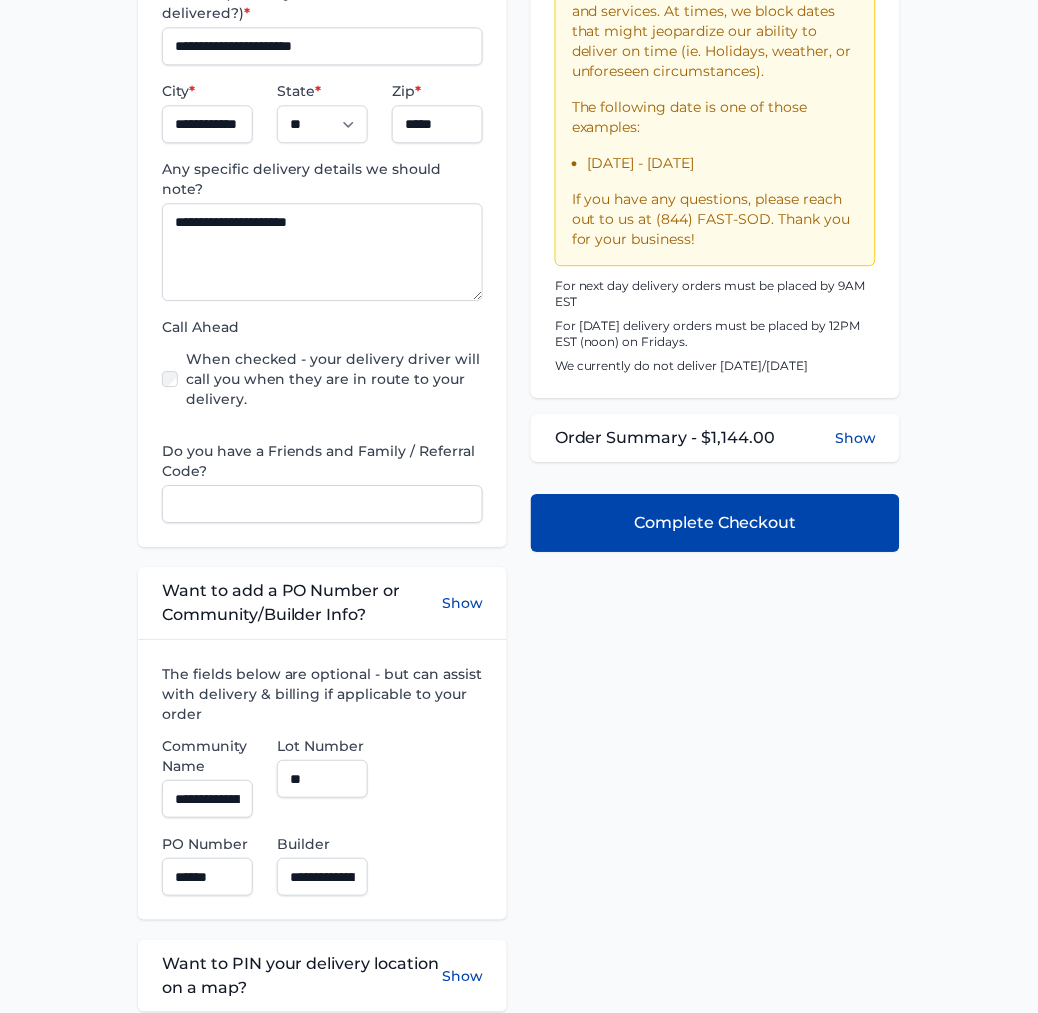 scroll, scrollTop: 321, scrollLeft: 0, axis: vertical 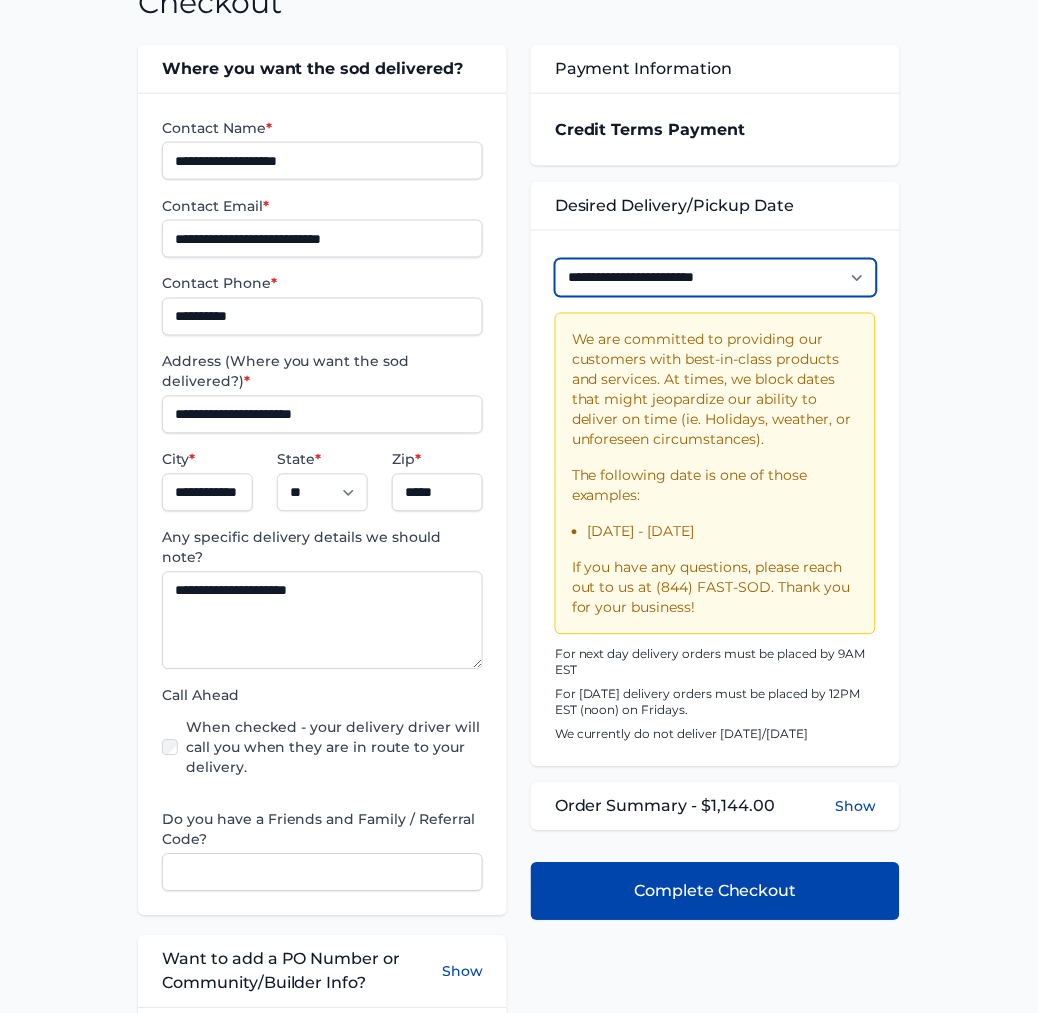 click on "**********" at bounding box center (716, 278) 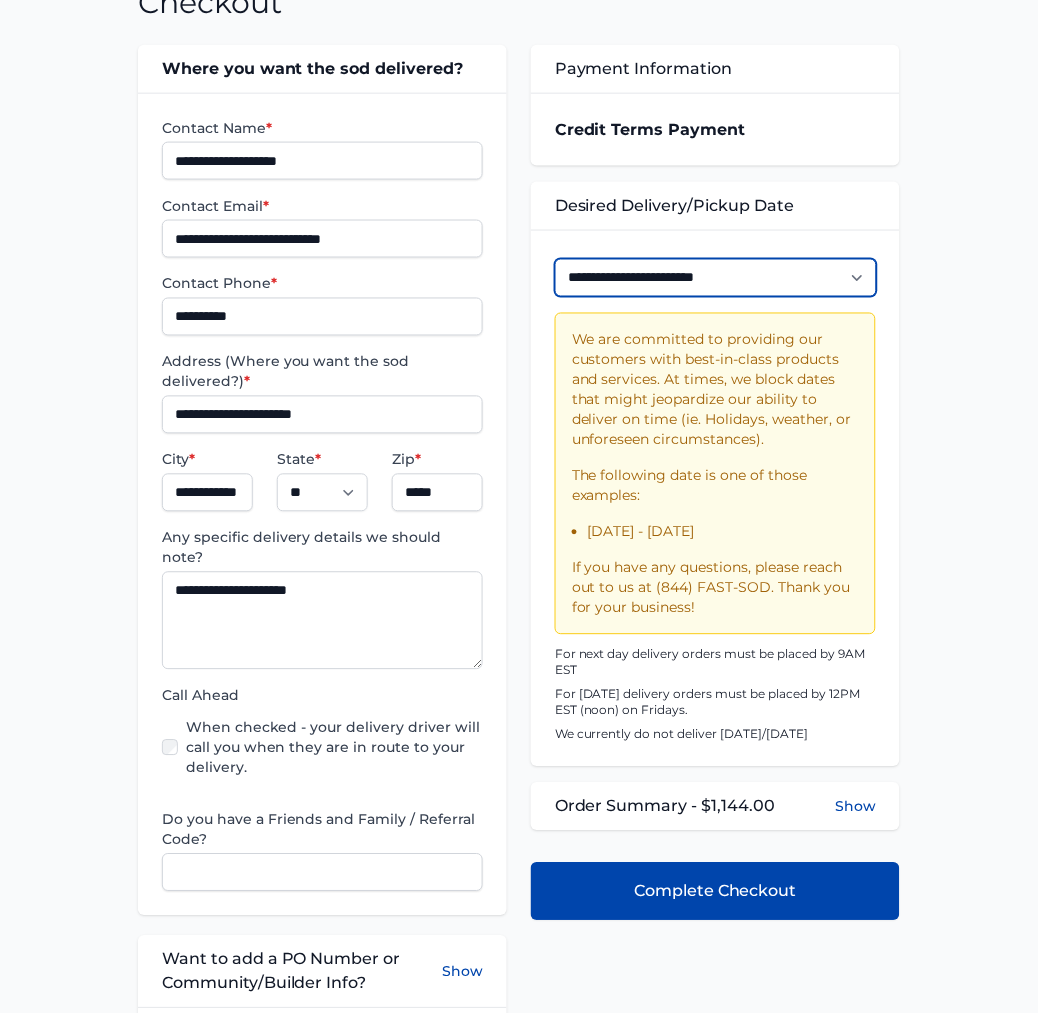 select on "**********" 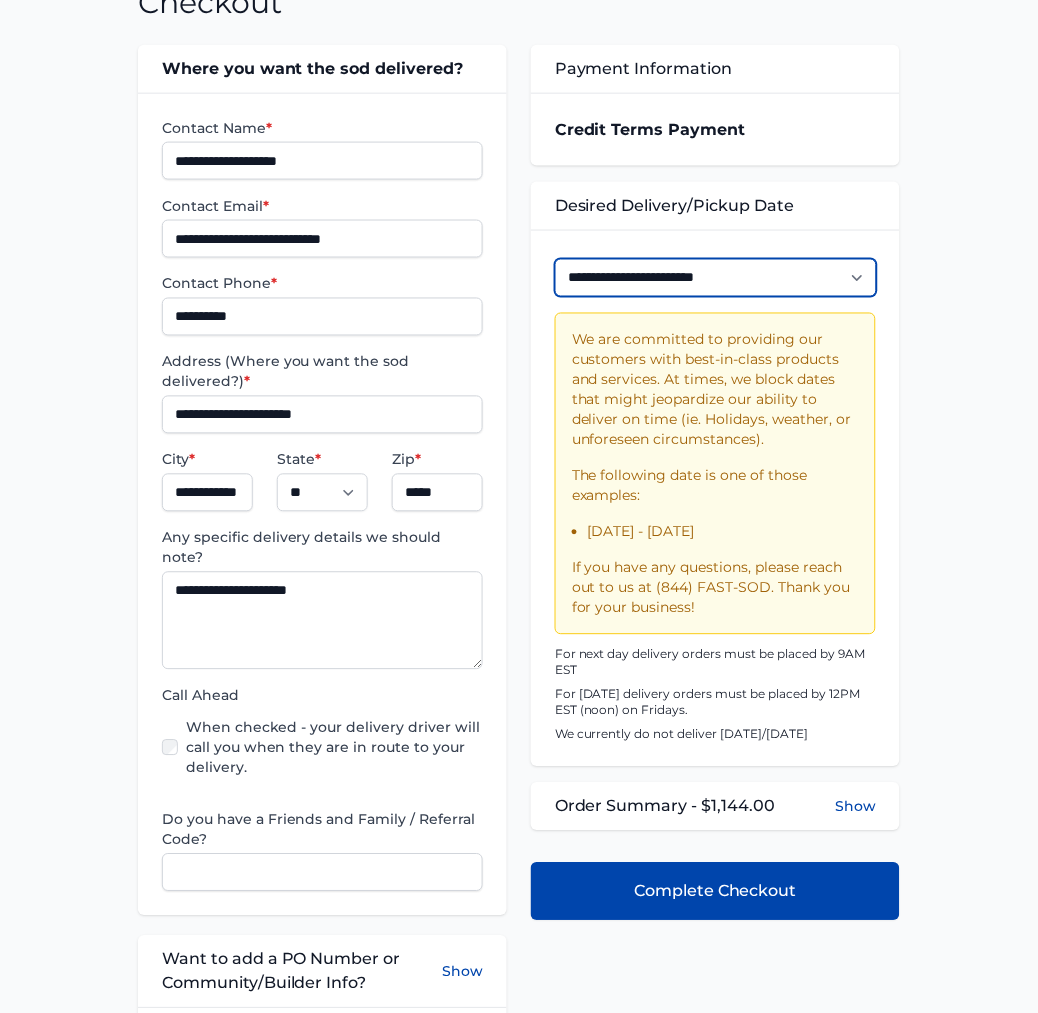 click on "**********" at bounding box center [716, 278] 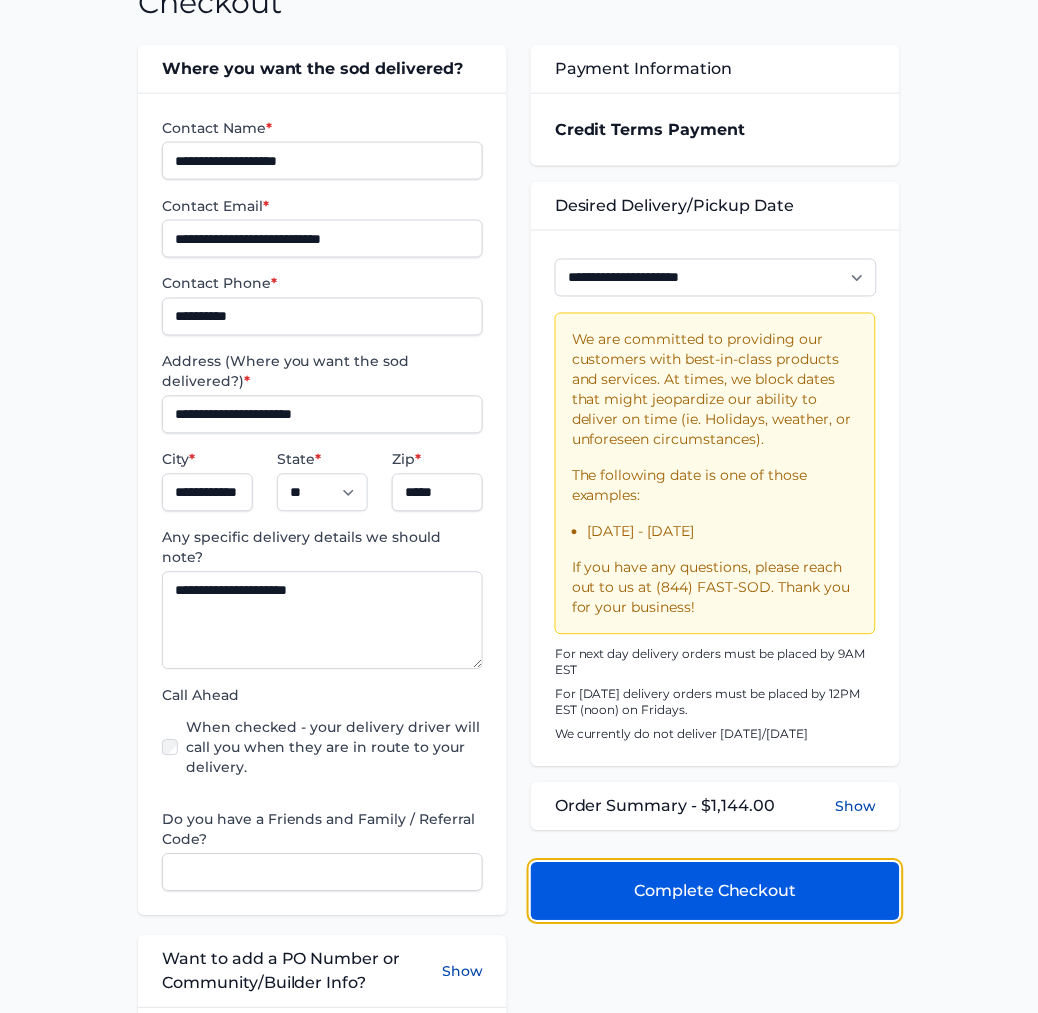 click on "Complete Checkout" at bounding box center [715, 892] 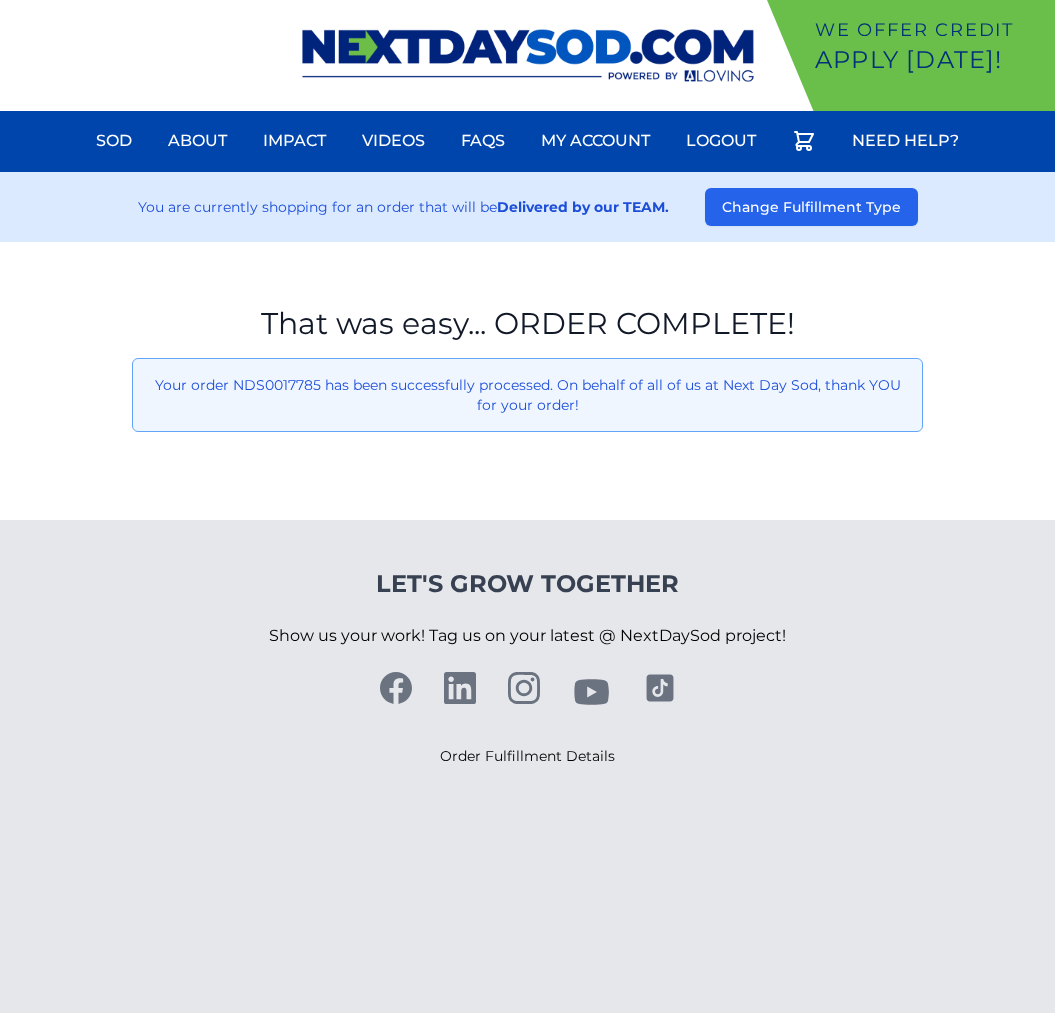 scroll, scrollTop: 0, scrollLeft: 0, axis: both 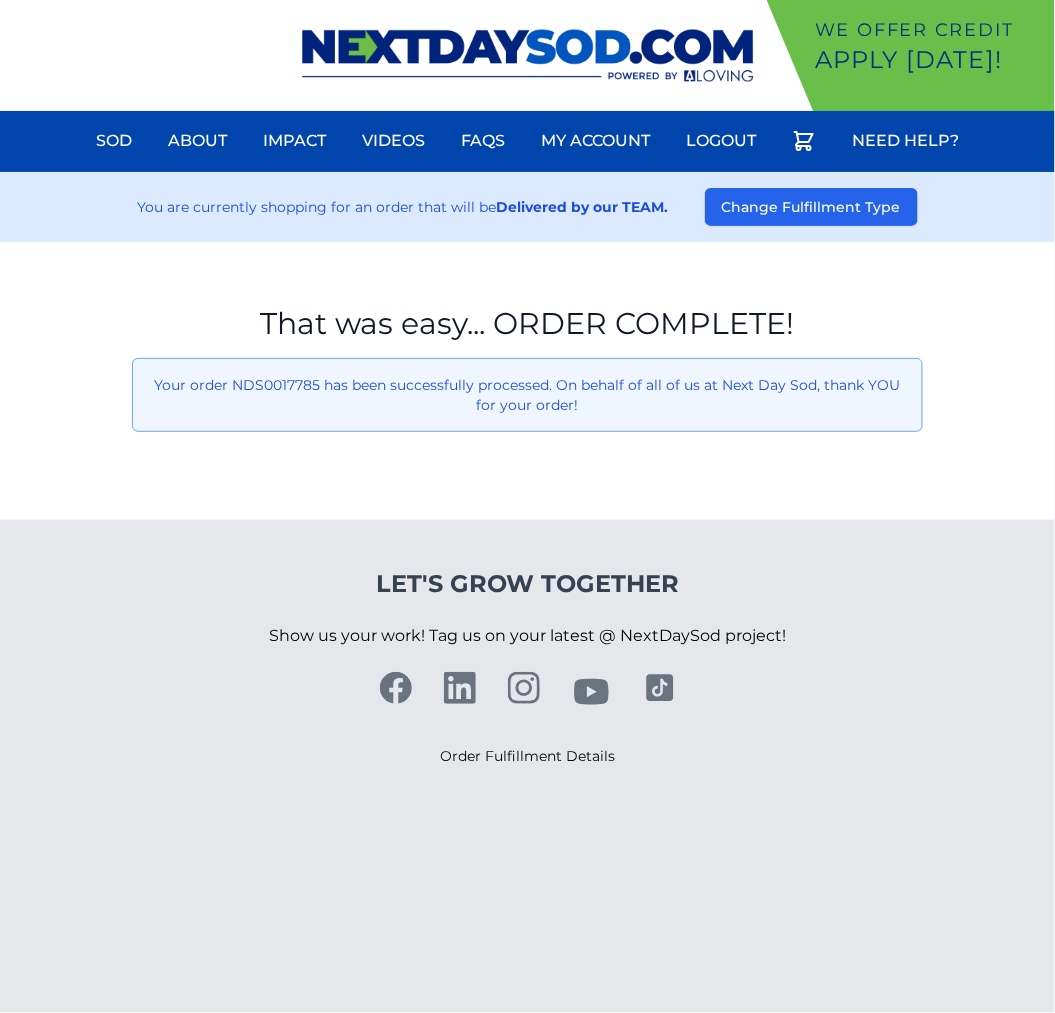 drag, startPoint x: 91, startPoint y: 495, endPoint x: 92, endPoint y: 413, distance: 82.006096 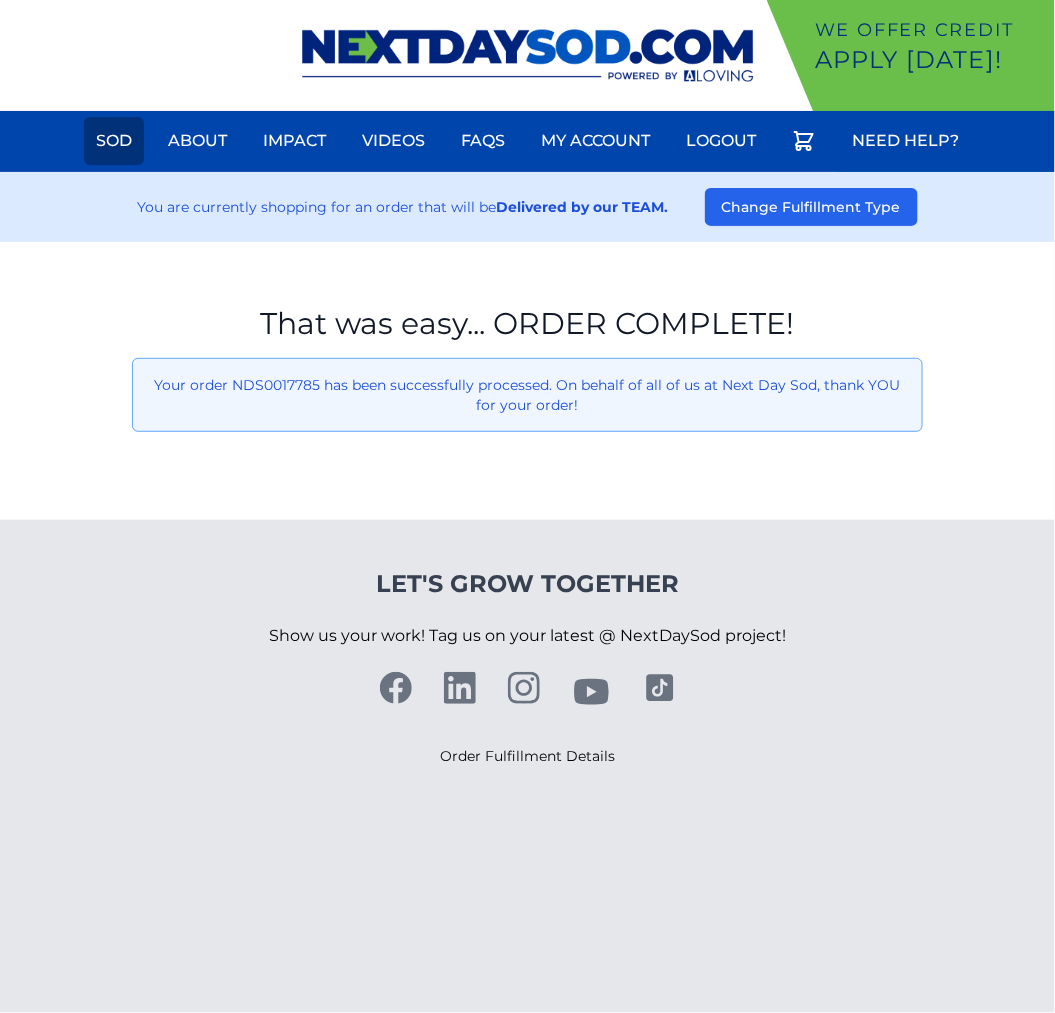 click on "Sod" at bounding box center [114, 141] 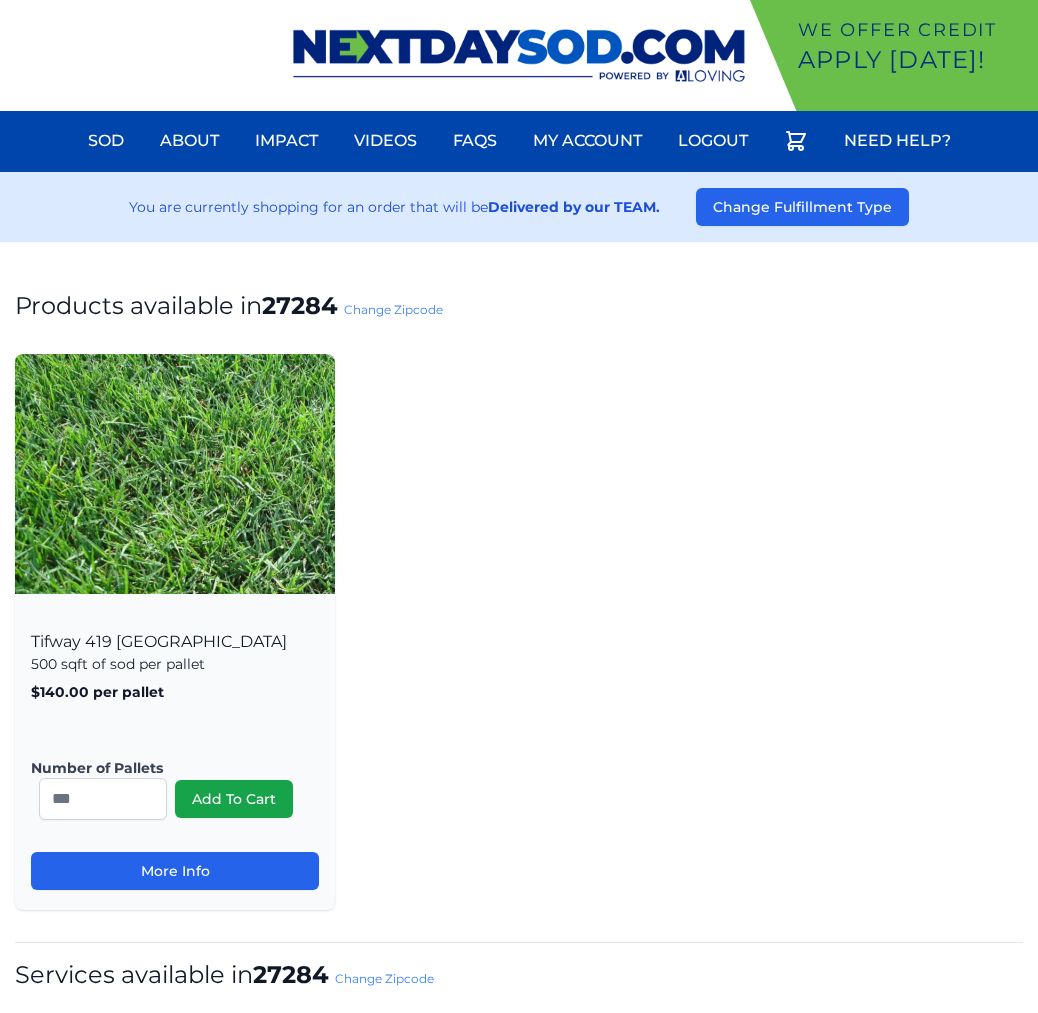 scroll, scrollTop: 0, scrollLeft: 0, axis: both 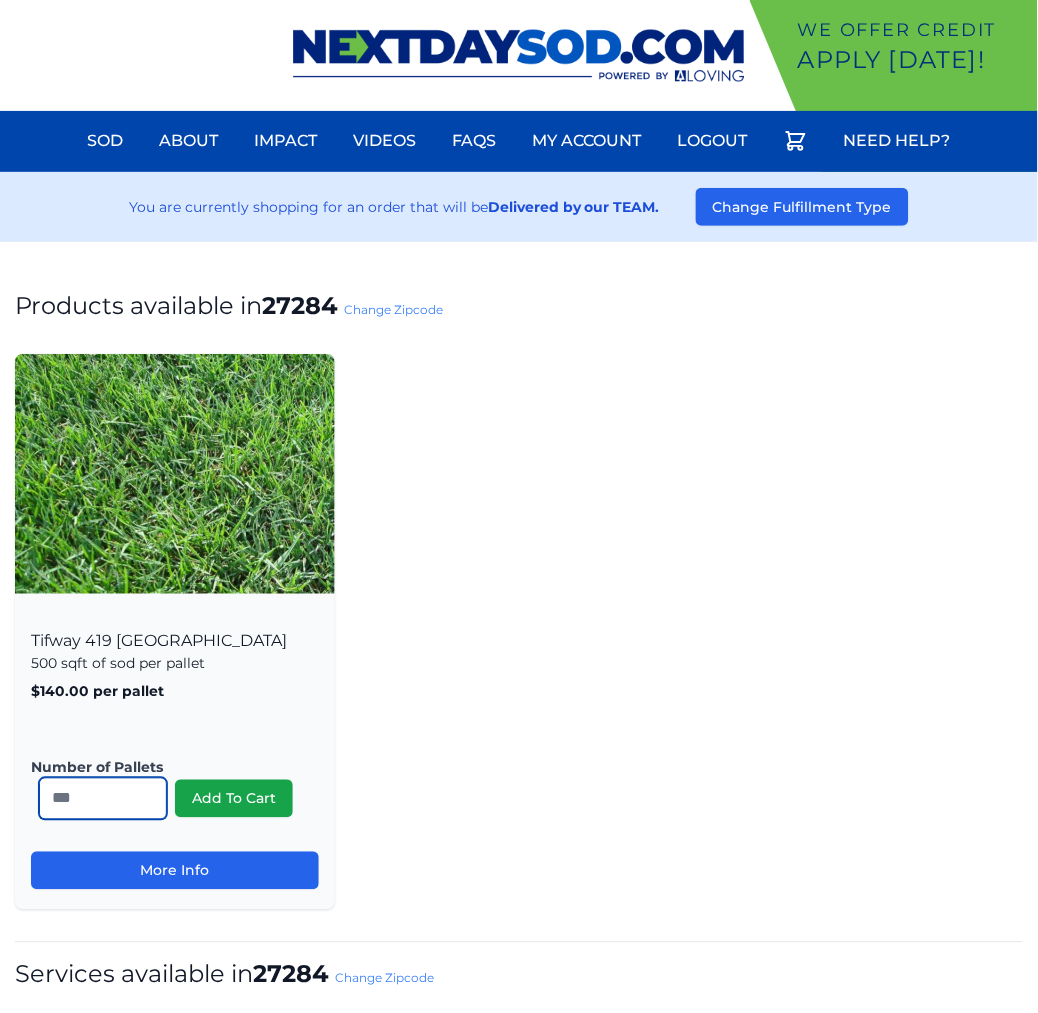 click on "*" at bounding box center [103, 799] 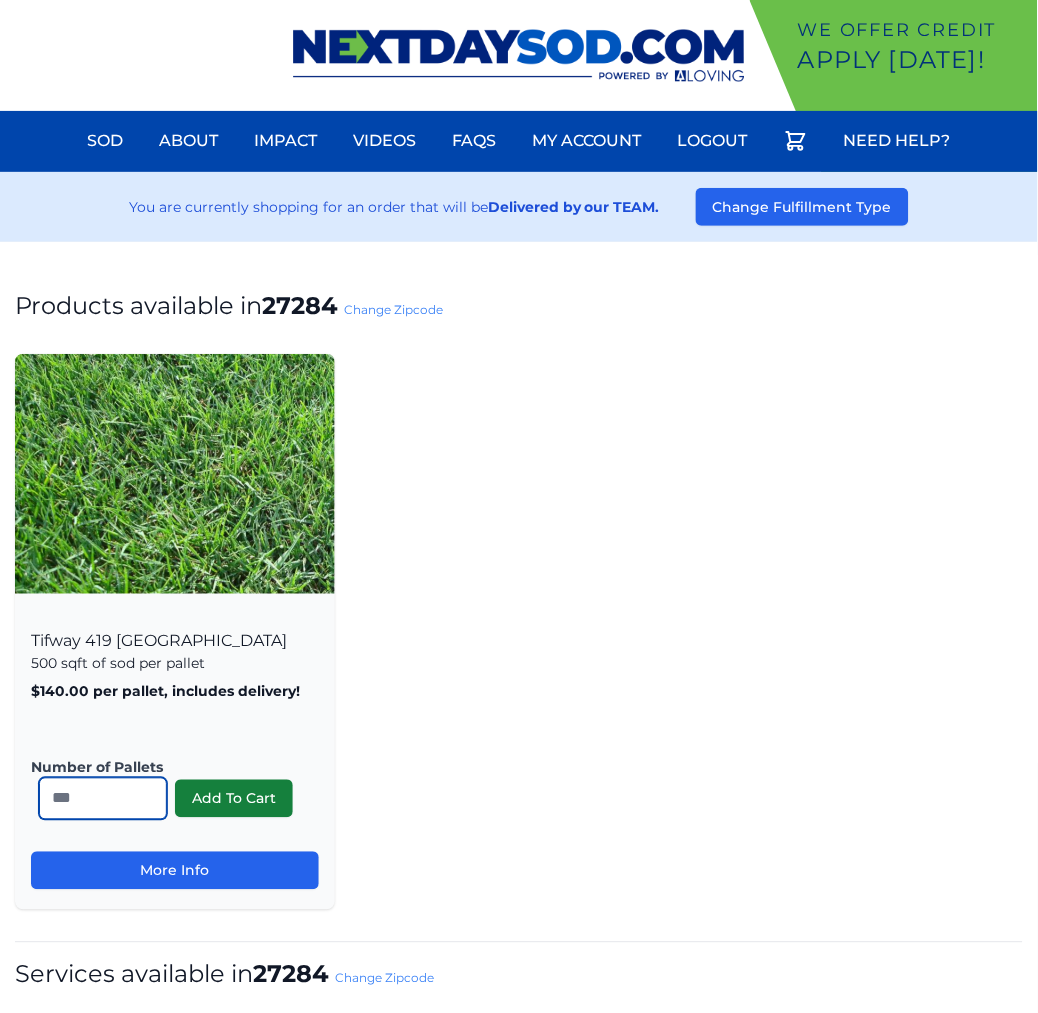 type on "**" 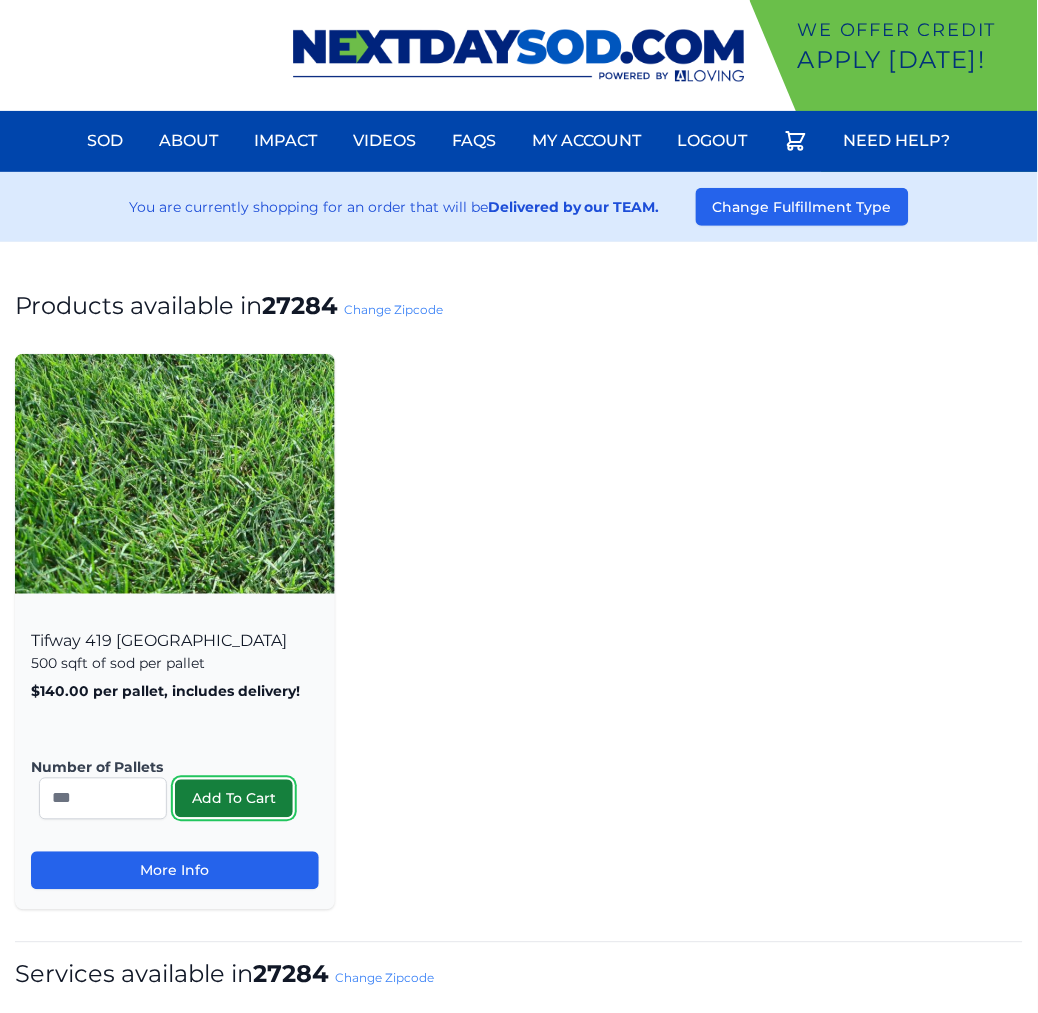 click on "Add To Cart" at bounding box center [234, 799] 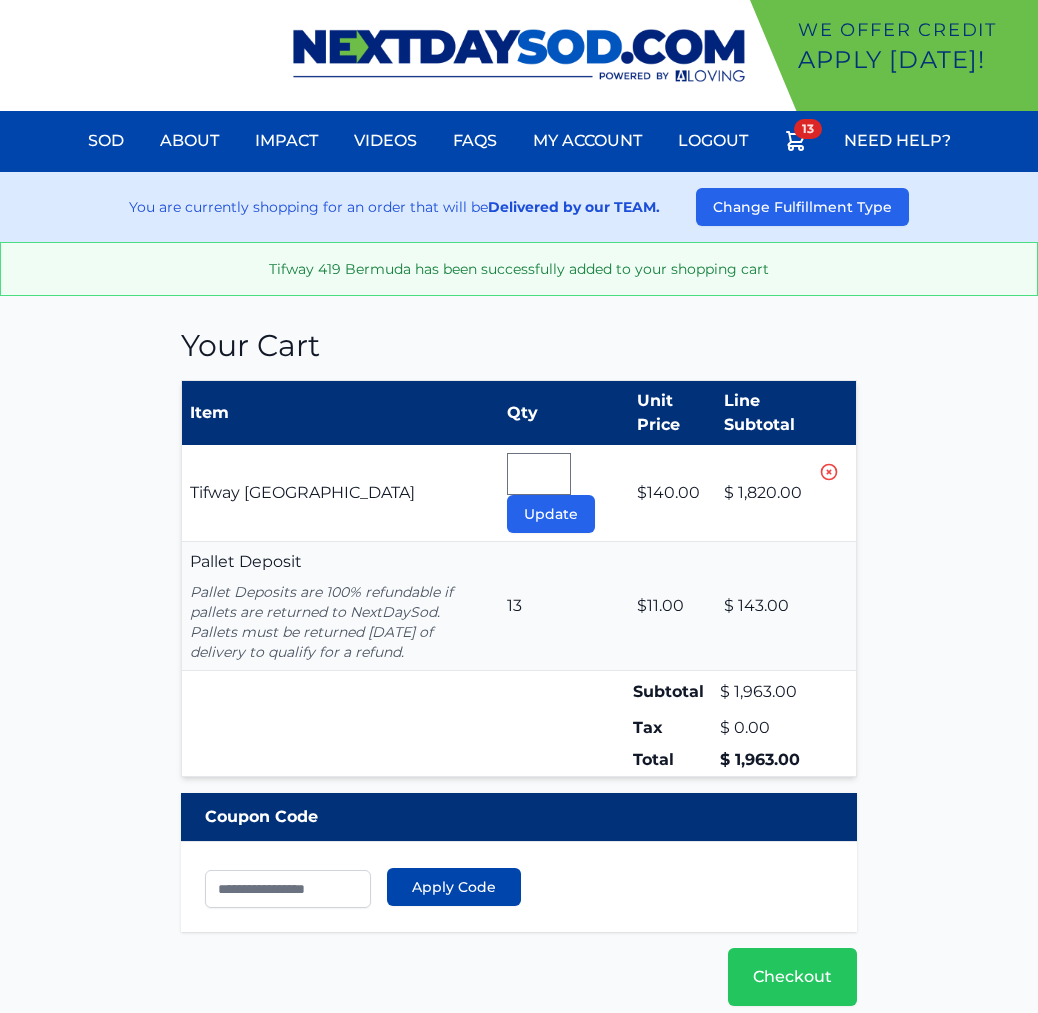 scroll, scrollTop: 0, scrollLeft: 0, axis: both 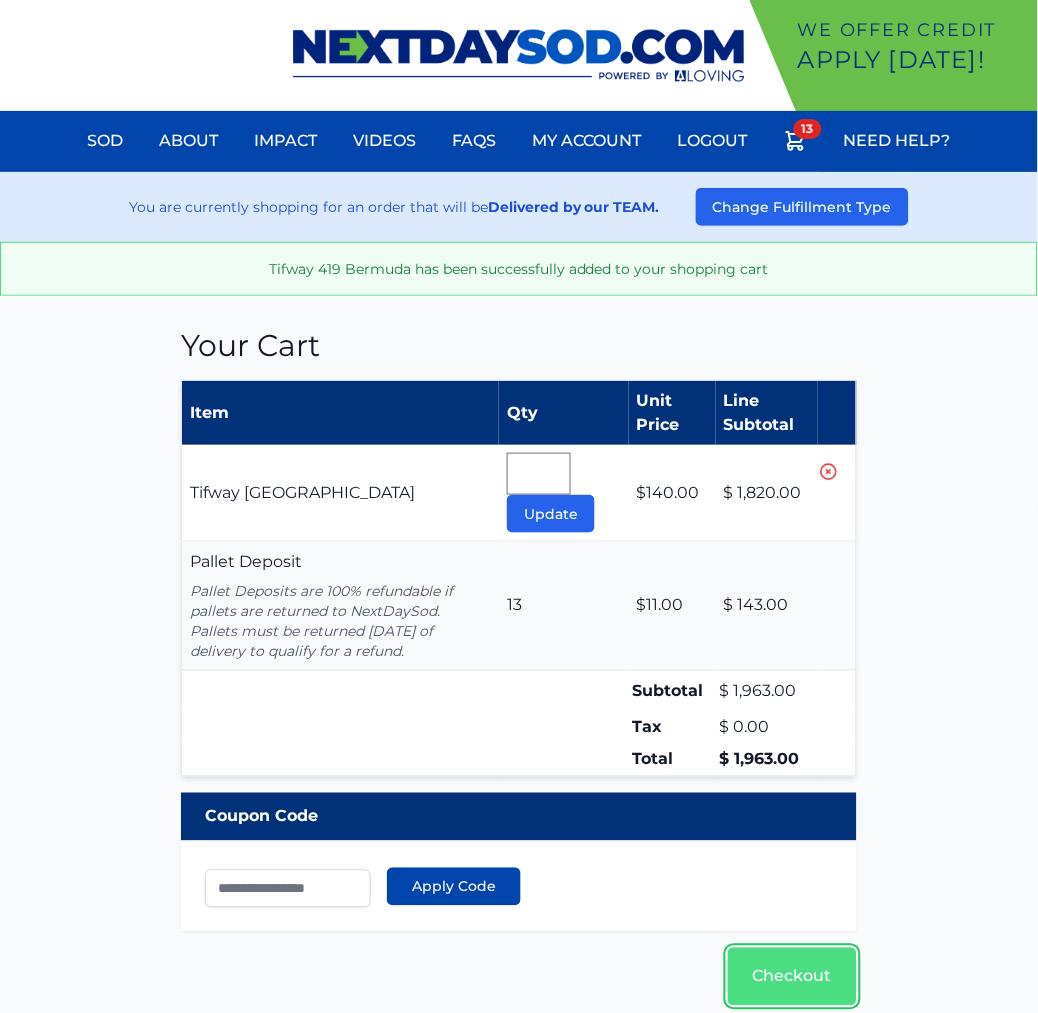 click on "Checkout" at bounding box center (792, 977) 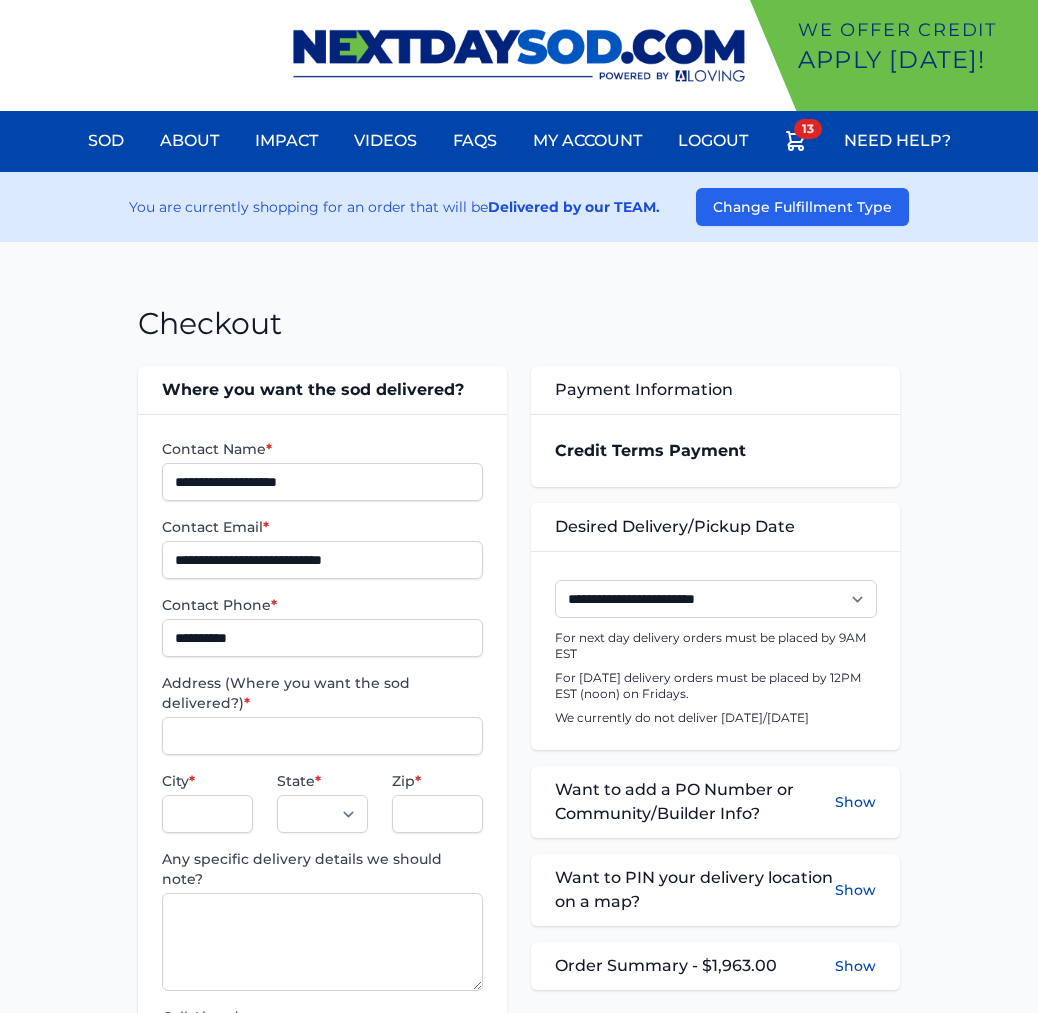 scroll, scrollTop: 0, scrollLeft: 0, axis: both 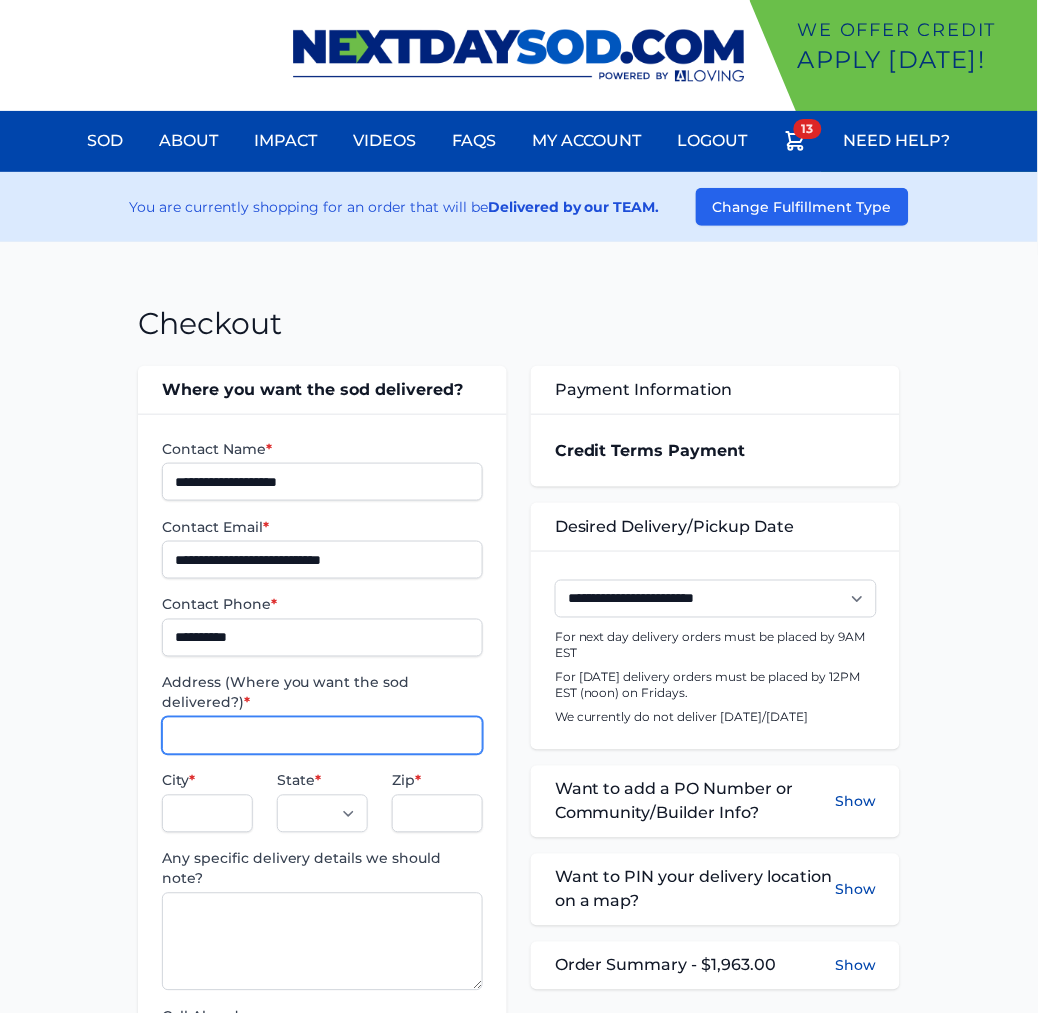click on "Address (Where you want the sod delivered?)
*" at bounding box center (322, 736) 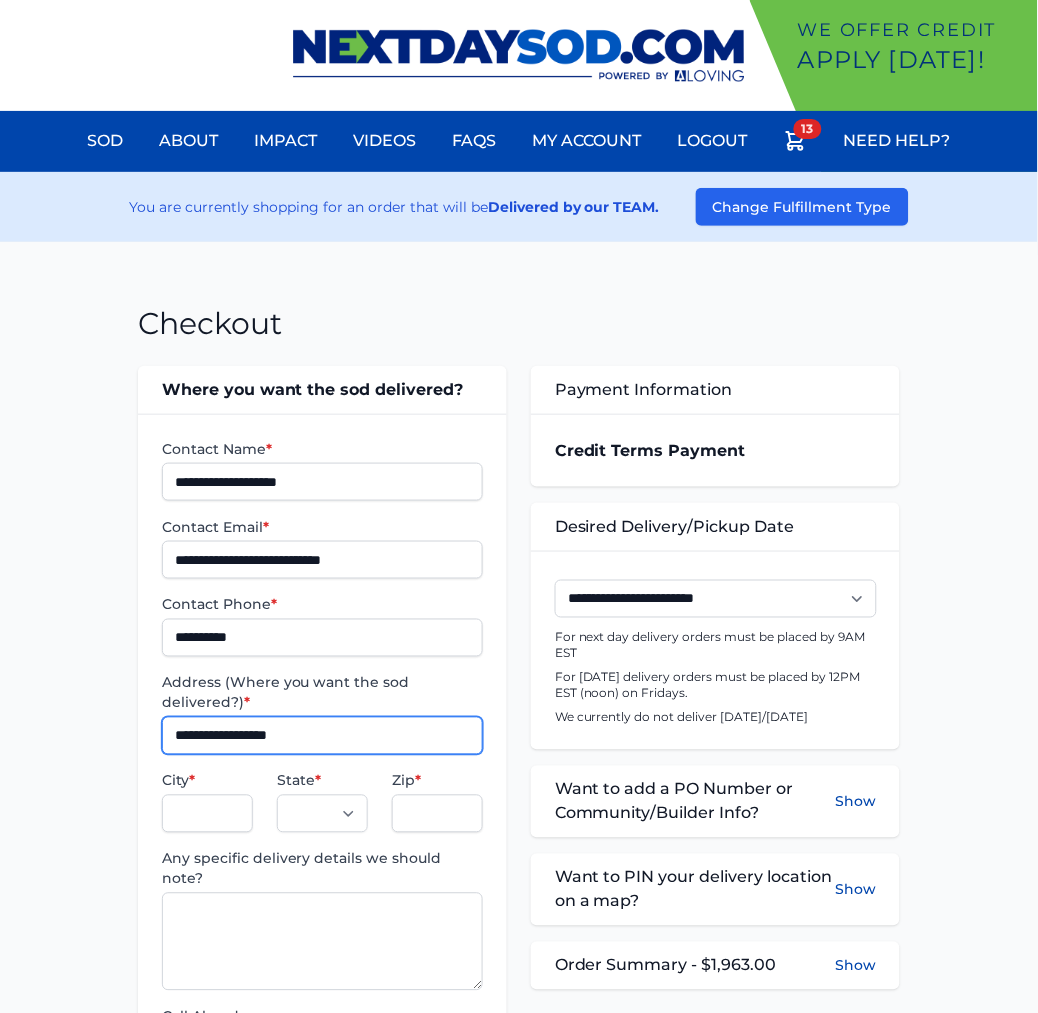 type on "**********" 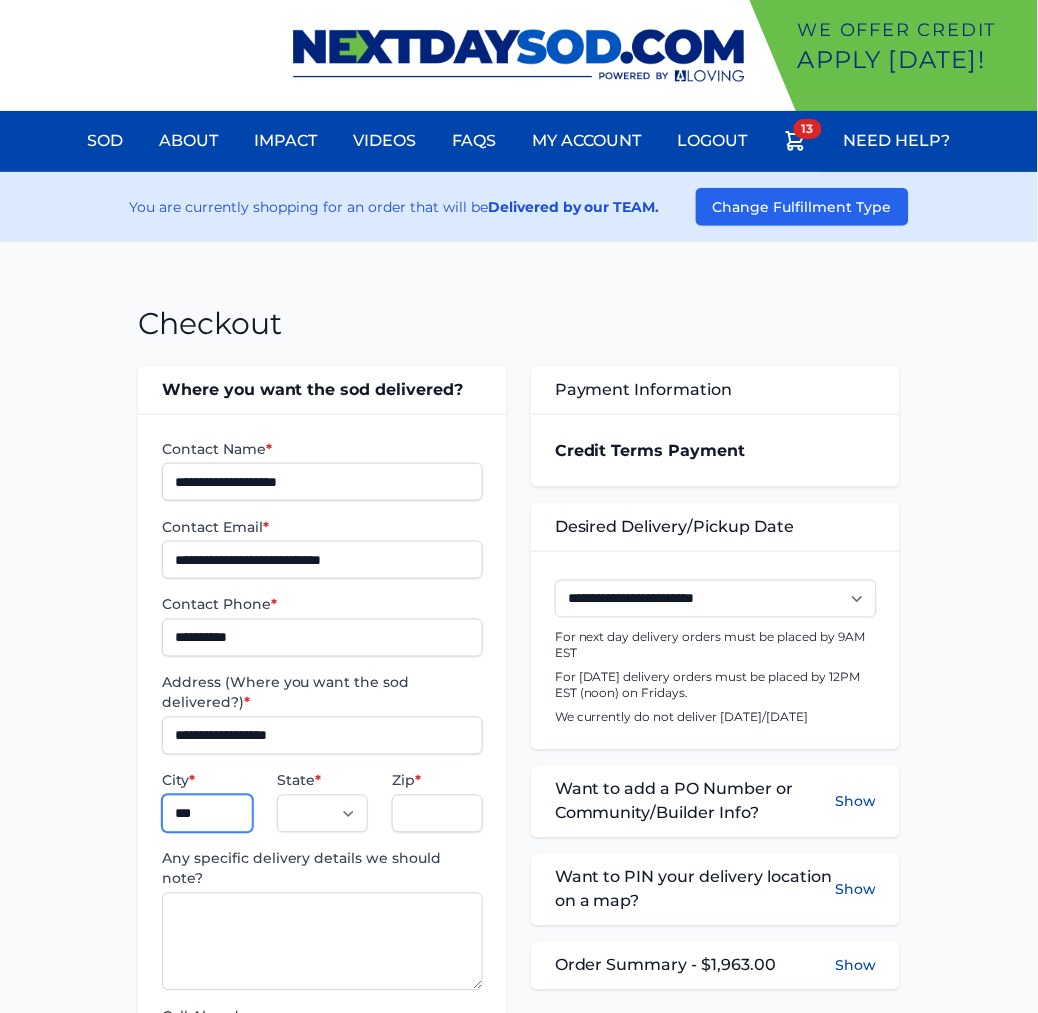 type on "**********" 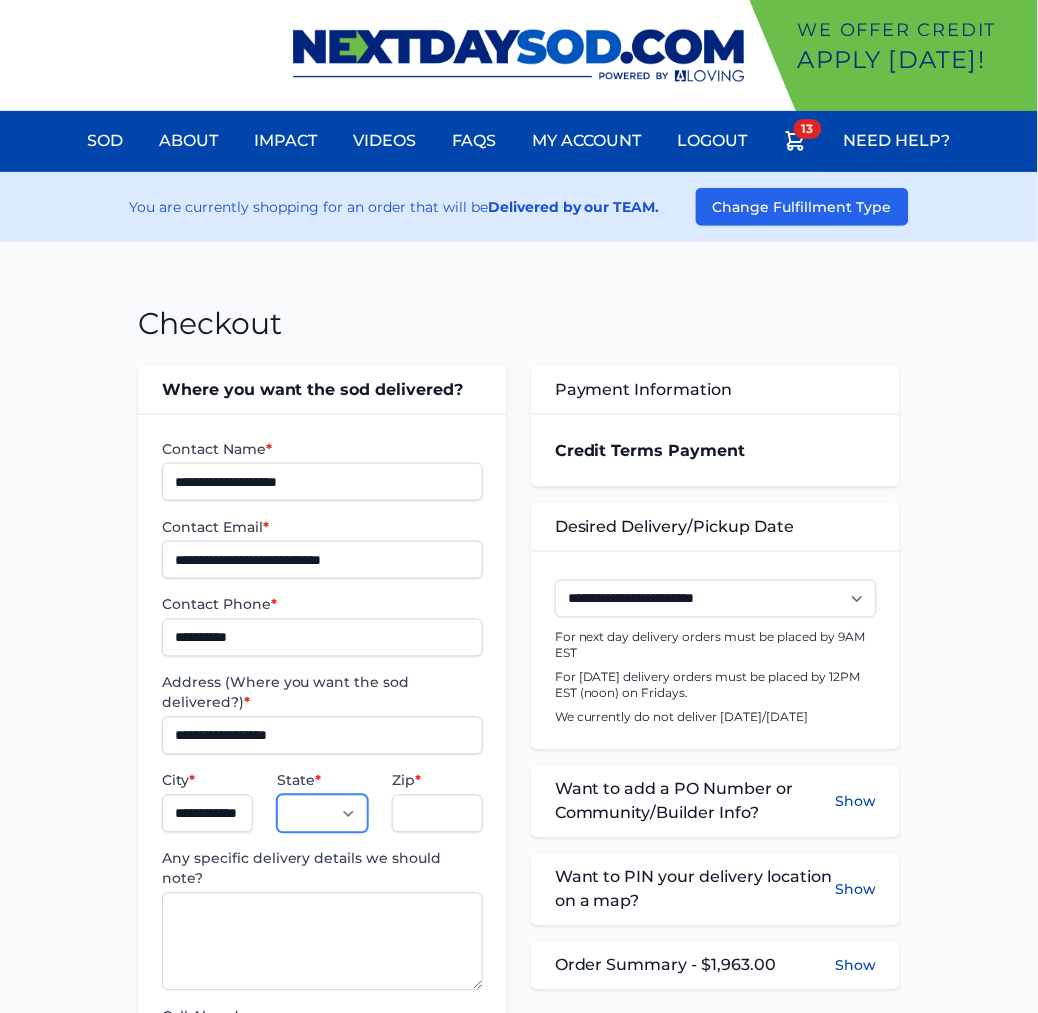 select on "**" 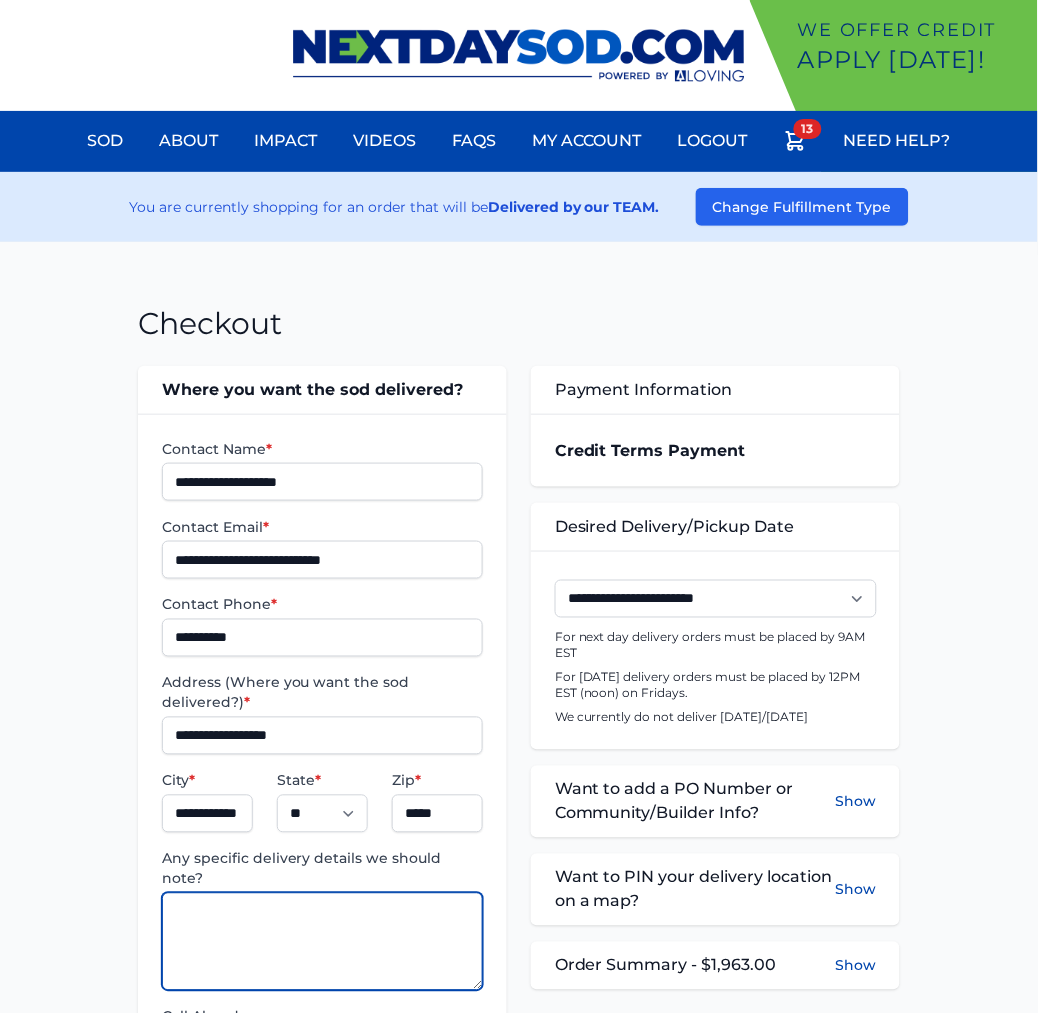 paste on "**********" 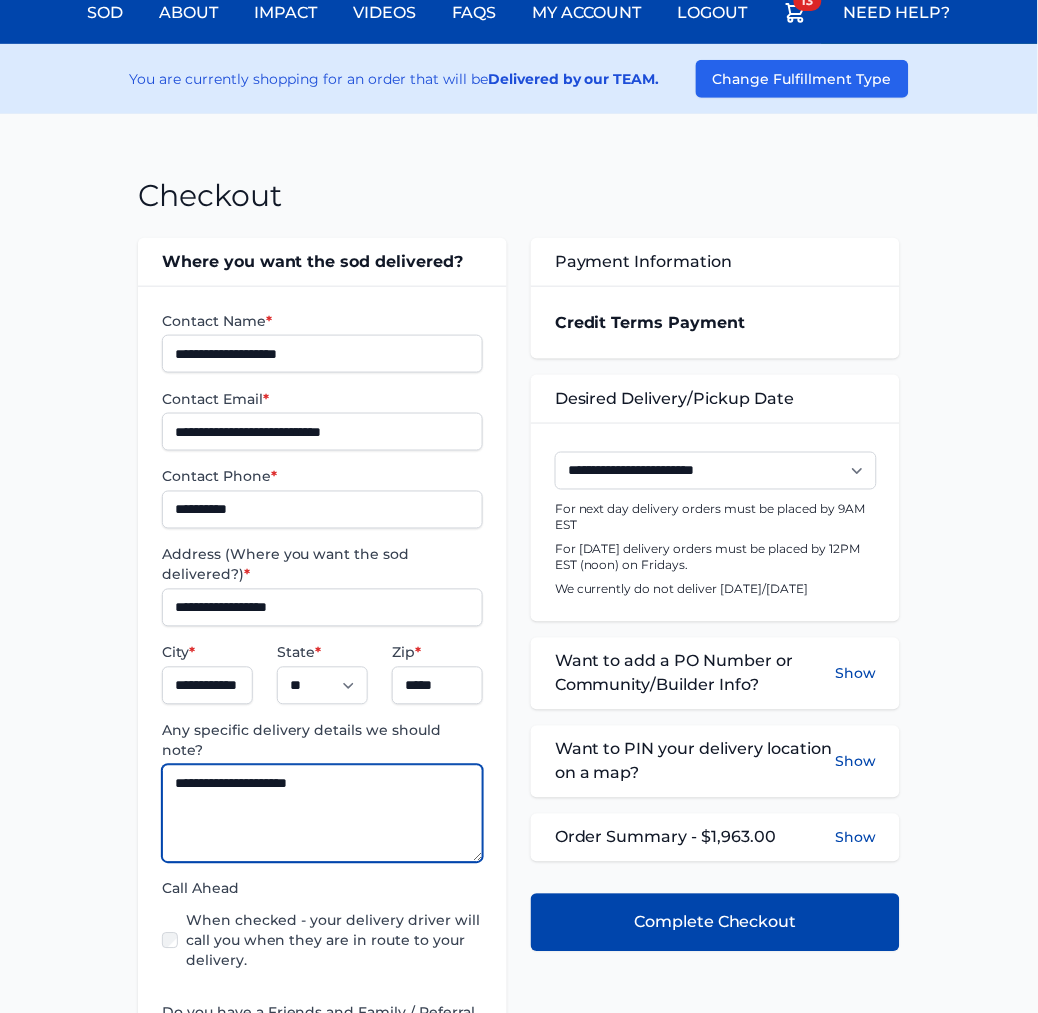 scroll, scrollTop: 333, scrollLeft: 0, axis: vertical 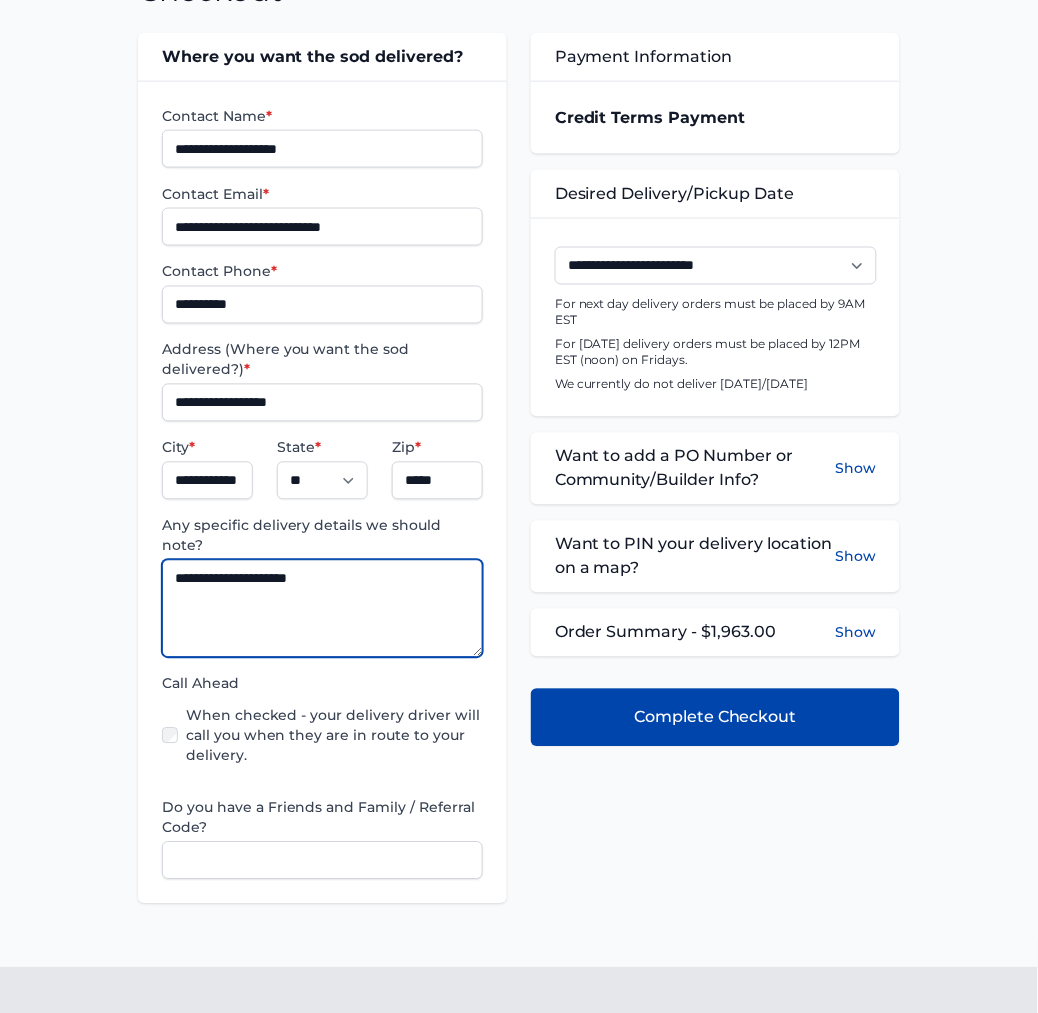 type on "**********" 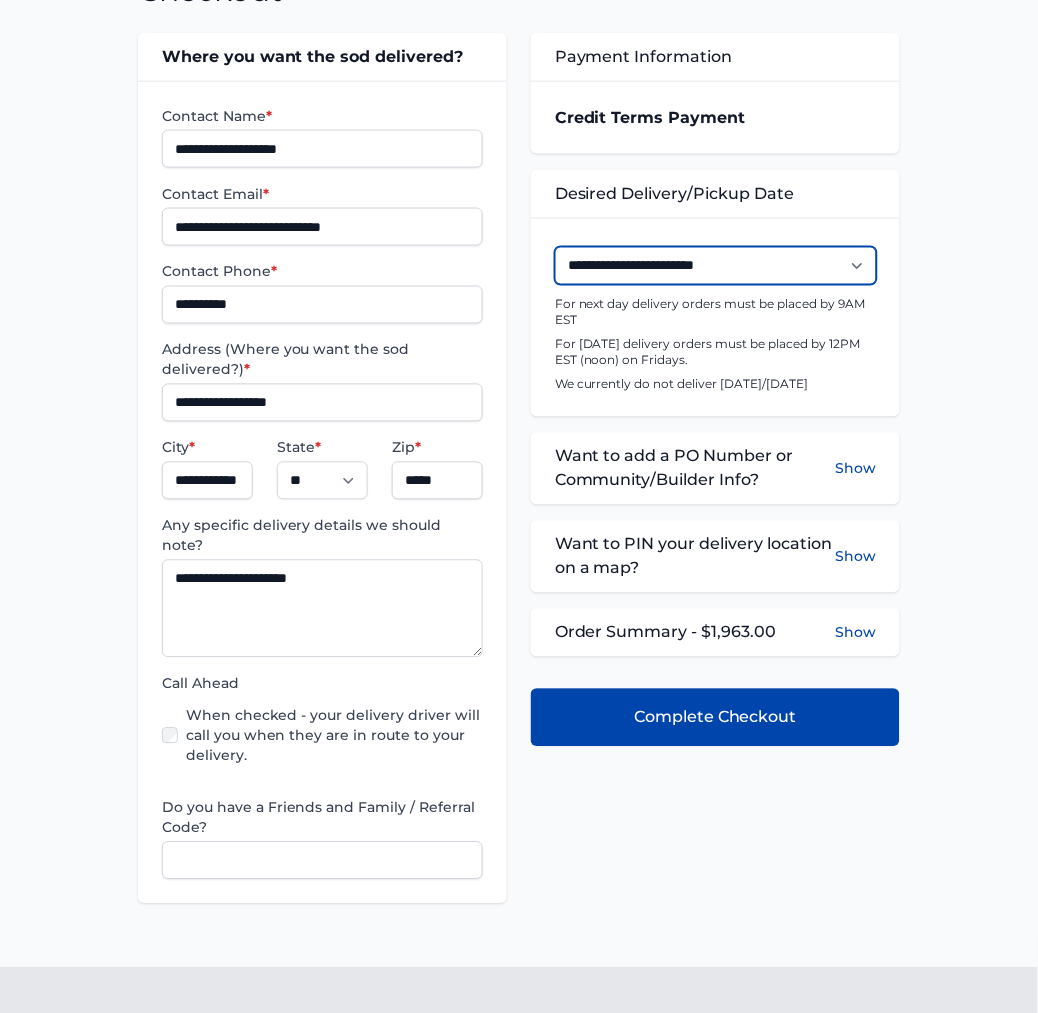 click on "**********" at bounding box center (716, 266) 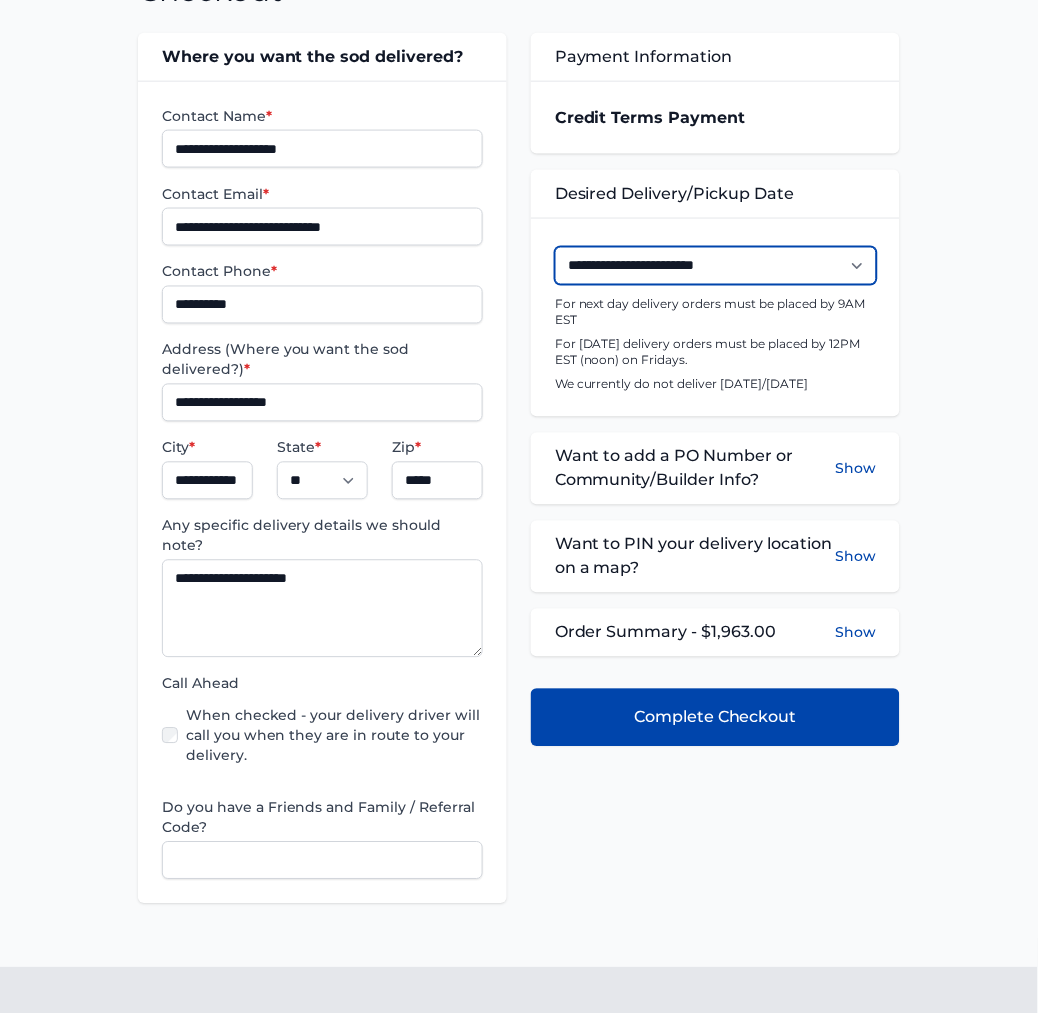 select on "**********" 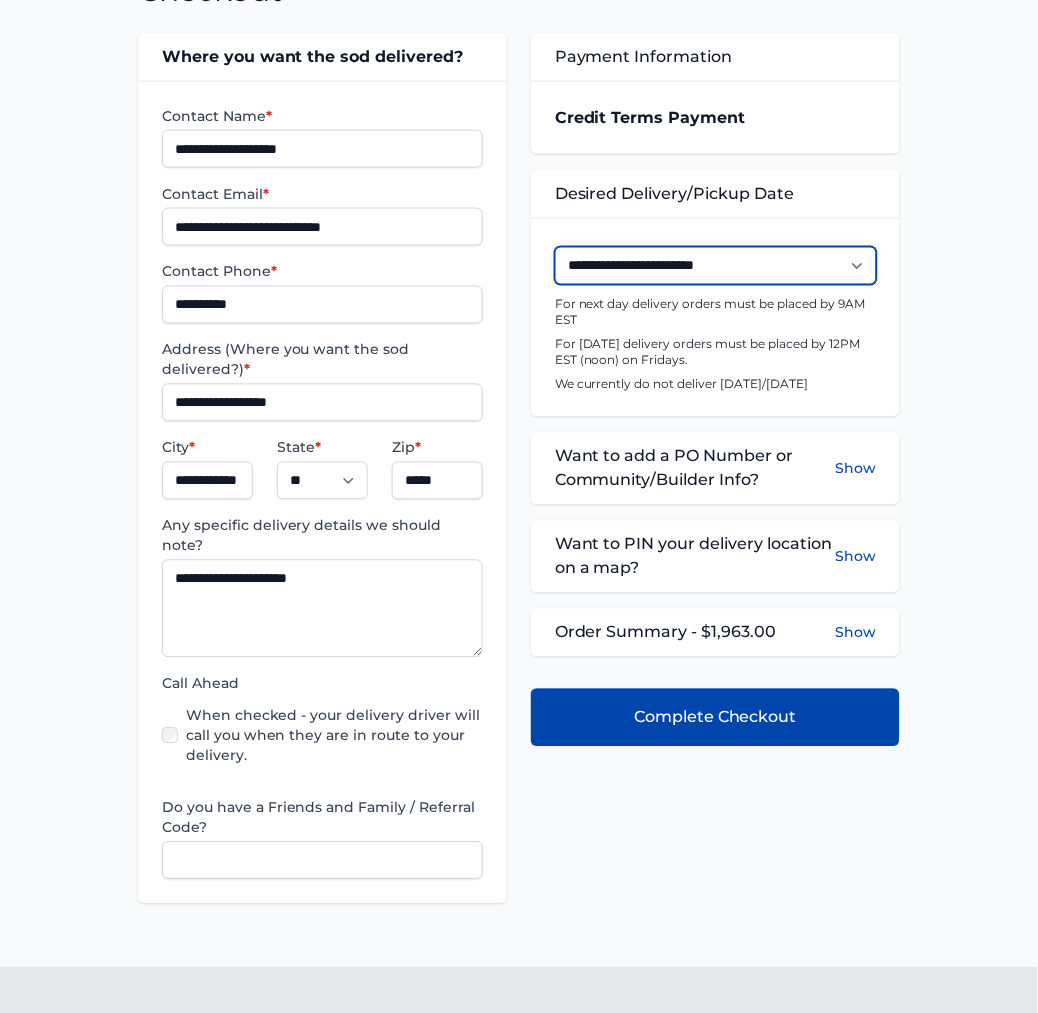 click on "**********" at bounding box center (716, 266) 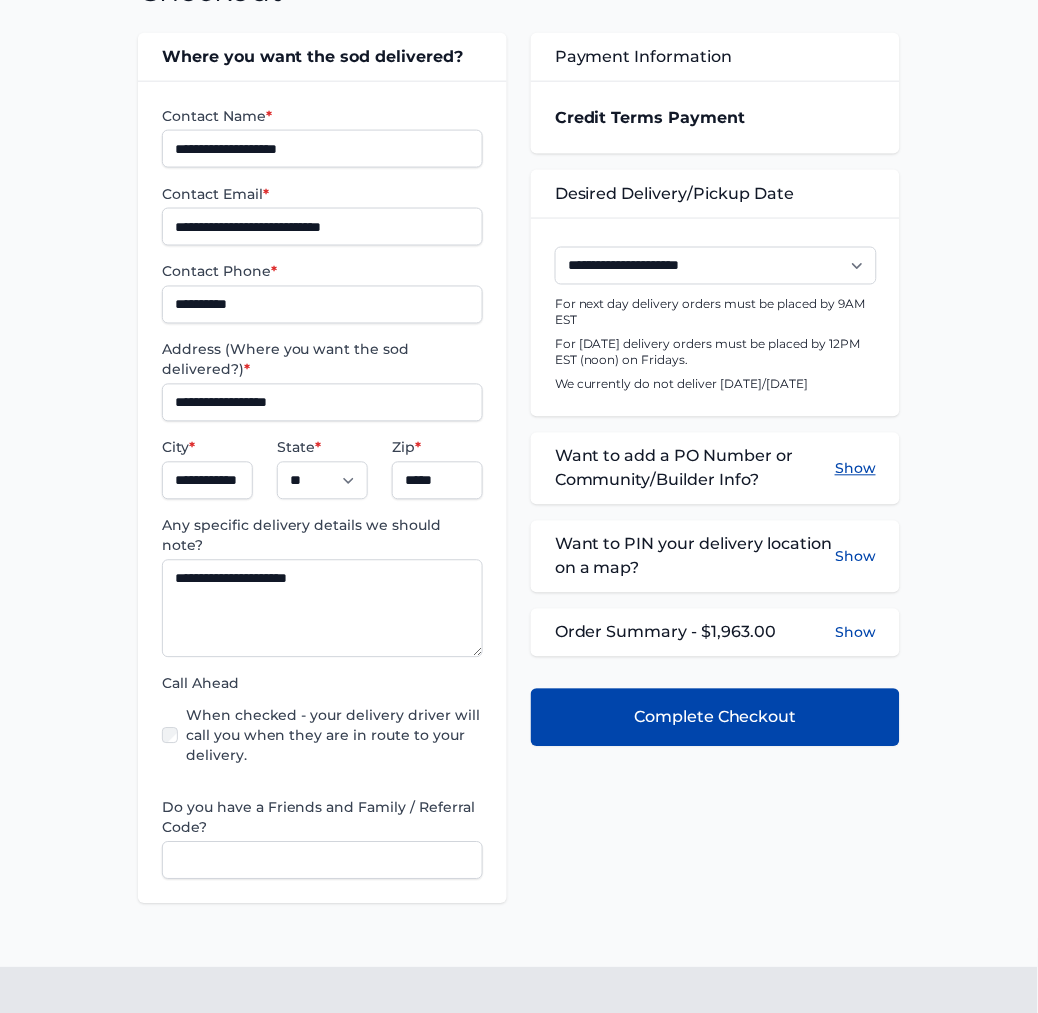 click on "Show" at bounding box center [855, 469] 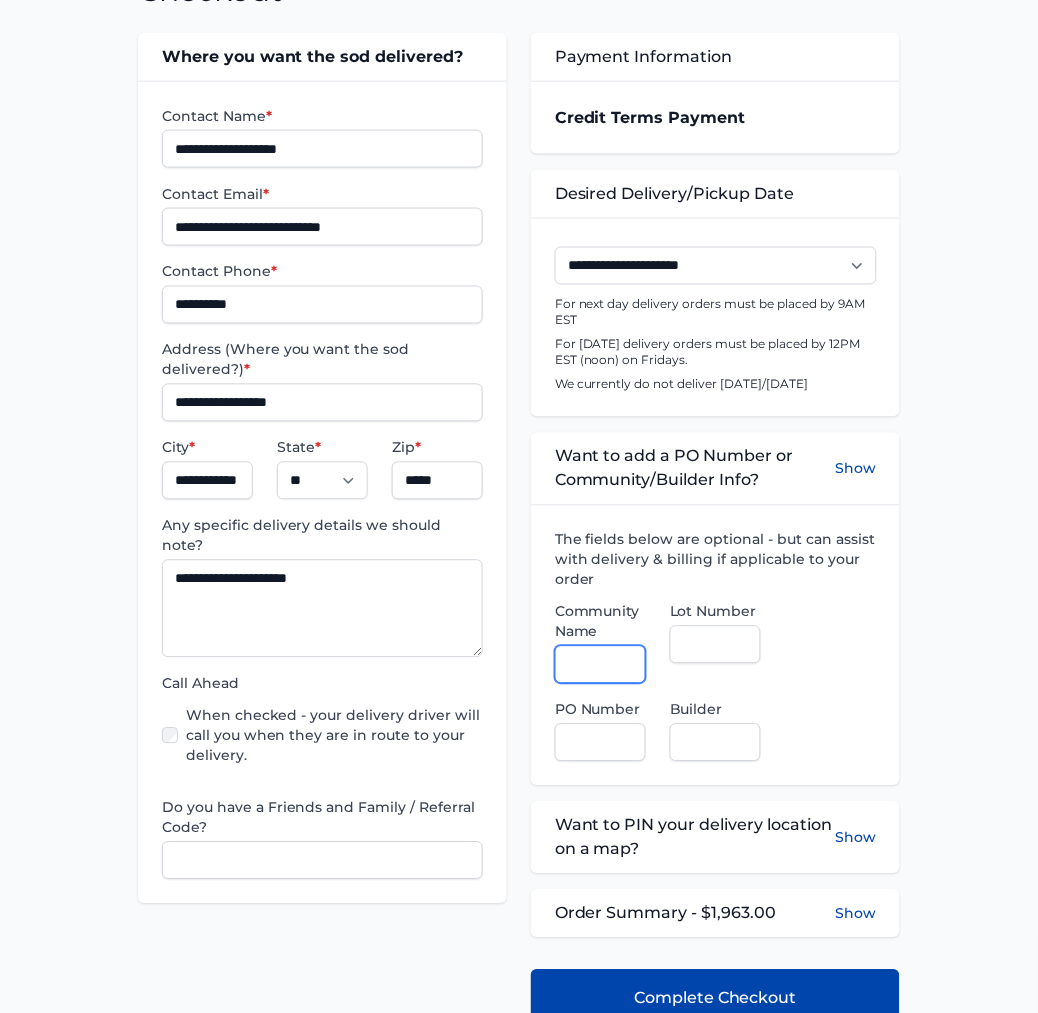 click on "Community Name" at bounding box center [600, 665] 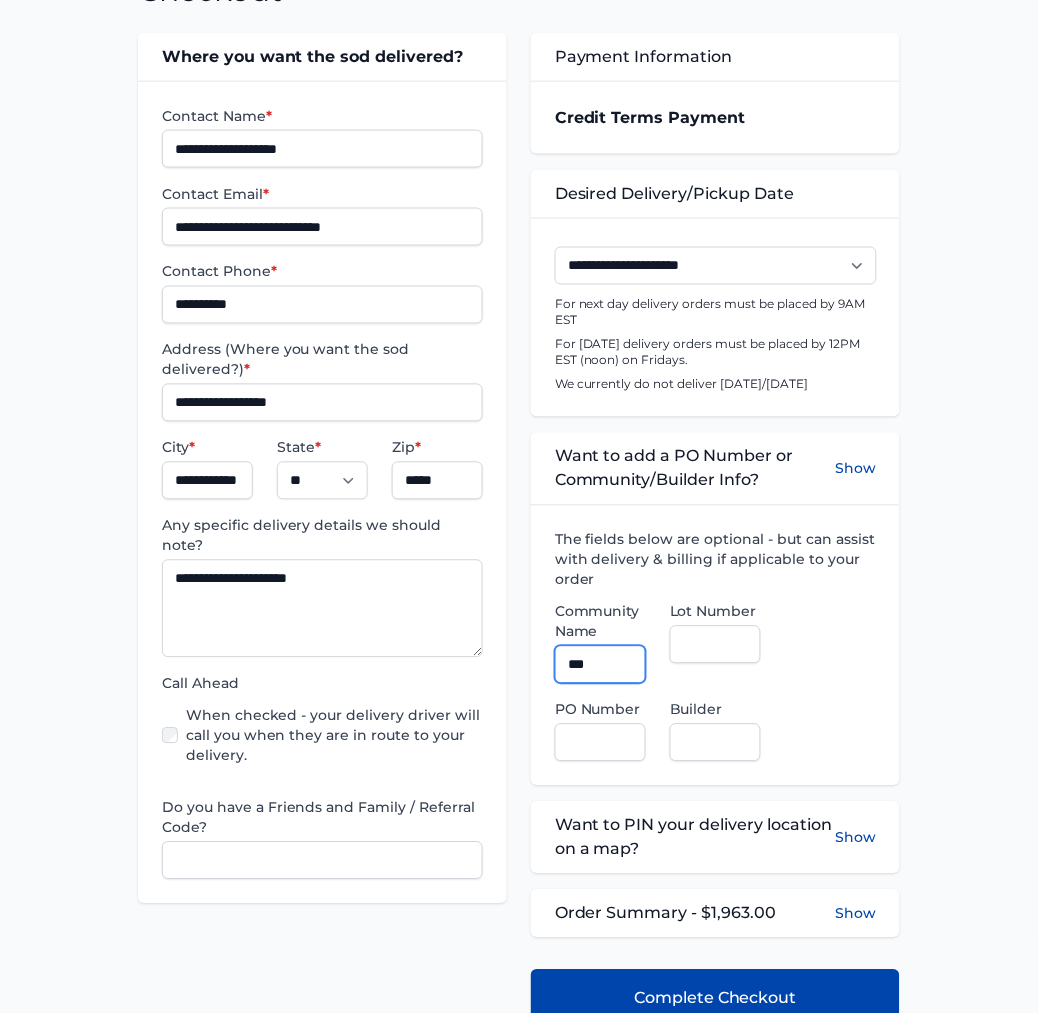 type on "**********" 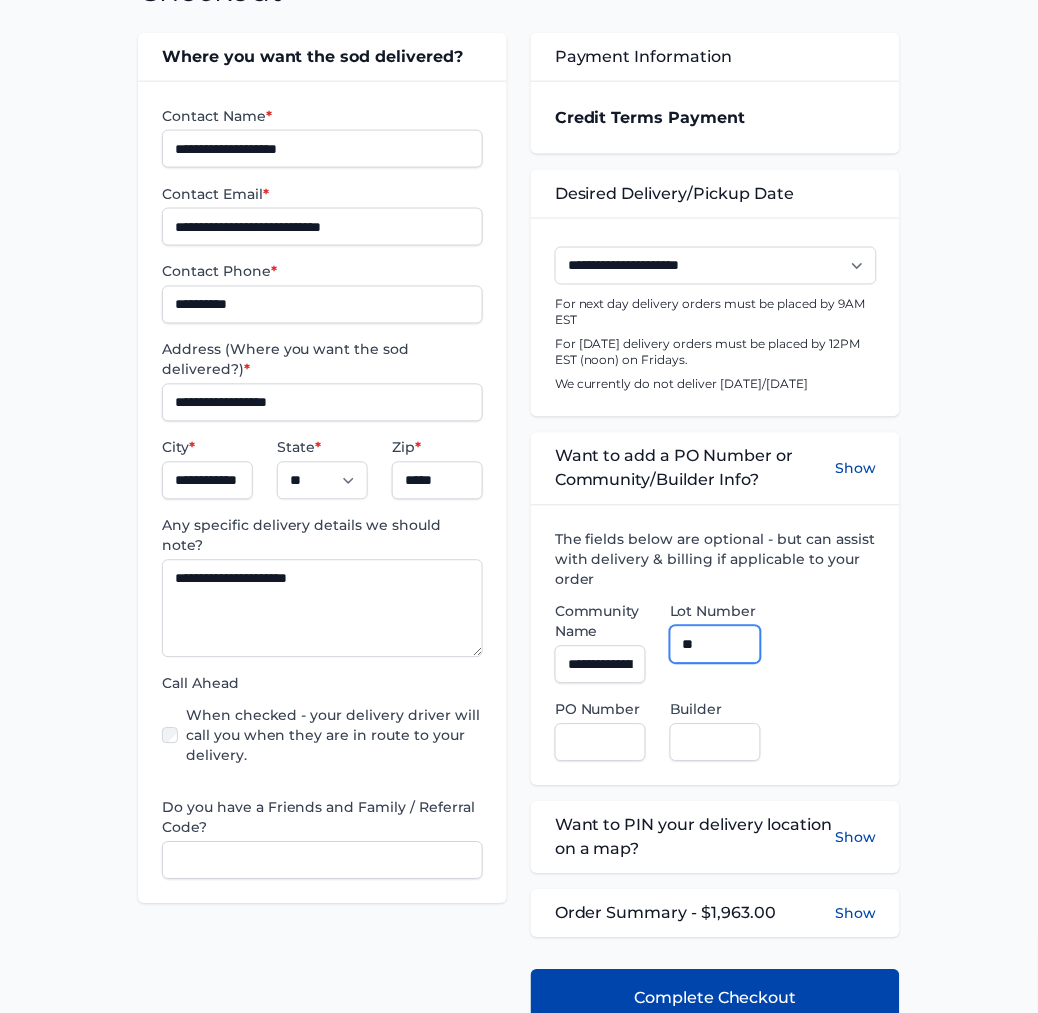 type on "**" 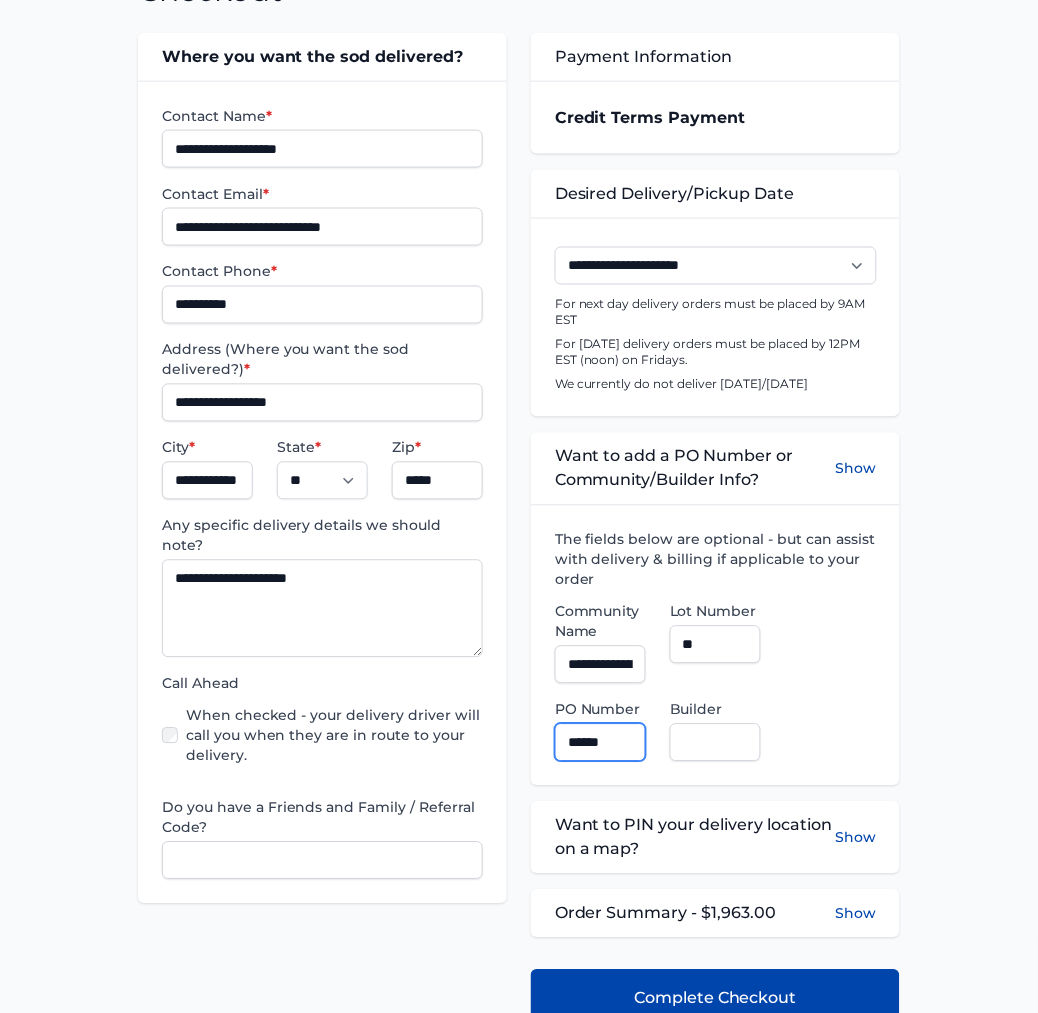 type on "******" 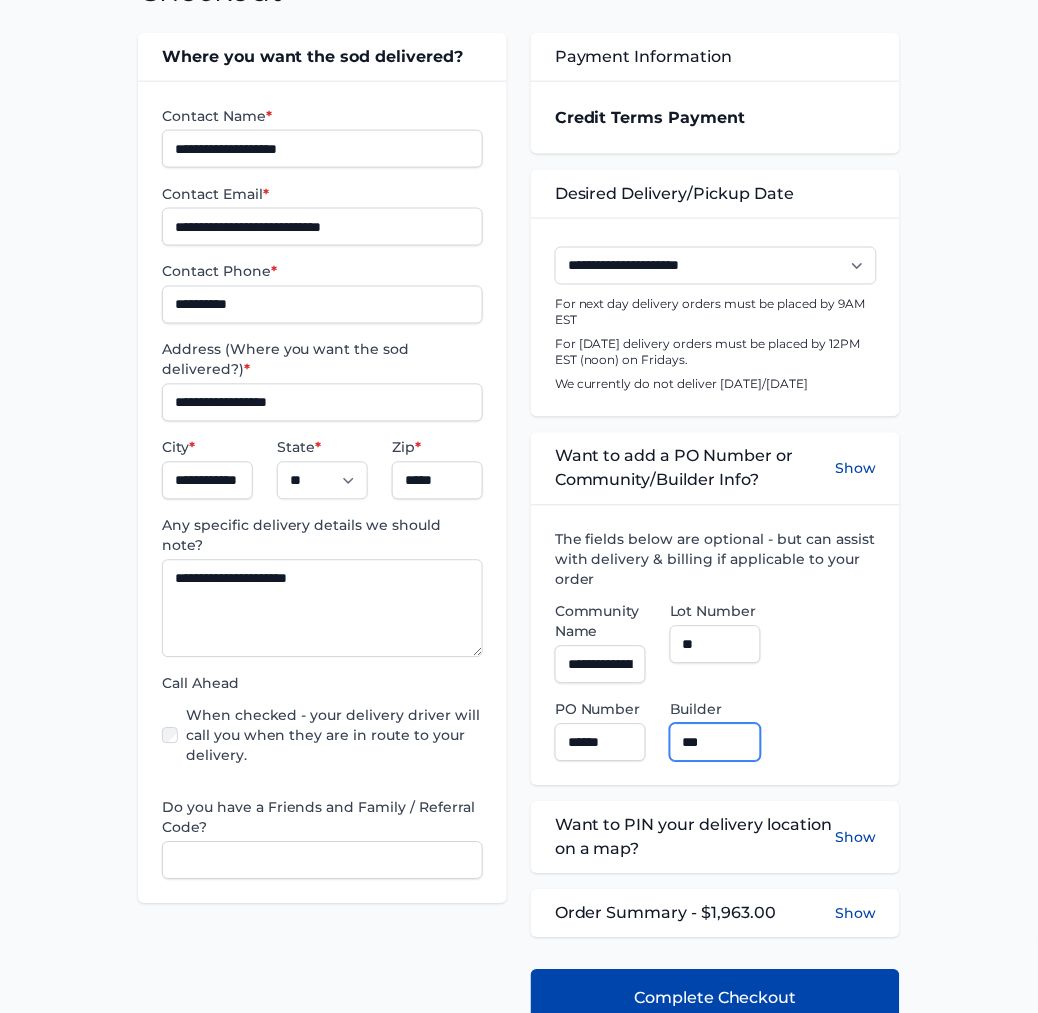 type on "**********" 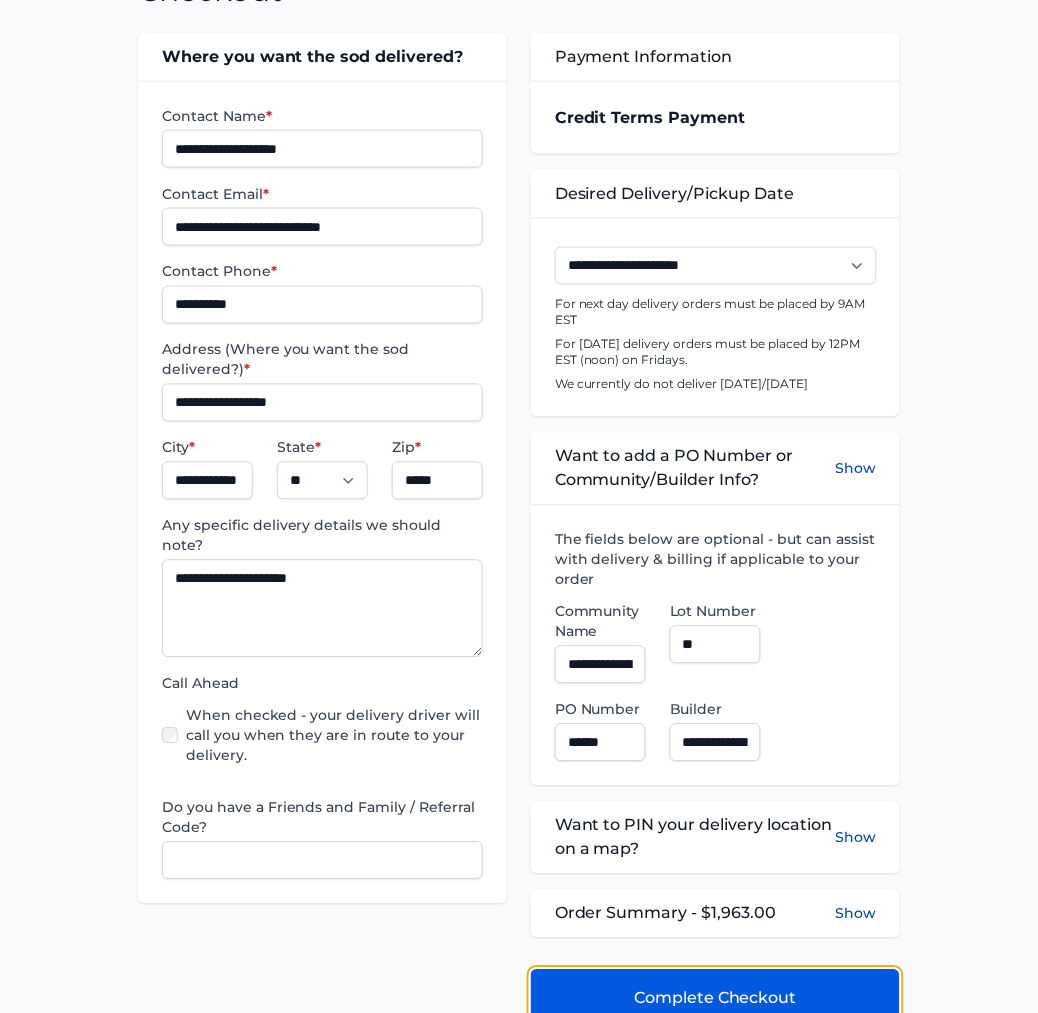 click on "Complete Checkout" at bounding box center (715, 999) 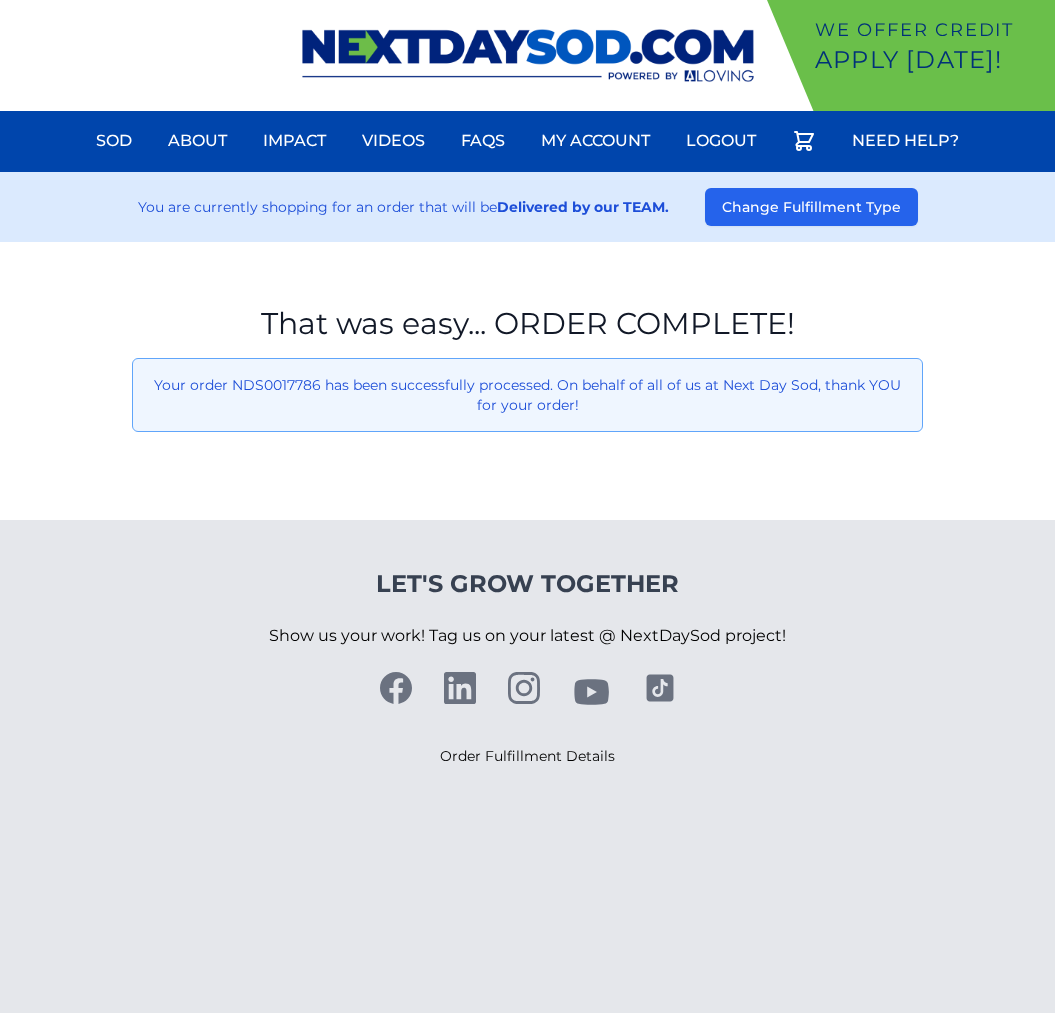 scroll, scrollTop: 0, scrollLeft: 0, axis: both 